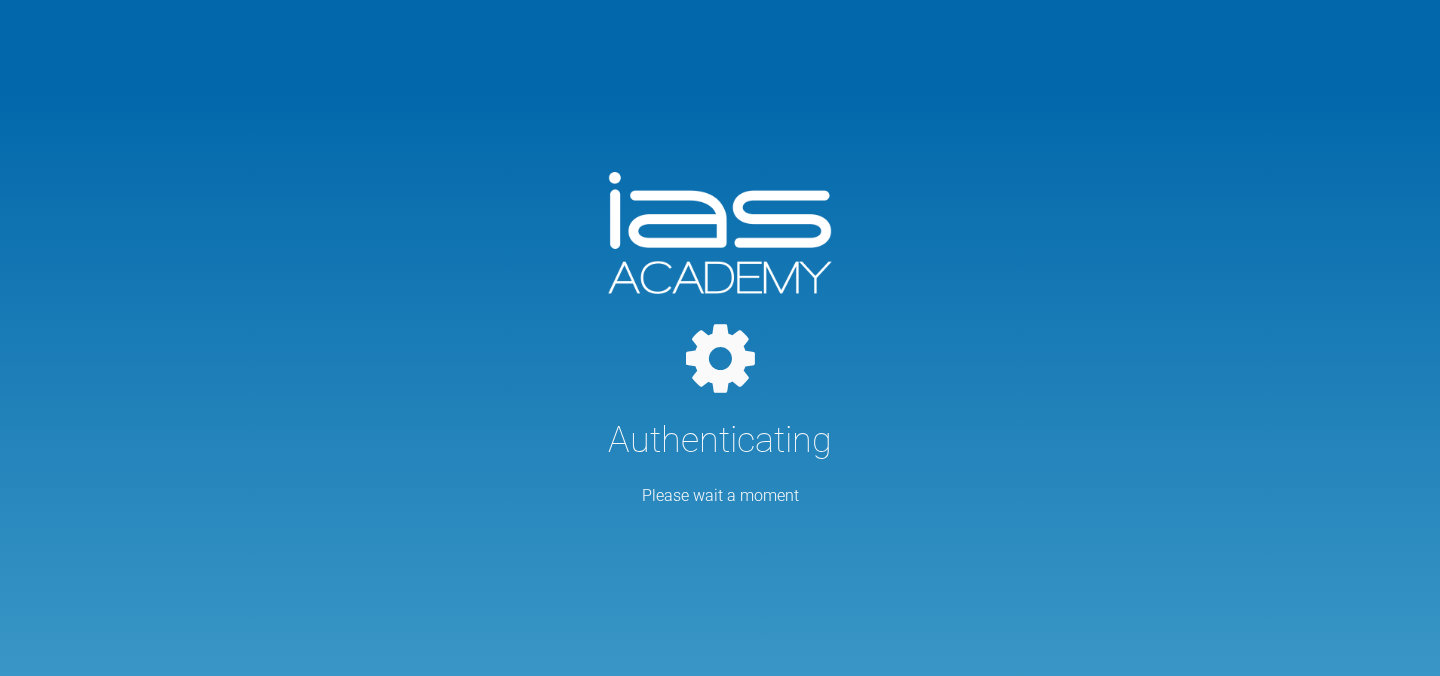 scroll, scrollTop: 0, scrollLeft: 0, axis: both 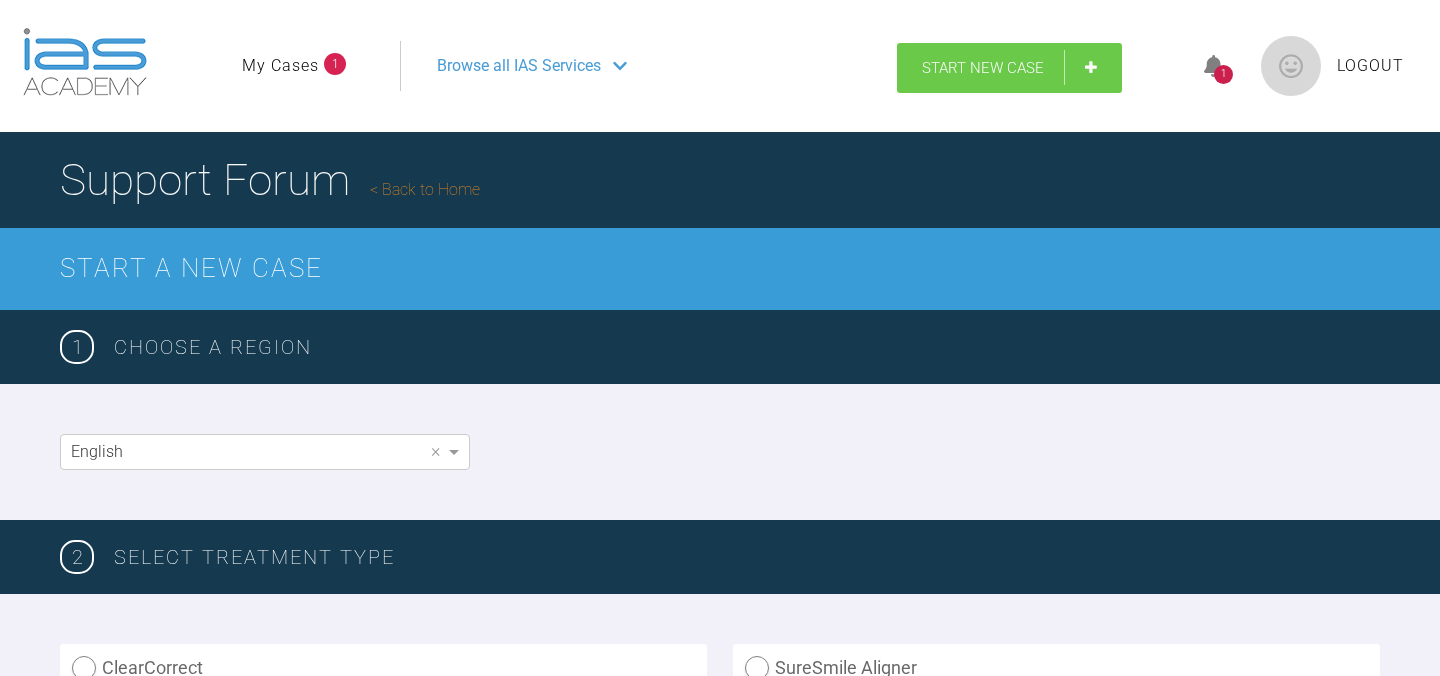 click on "Start New Case" at bounding box center (983, 68) 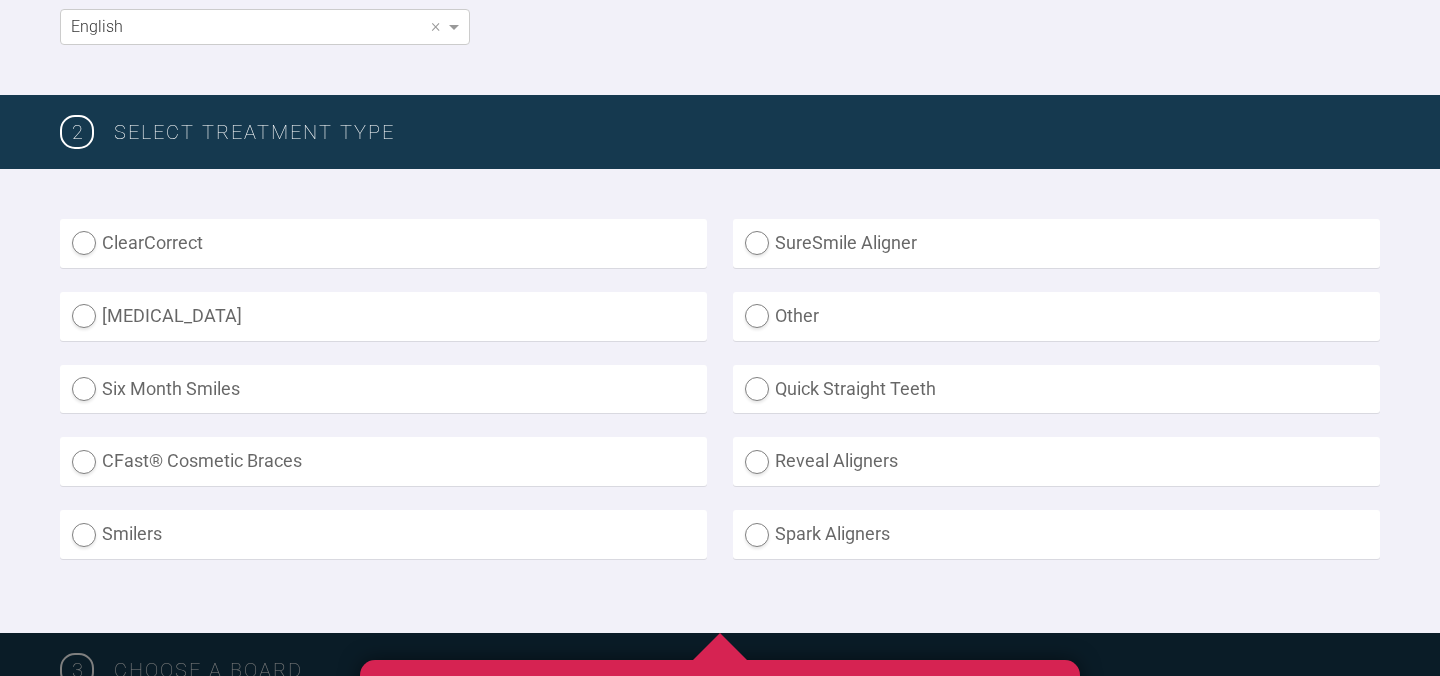 scroll, scrollTop: 436, scrollLeft: 0, axis: vertical 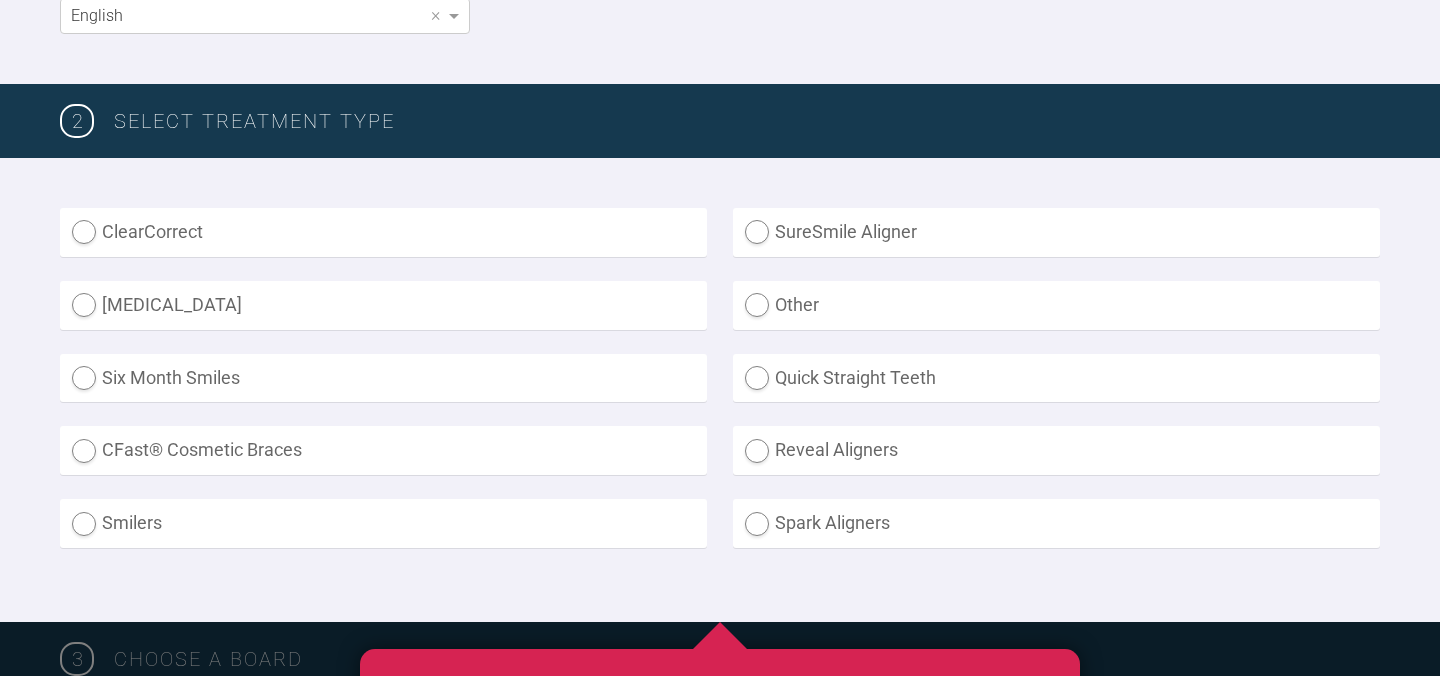 click on "SureSmile Aligner" at bounding box center [1056, 232] 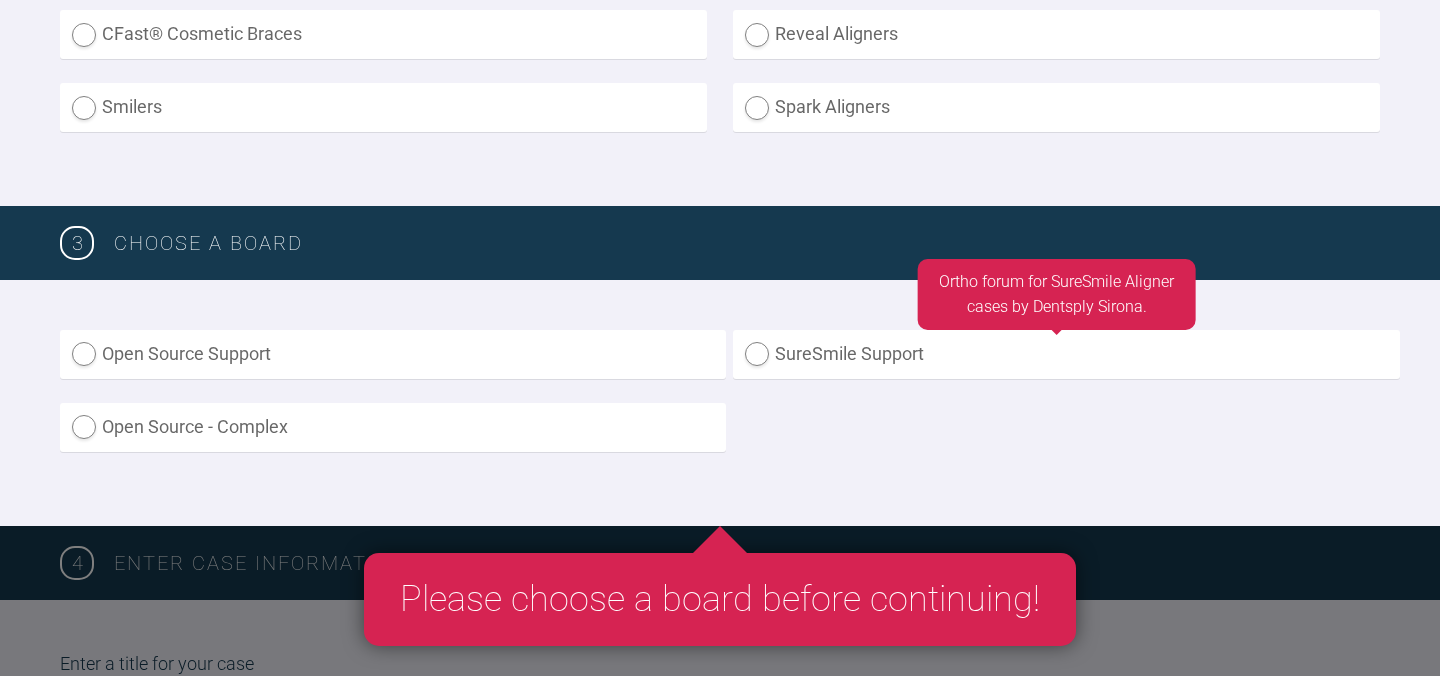 click on "SureSmile Support" at bounding box center (1066, 354) 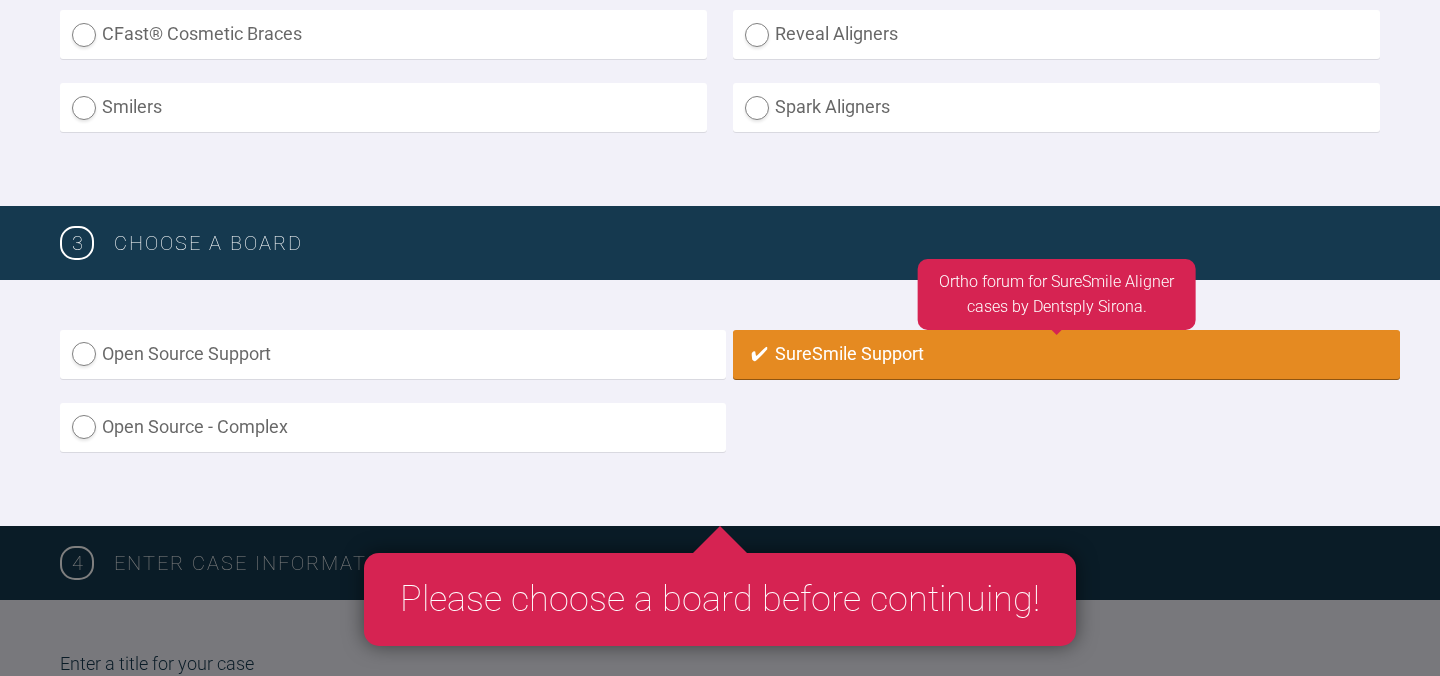 radio on "true" 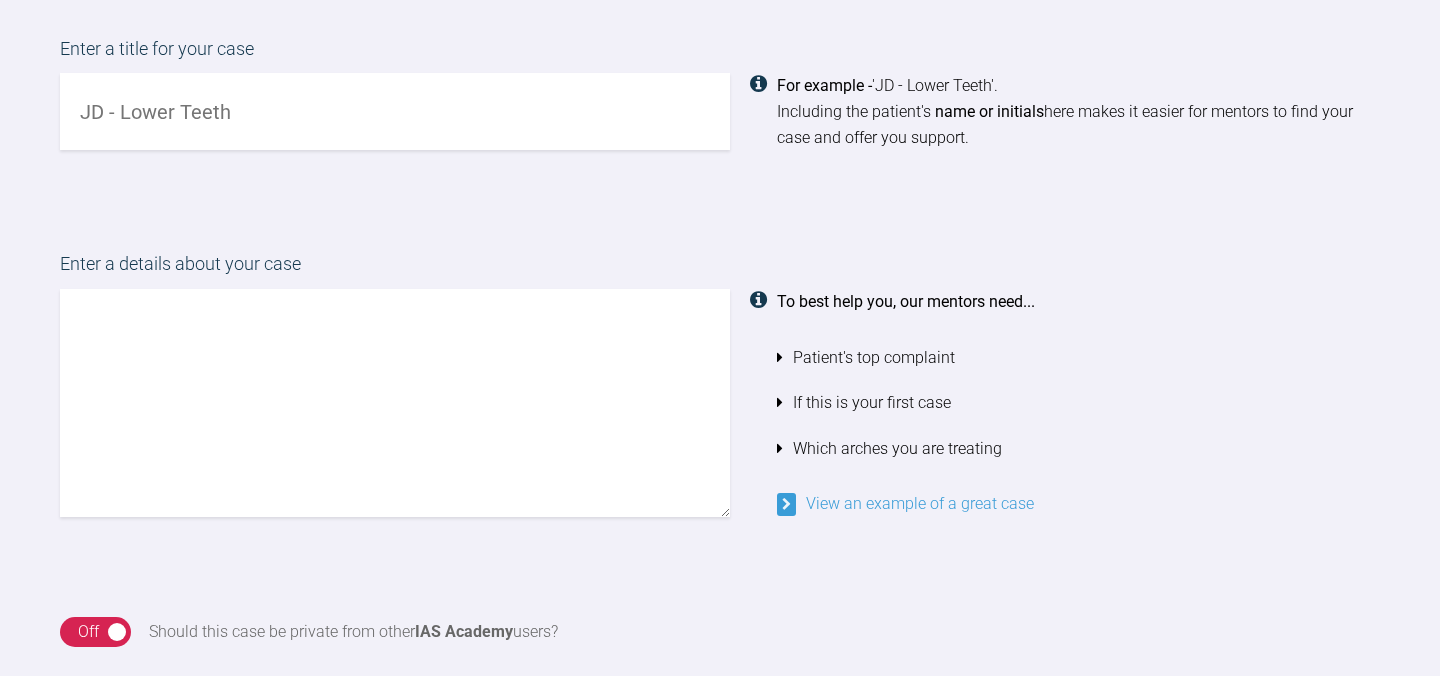 scroll, scrollTop: 1391, scrollLeft: 0, axis: vertical 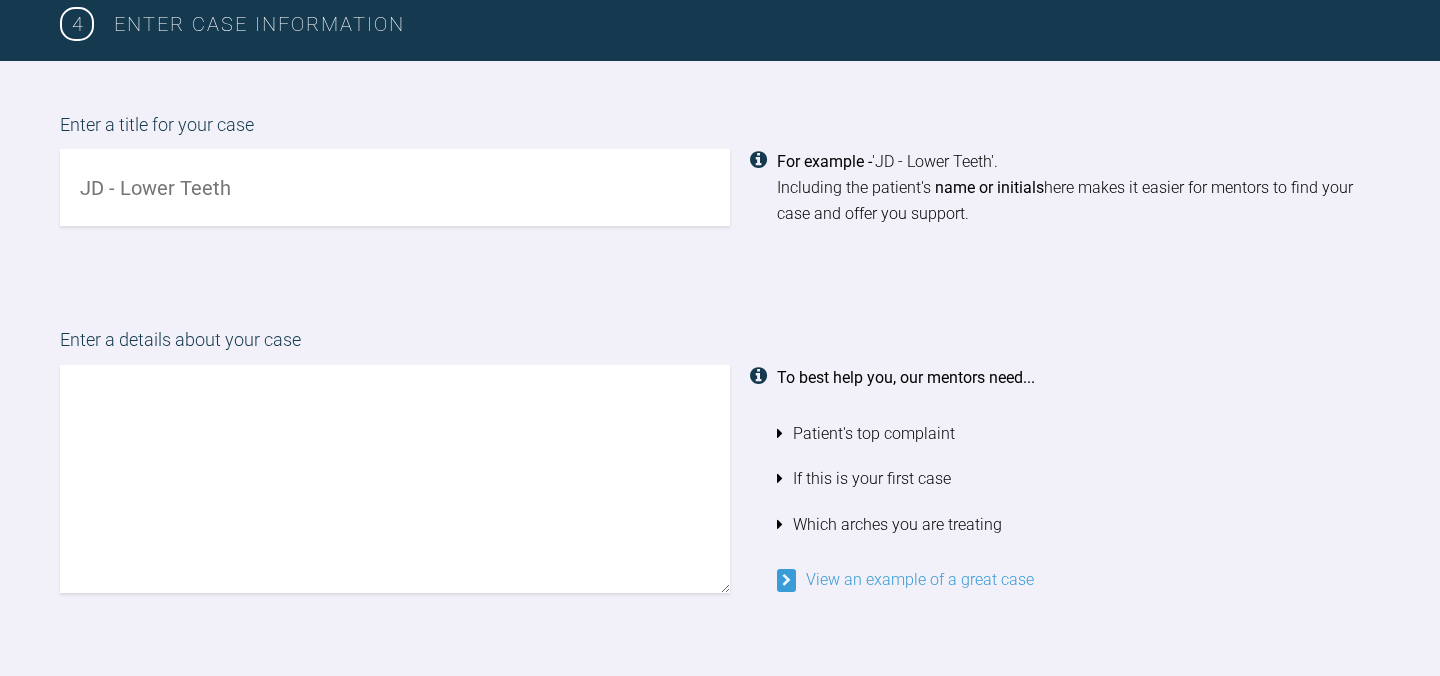 click at bounding box center (395, 479) 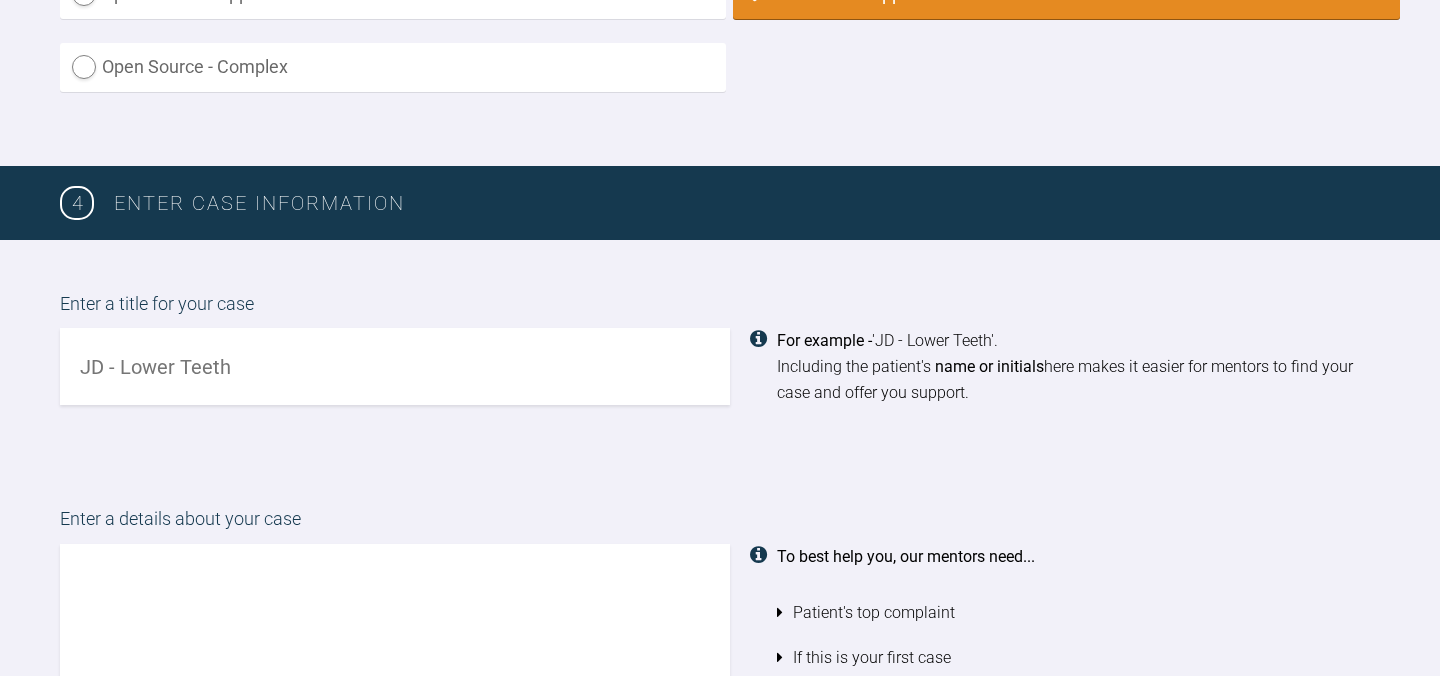click on "Enter a title for your case   For example -  'JD - Lower Teeth'. Including the patient's   name or initials  here makes it easier for mentors to find your case and offer you support." at bounding box center (720, 348) 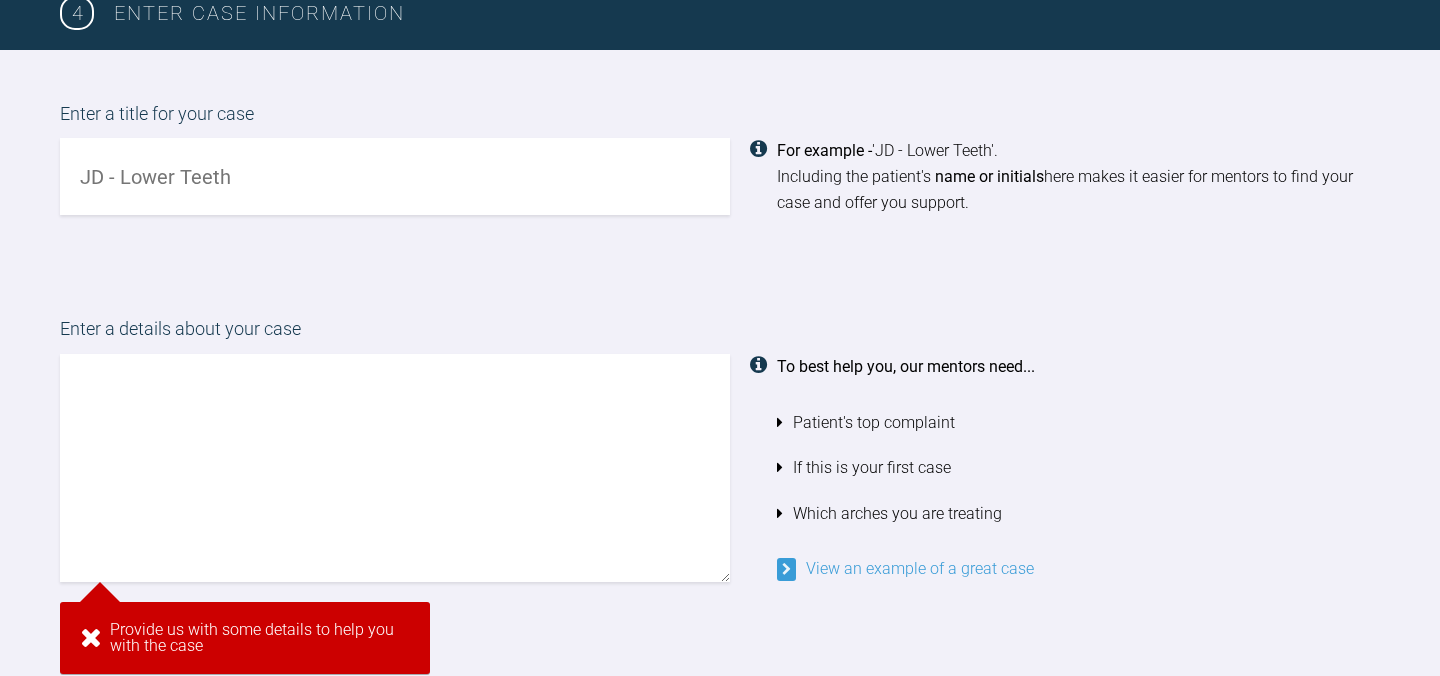 scroll, scrollTop: 1412, scrollLeft: 0, axis: vertical 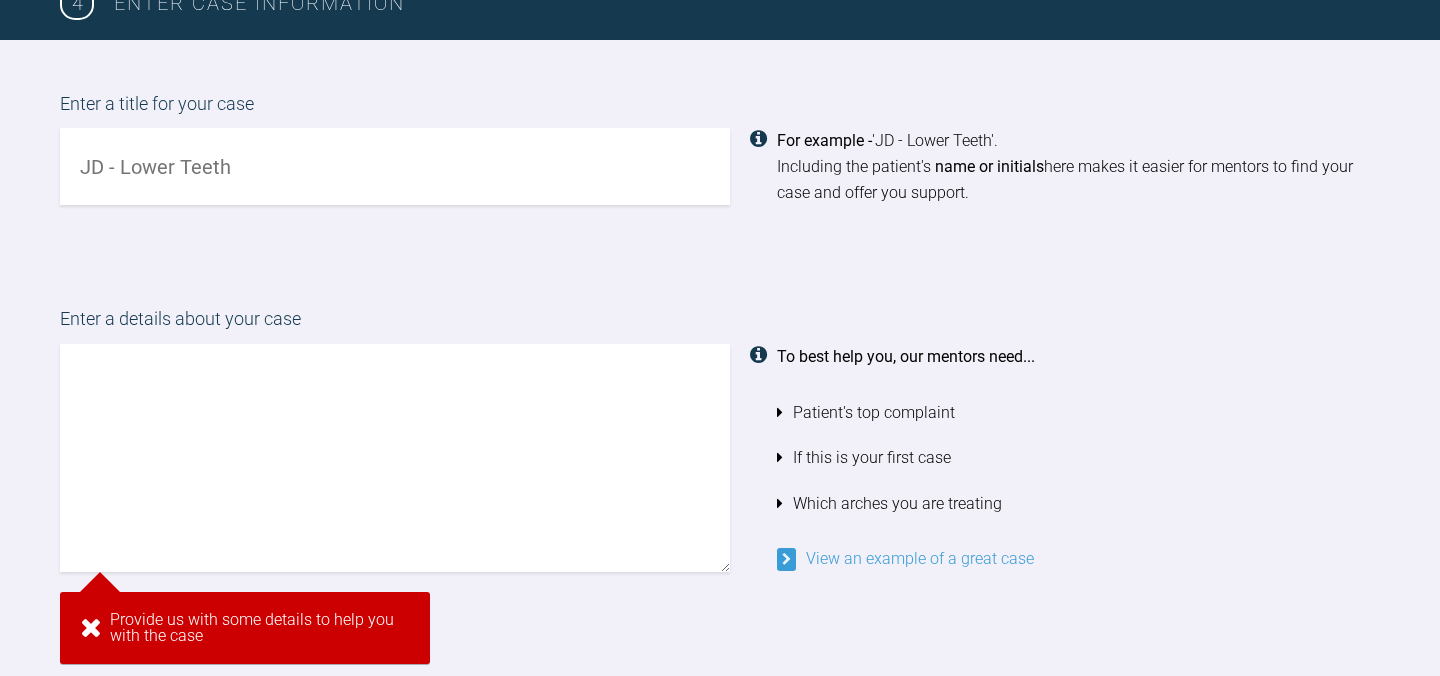 click at bounding box center [395, 166] 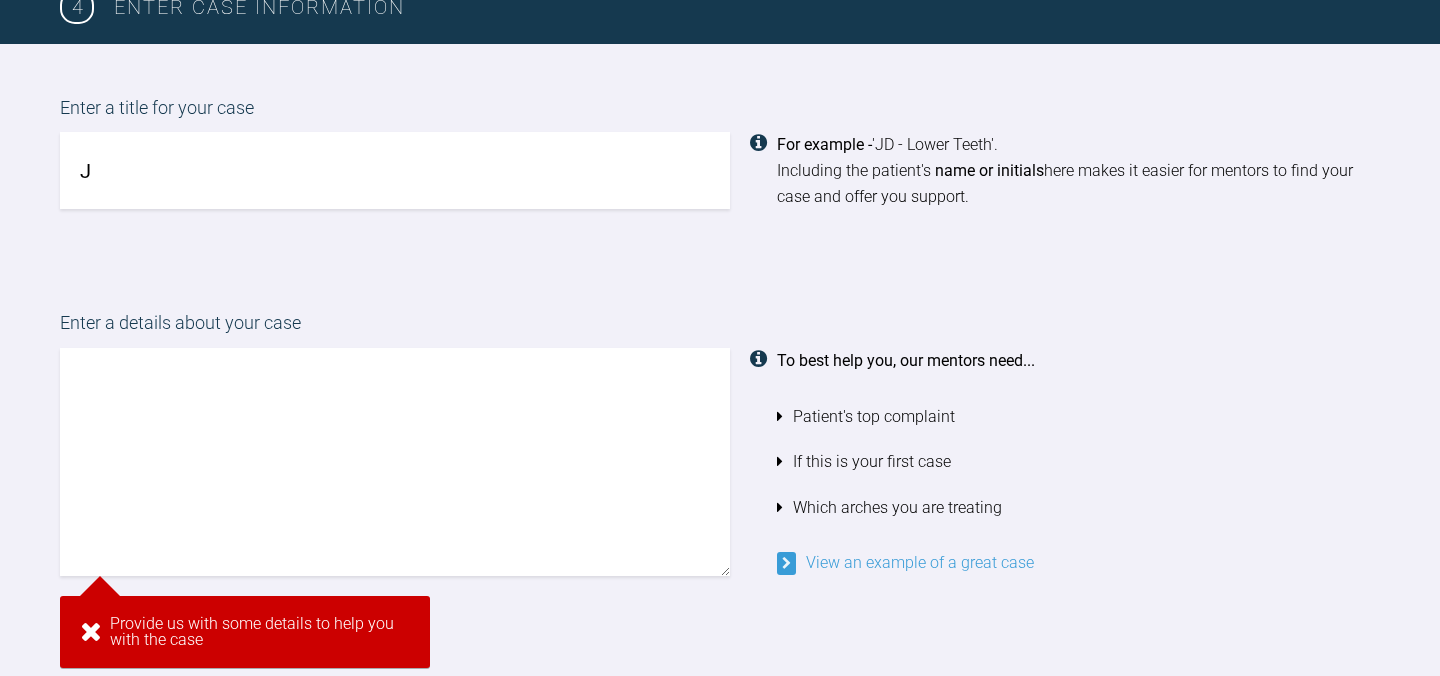 scroll, scrollTop: 1407, scrollLeft: 0, axis: vertical 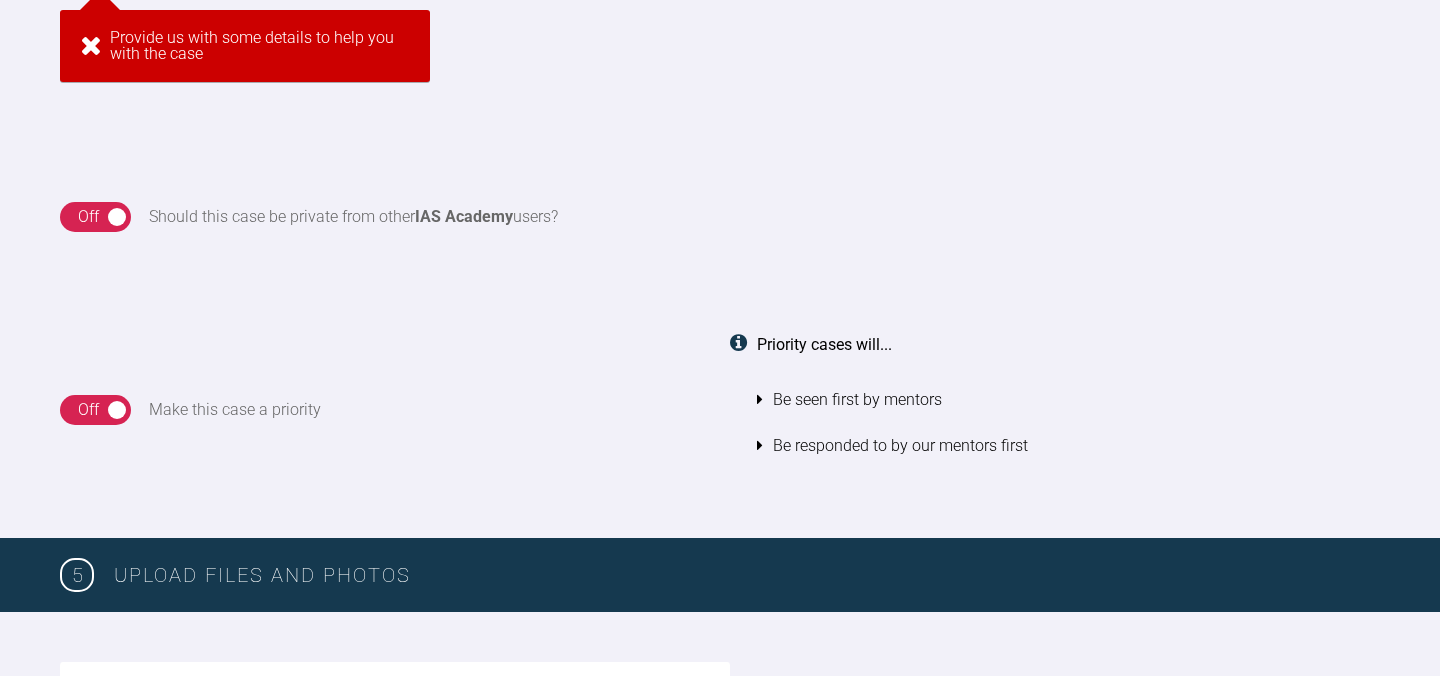 type on "J" 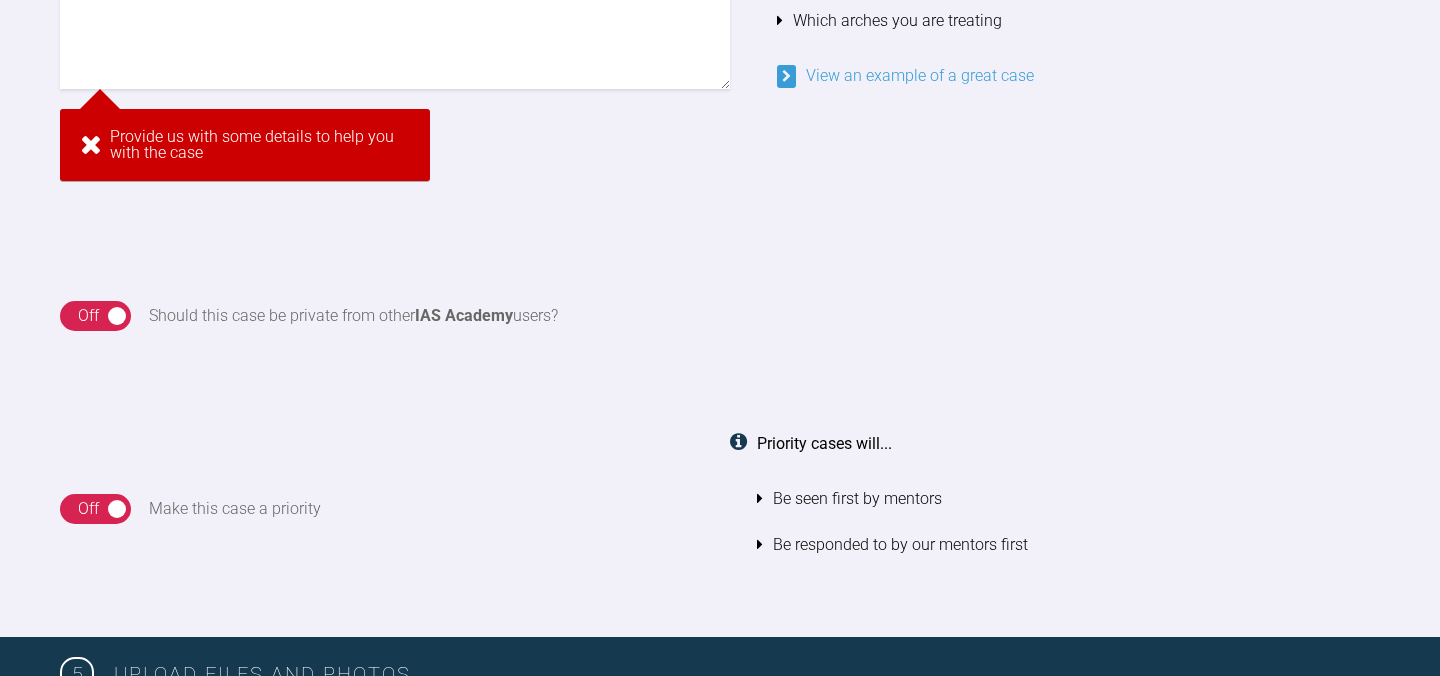 scroll, scrollTop: 1994, scrollLeft: 0, axis: vertical 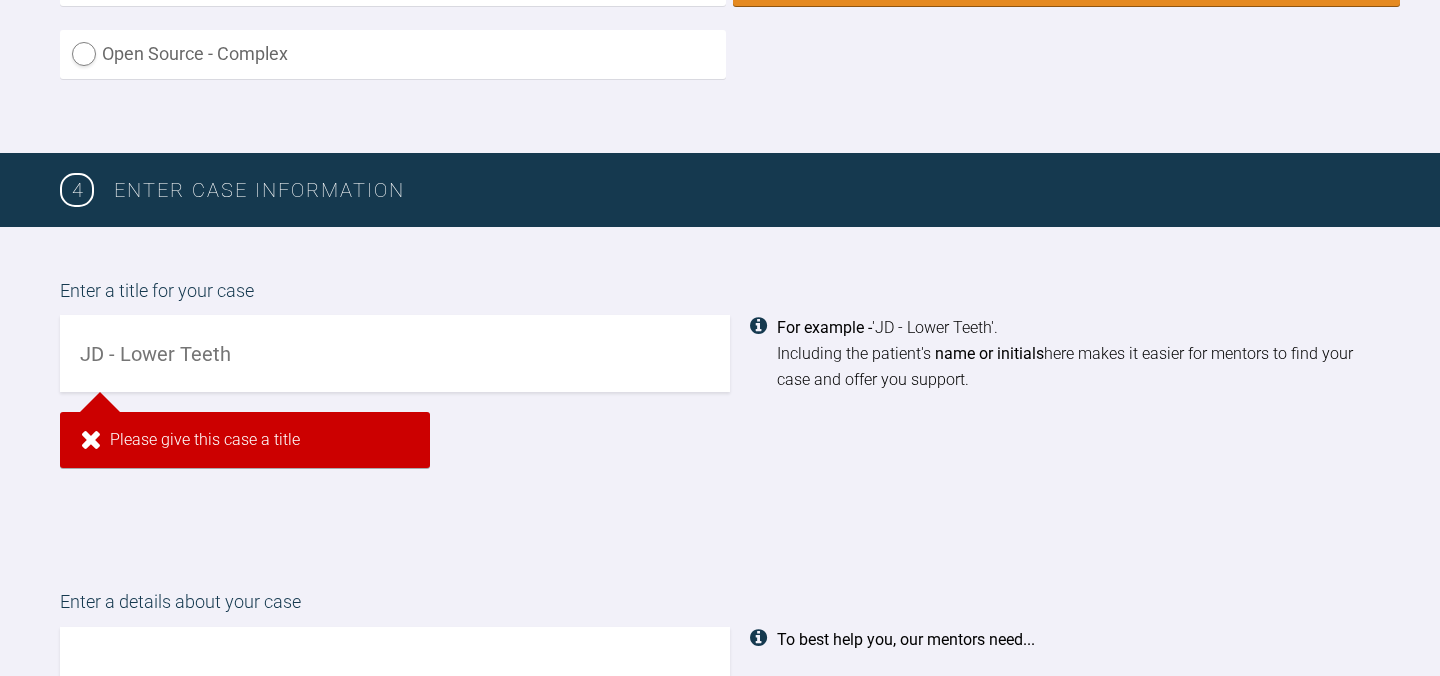 click on "Enter a title for your case   For example -  'JD - Lower Teeth'. Including the patient's   name or initials  here makes it easier for mentors to find your case and offer you support. Please give this case a title" at bounding box center (720, 383) 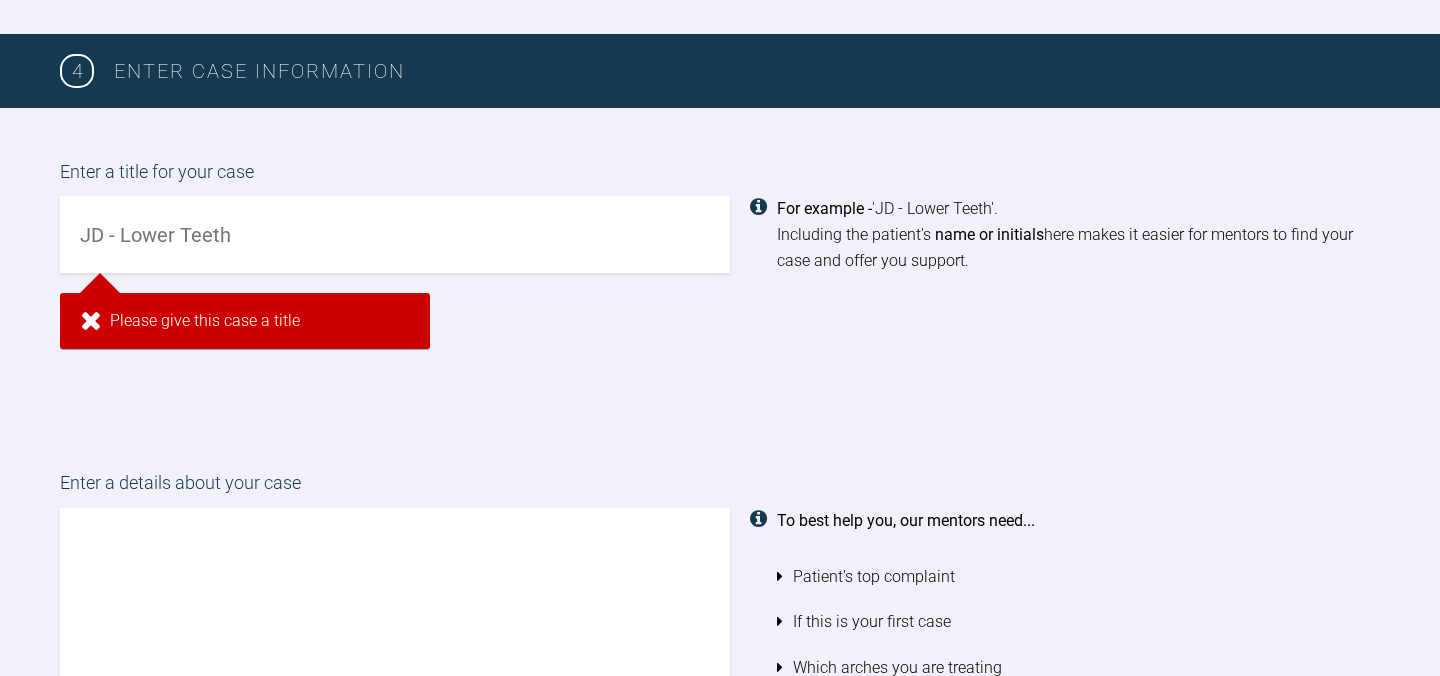 scroll, scrollTop: 1304, scrollLeft: 0, axis: vertical 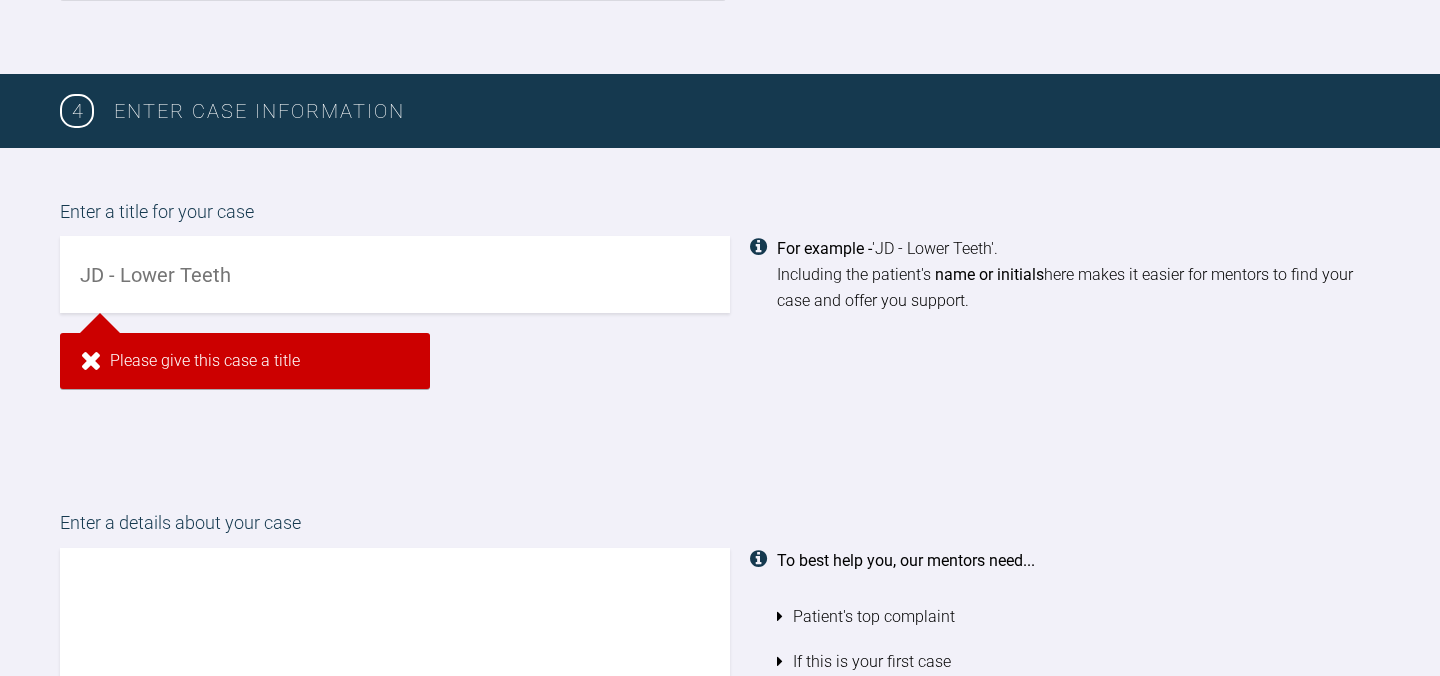 click at bounding box center (395, 274) 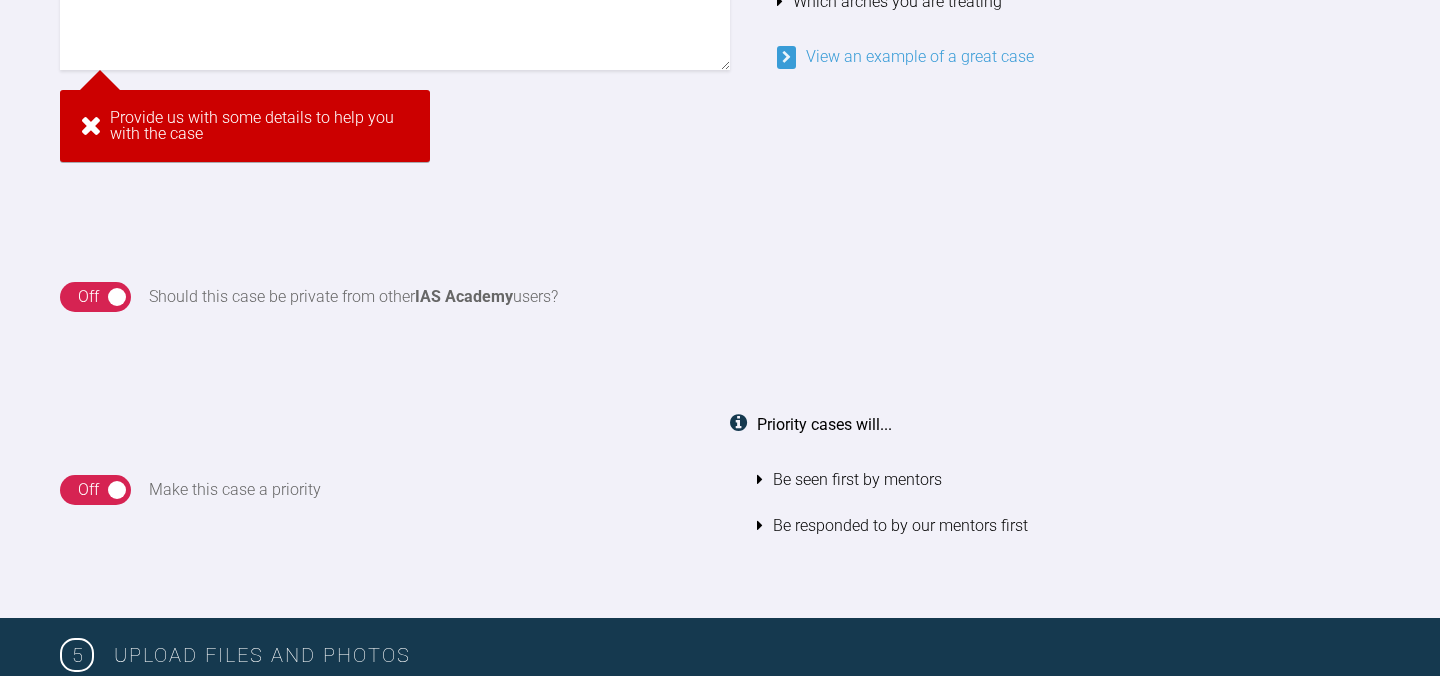 scroll, scrollTop: 1556, scrollLeft: 0, axis: vertical 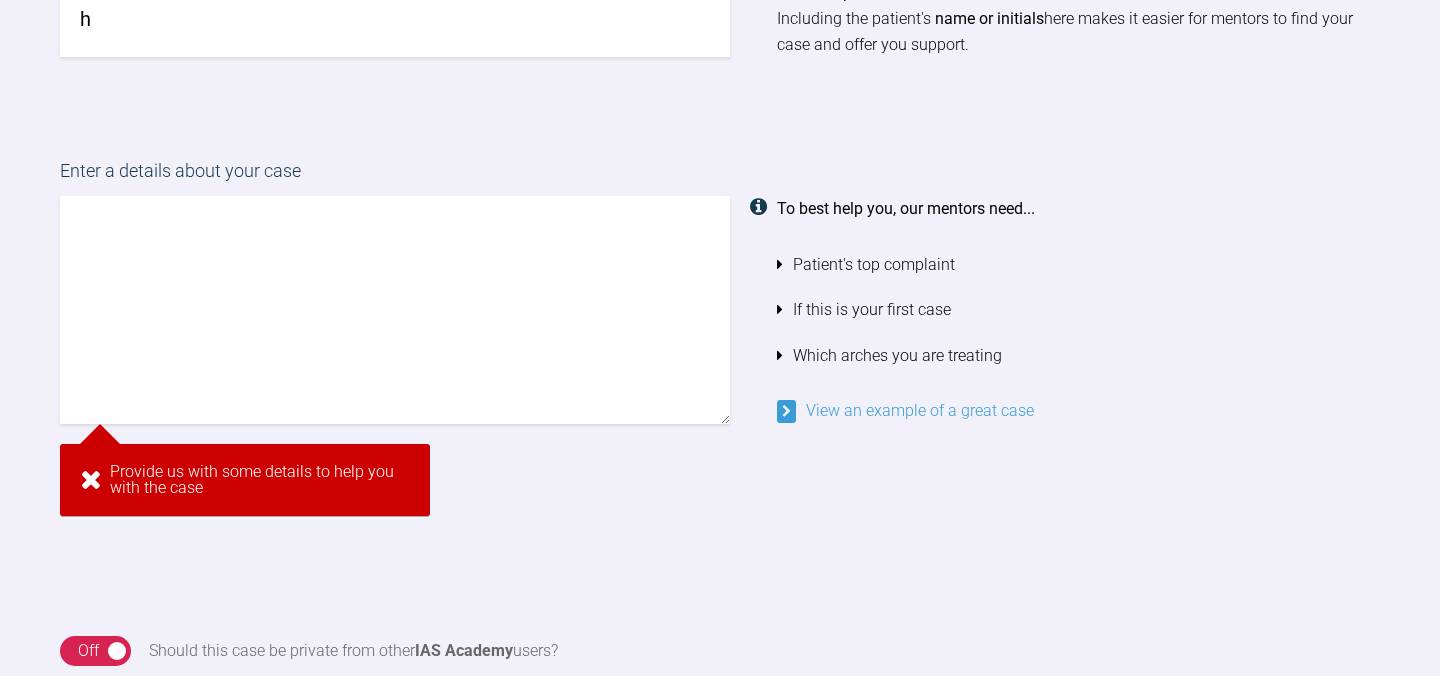 type 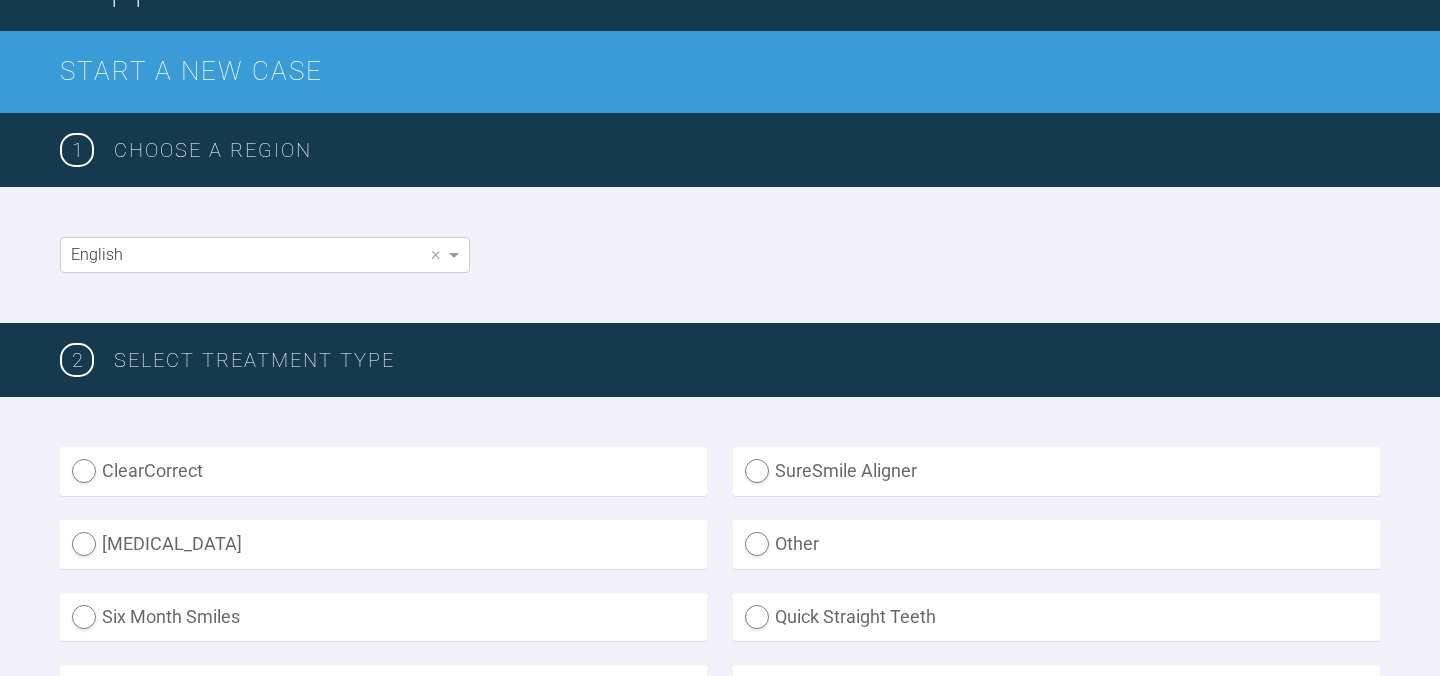 scroll, scrollTop: 403, scrollLeft: 0, axis: vertical 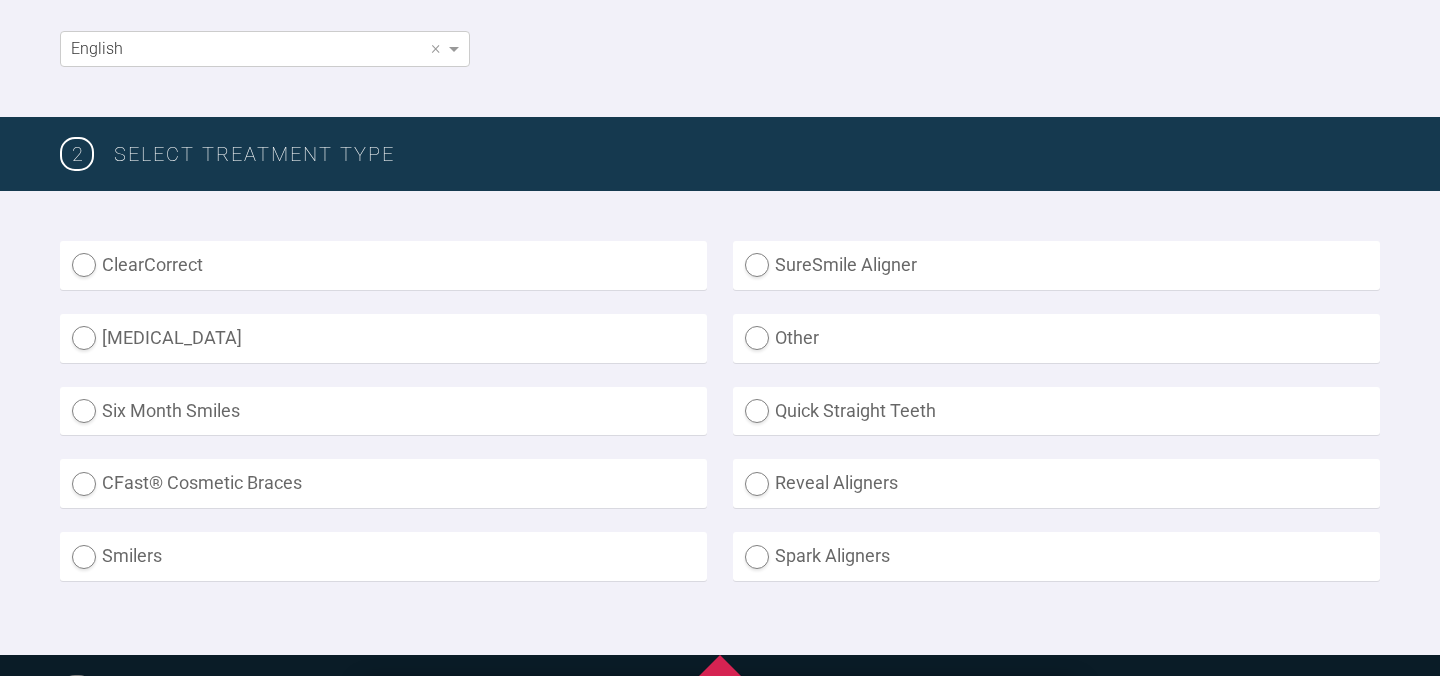 click on "ClearCorrect SureSmile Aligner [MEDICAL_DATA] Other Six Month Smiles Quick Straight Teeth CFast® Cosmetic Braces Reveal Aligners Smilers Spark Aligners" at bounding box center (720, 423) 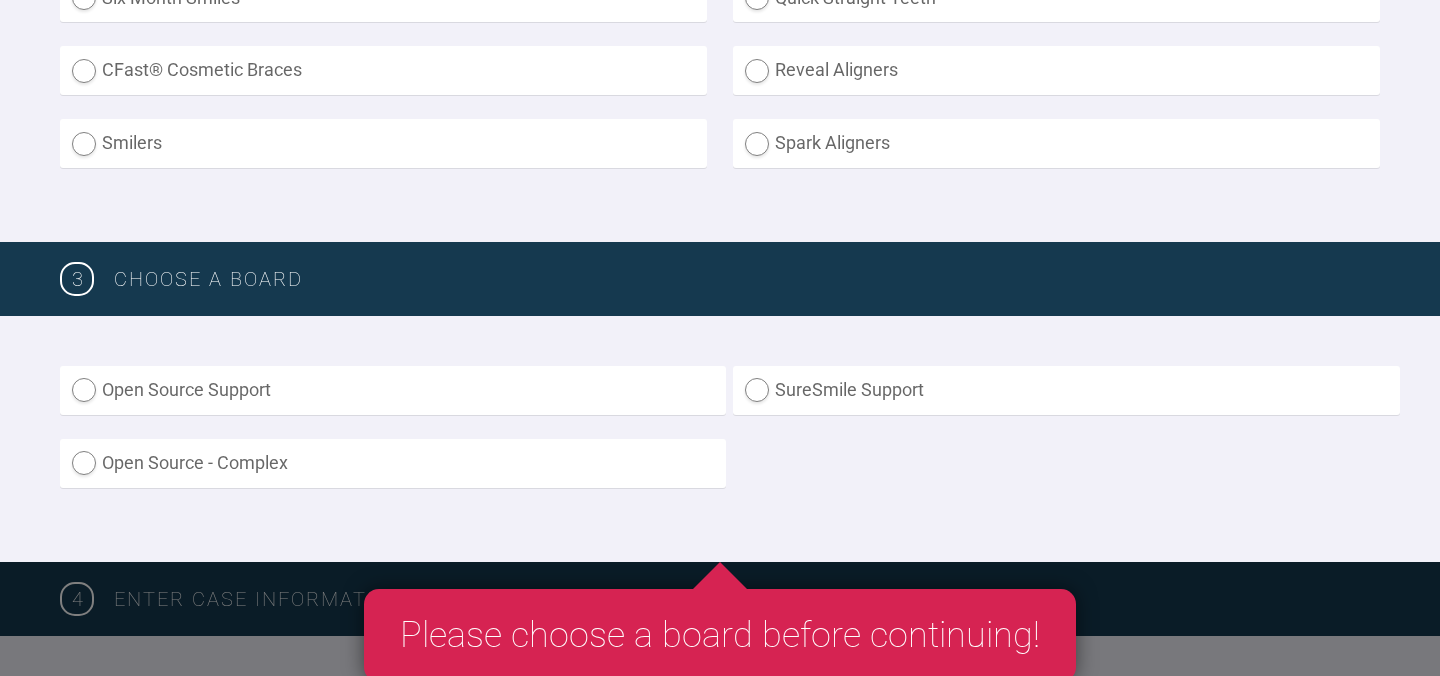 scroll, scrollTop: 836, scrollLeft: 0, axis: vertical 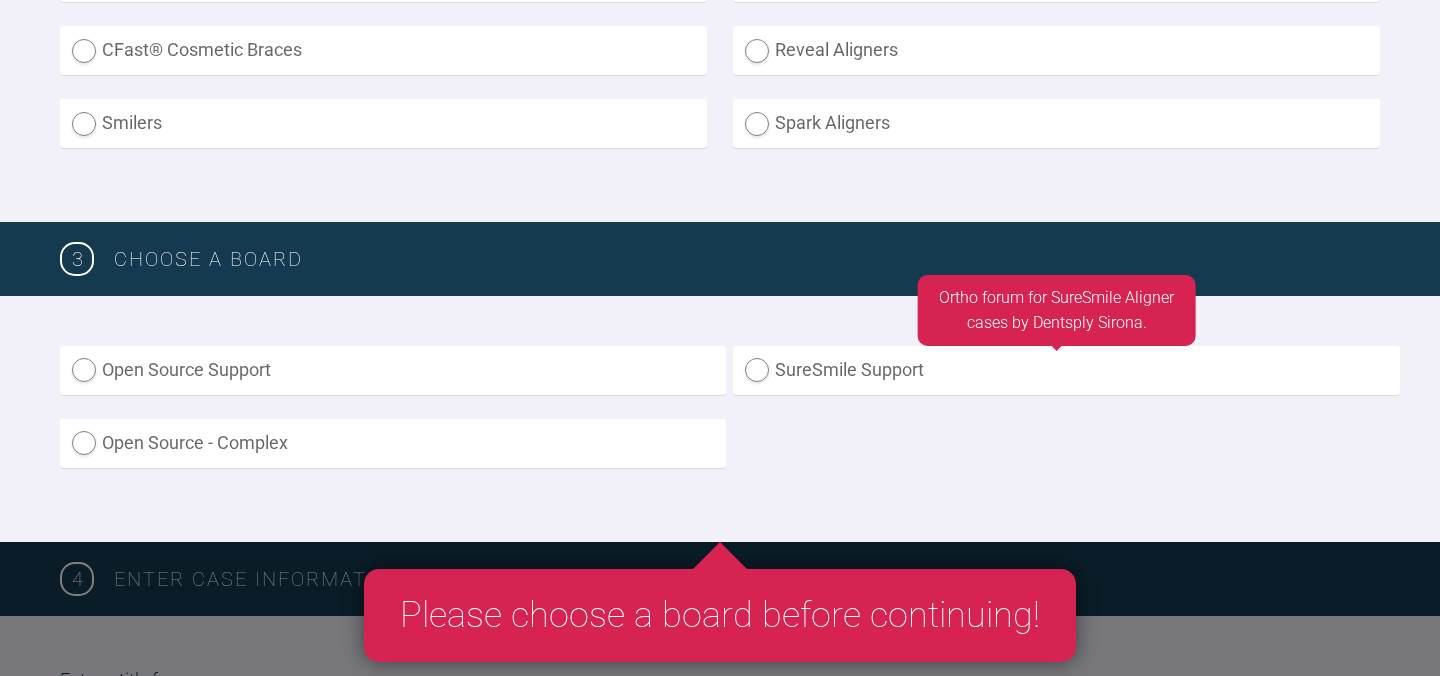 click on "SureSmile Support" at bounding box center [1066, 370] 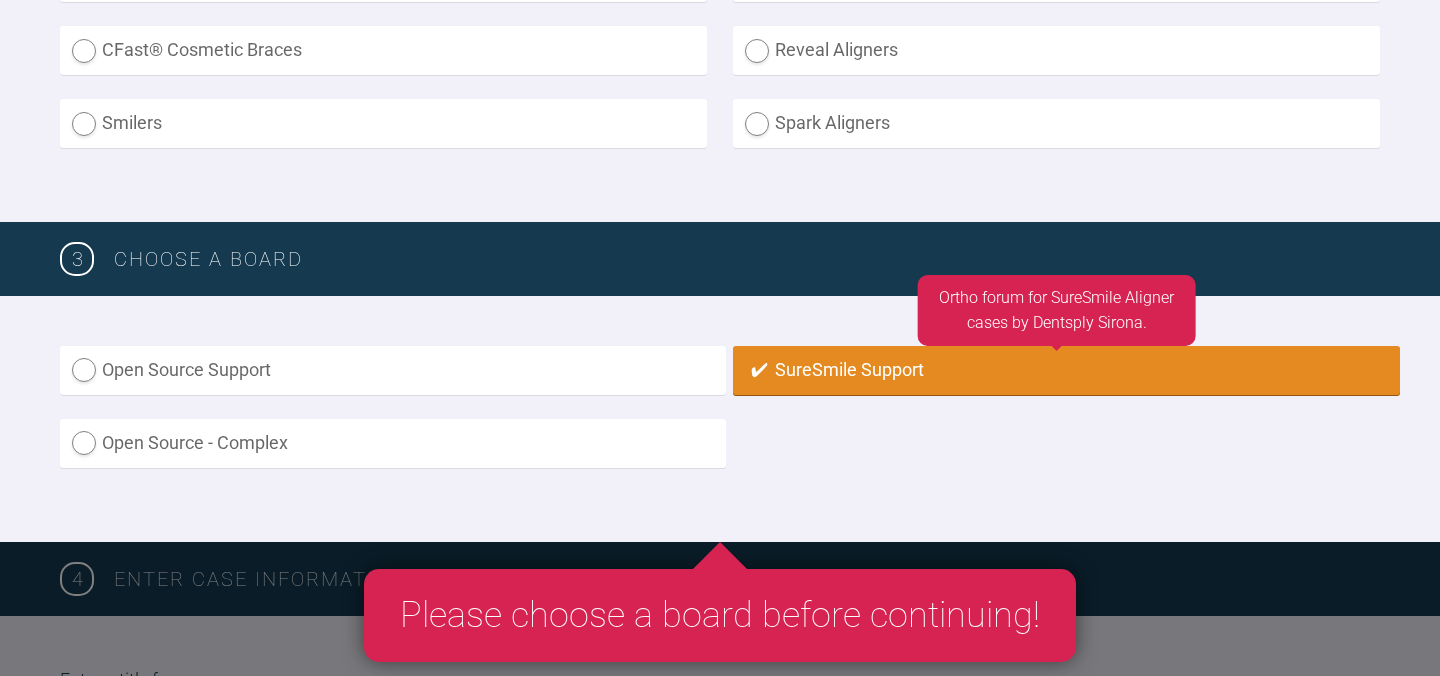 radio on "true" 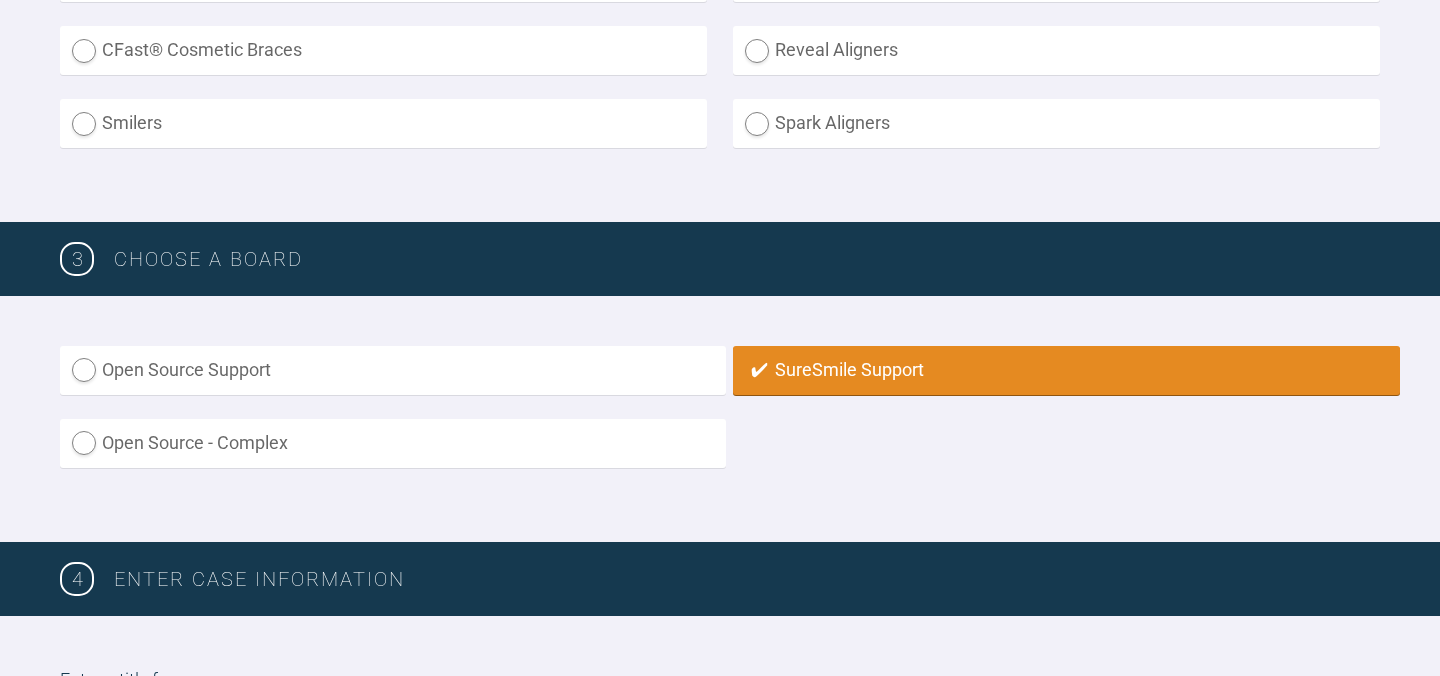 scroll, scrollTop: 1175, scrollLeft: 0, axis: vertical 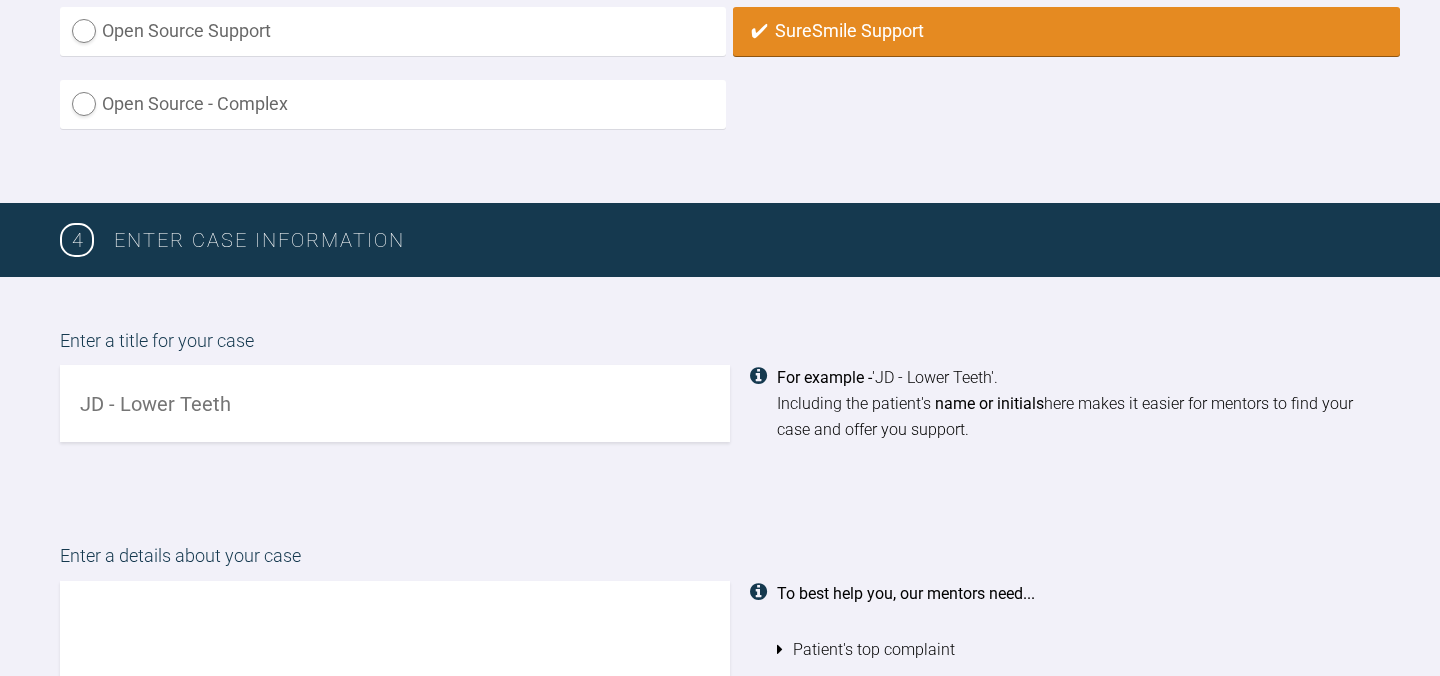 click at bounding box center (395, 403) 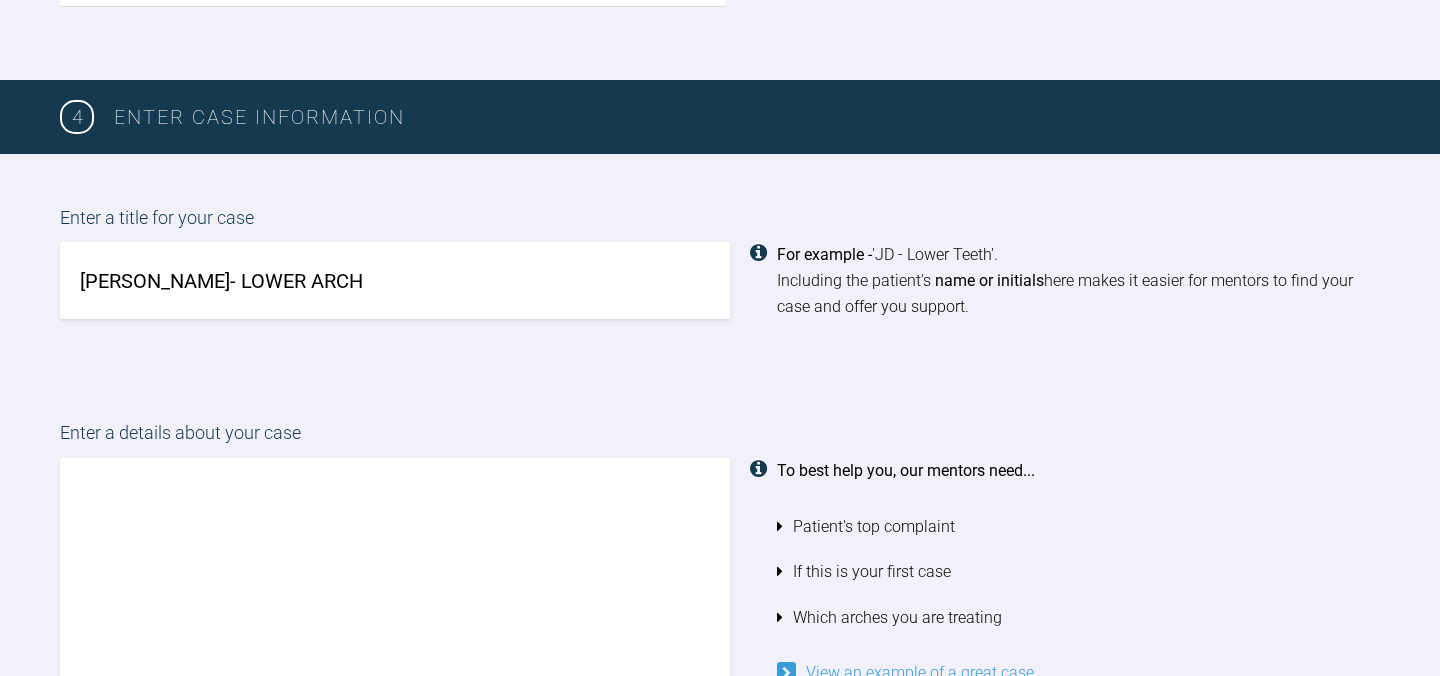 scroll, scrollTop: 1472, scrollLeft: 0, axis: vertical 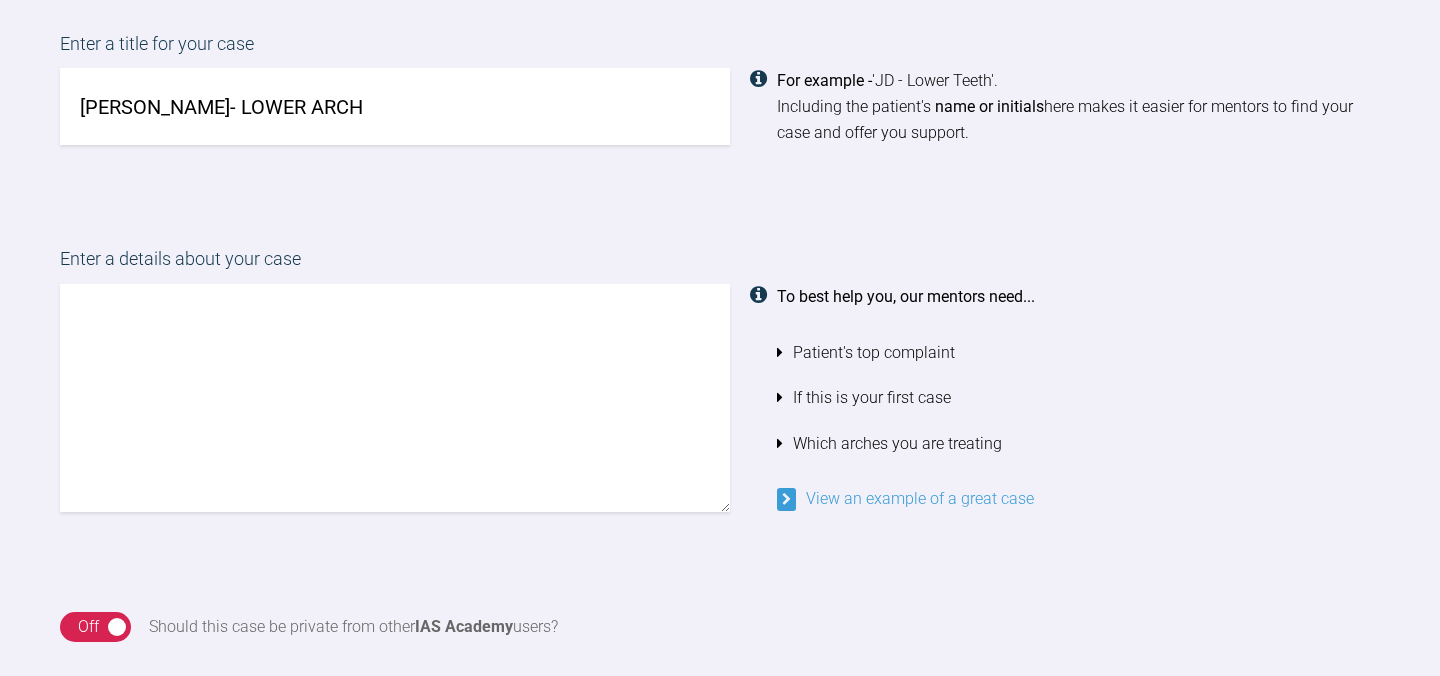type on "[PERSON_NAME]- LOWER ARCH" 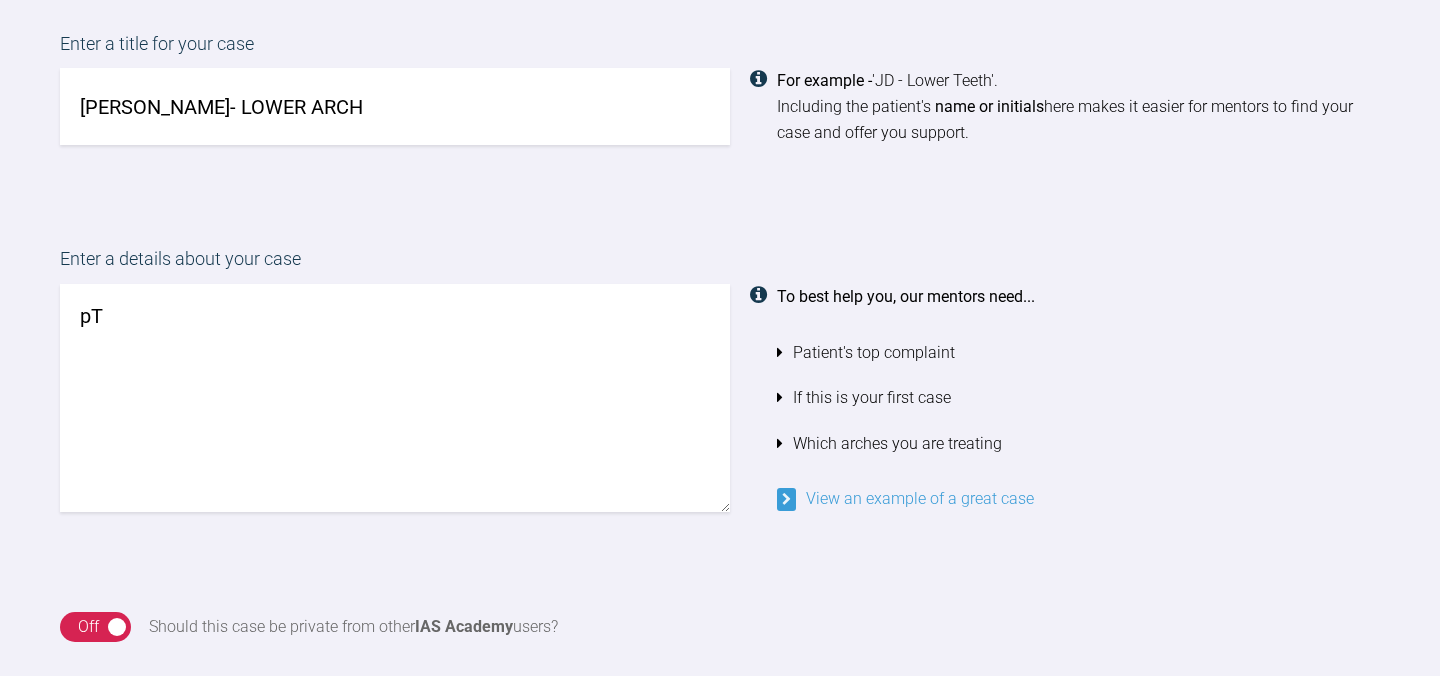 type on "p" 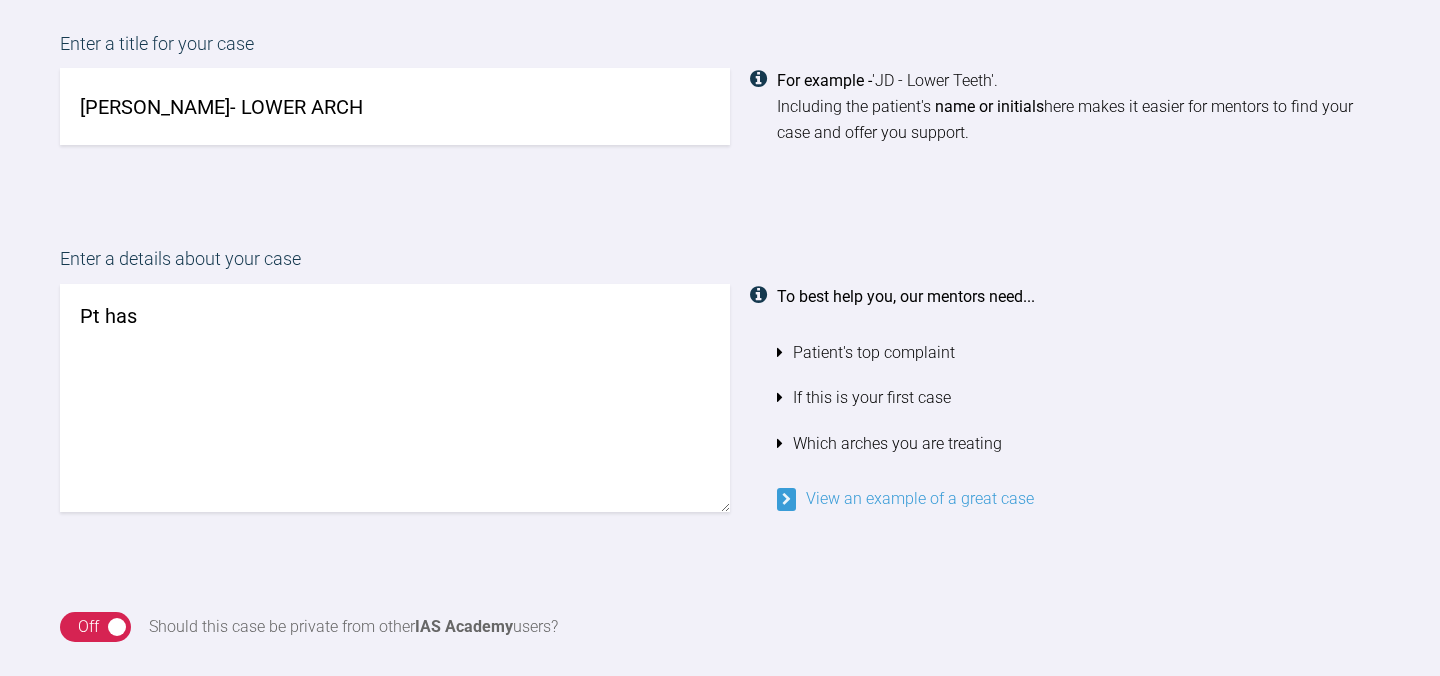 click on "Pt has" at bounding box center (395, 398) 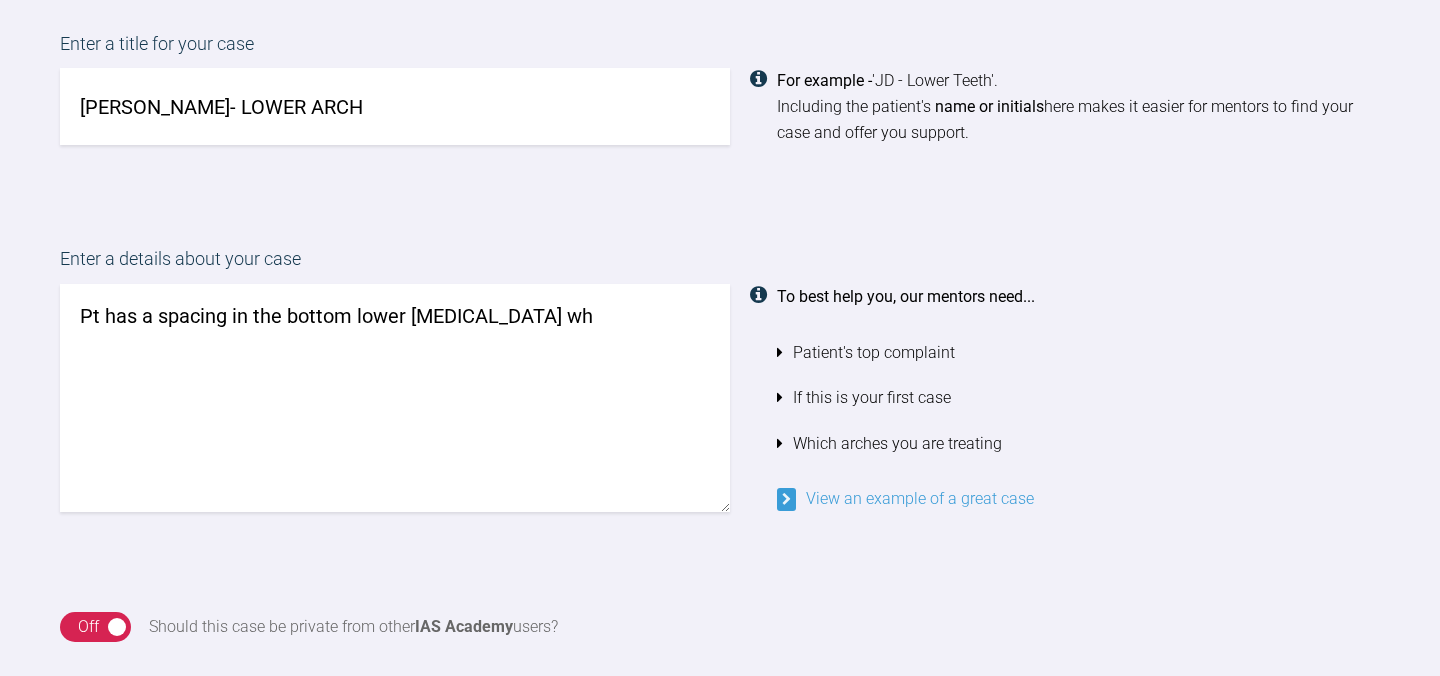 click on "Pt has a spacing in the bottom lower [MEDICAL_DATA] wh" at bounding box center [395, 398] 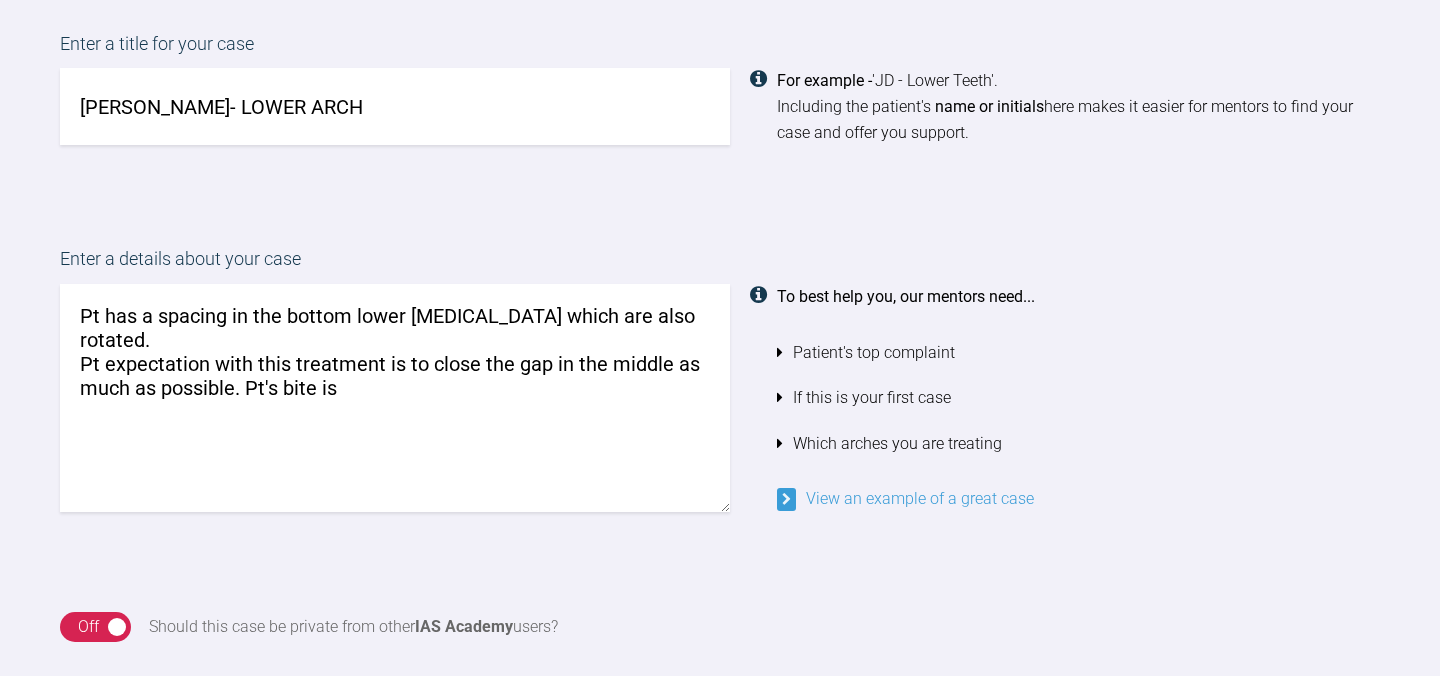 click on "Pt has a spacing in the bottom lower [MEDICAL_DATA] which are also rotated.
Pt expectation with this treatment is to close the gap in the middle as much as possible. Pt's bite is" at bounding box center [395, 398] 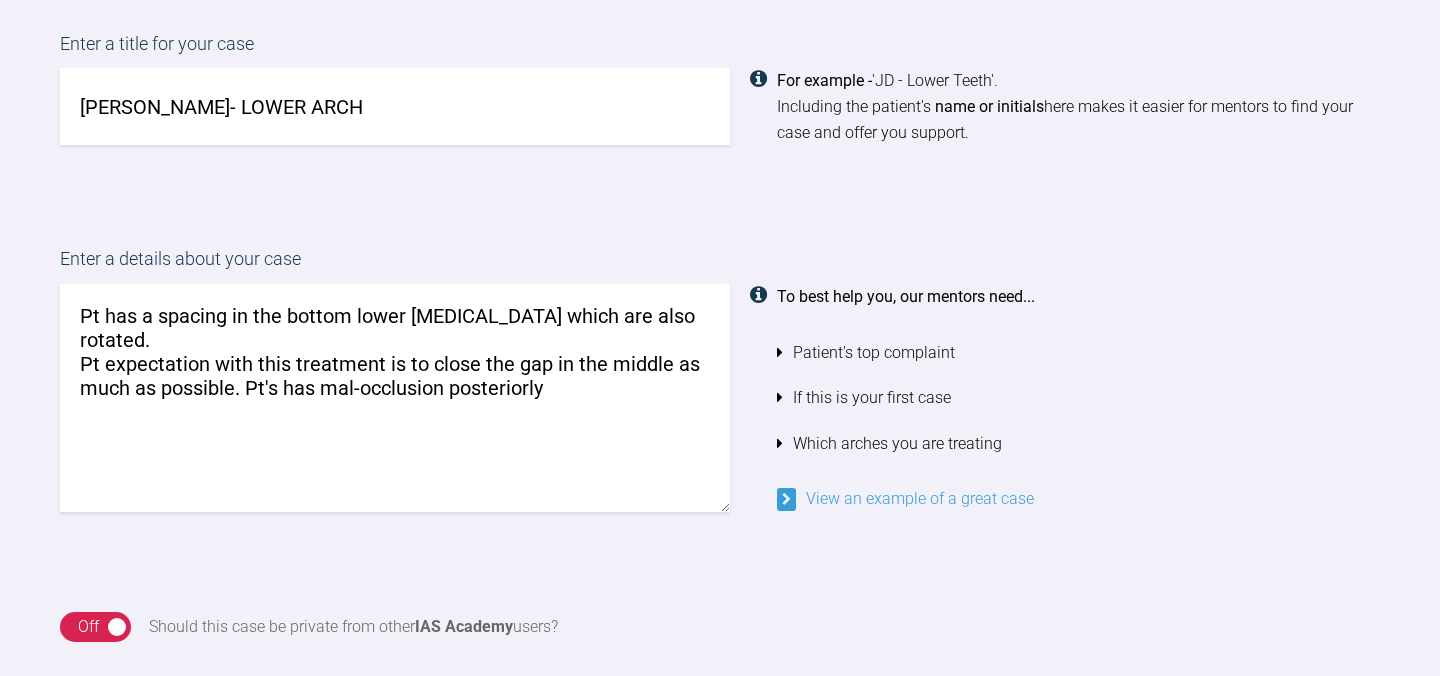 click on "Pt has a spacing in the bottom lower [MEDICAL_DATA] which are also rotated.
Pt expectation with this treatment is to close the gap in the middle as much as possible. Pt's has mal-occlusion posteriorly" at bounding box center [395, 398] 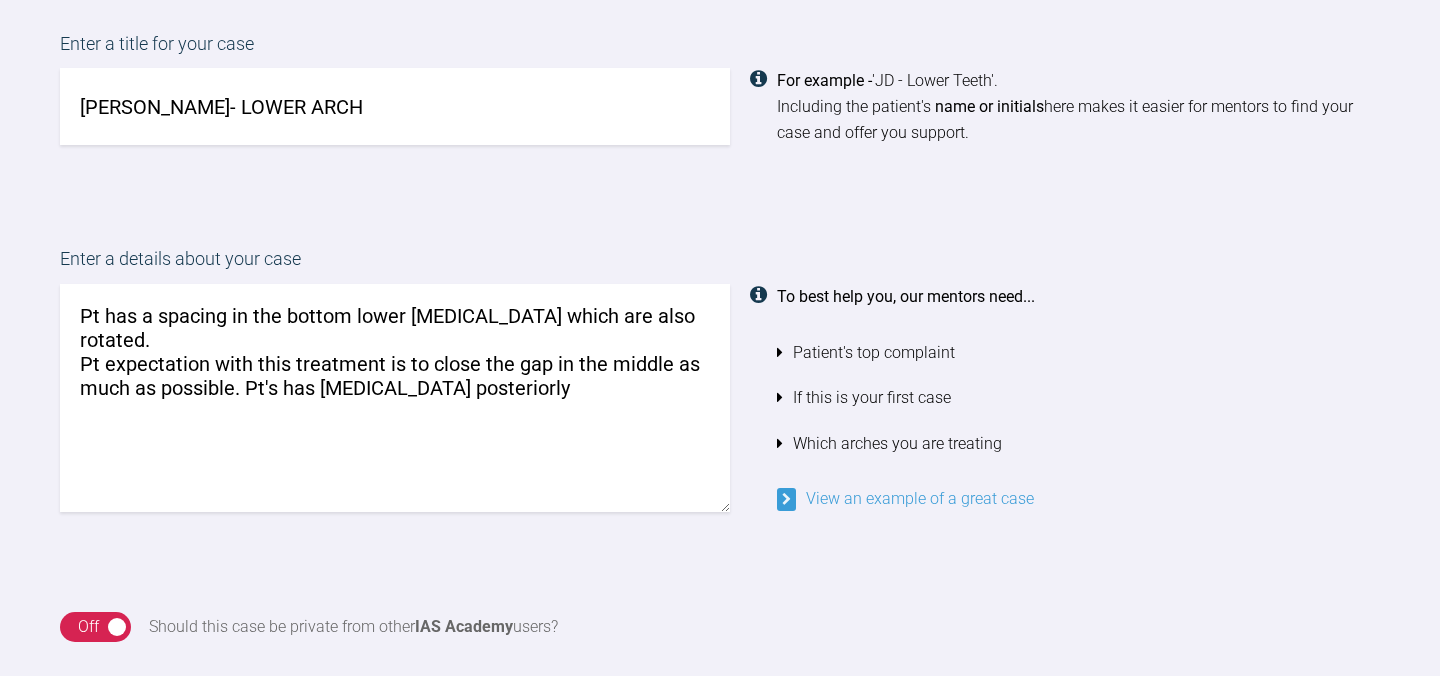 click on "Pt has a spacing in the bottom lower [MEDICAL_DATA] which are also rotated.
Pt expectation with this treatment is to close the gap in the middle as much as possible. Pt's has [MEDICAL_DATA] posteriorly" at bounding box center [395, 398] 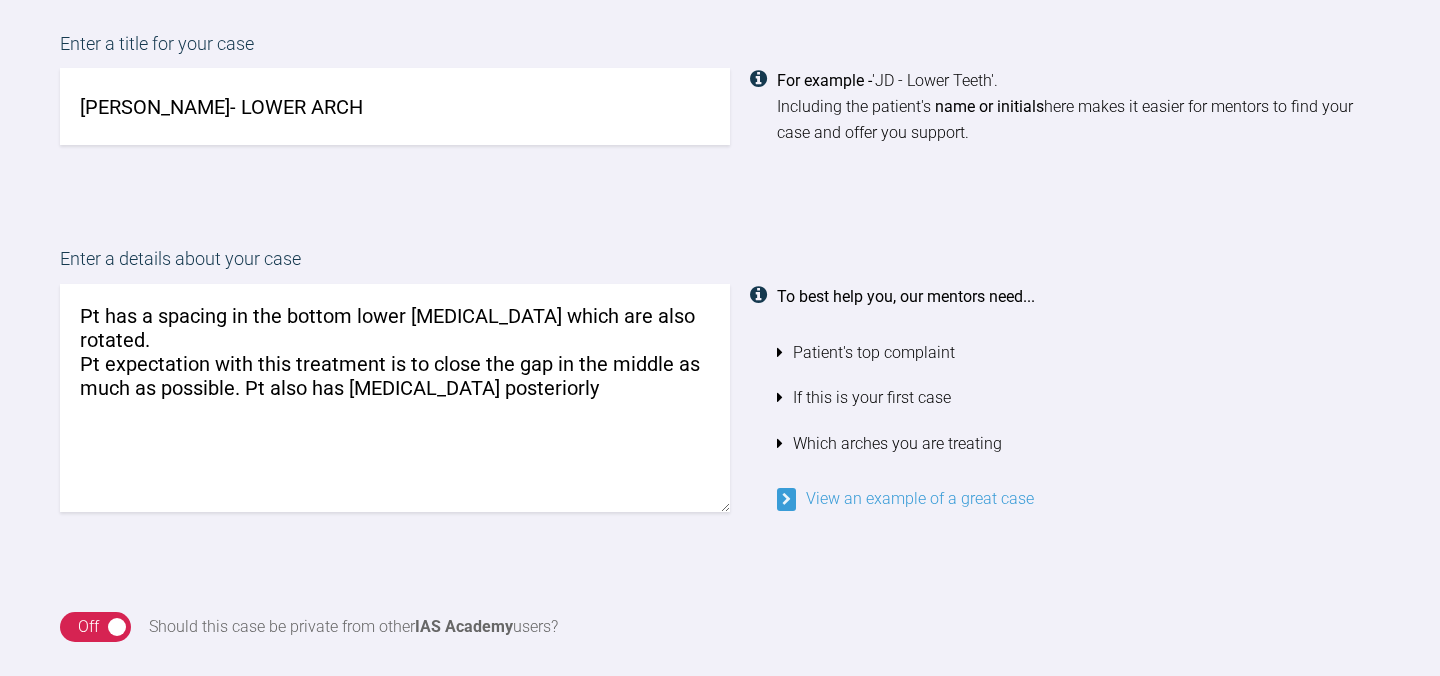 click on "Pt has a spacing in the bottom lower [MEDICAL_DATA] which are also rotated.
Pt expectation with this treatment is to close the gap in the middle as much as possible. Pt also has [MEDICAL_DATA] posteriorly" at bounding box center [395, 398] 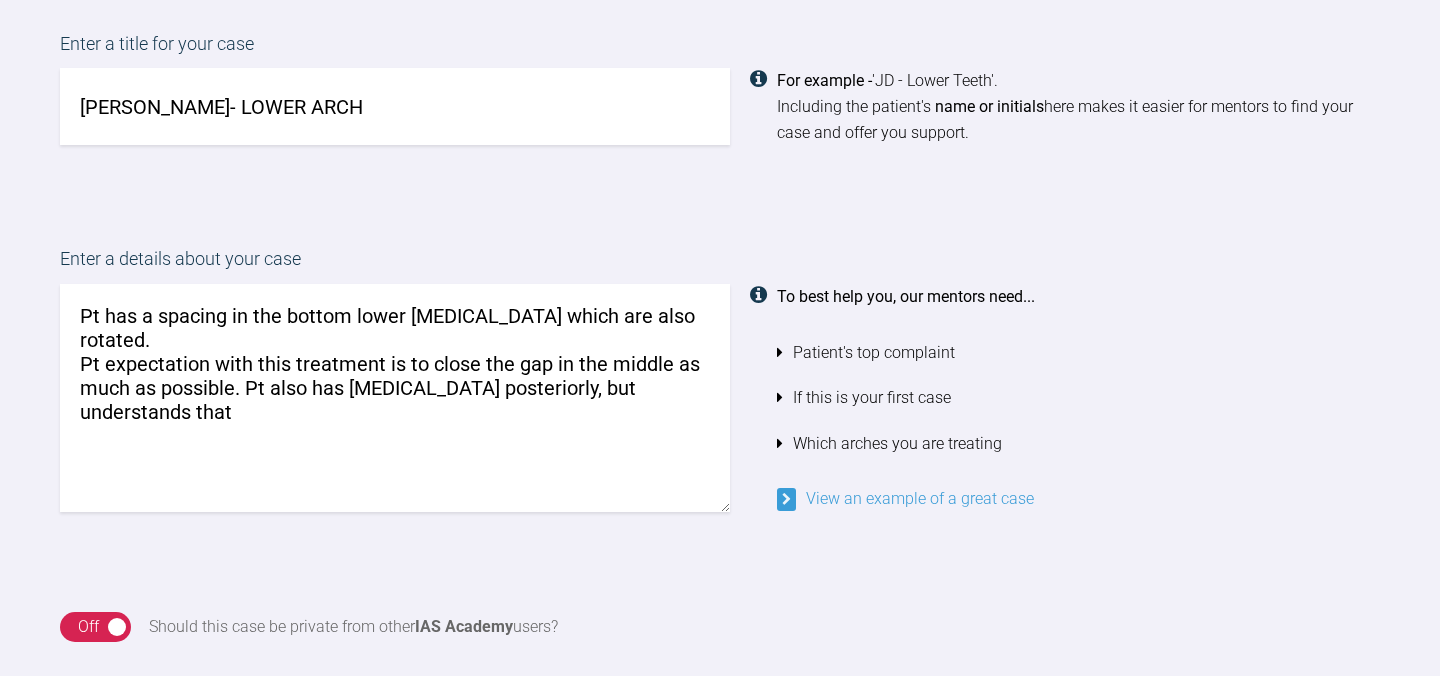 click on "Pt has a spacing in the bottom lower [MEDICAL_DATA] which are also rotated.
Pt expectation with this treatment is to close the gap in the middle as much as possible. Pt also has [MEDICAL_DATA] posteriorly, but understands that" at bounding box center (395, 398) 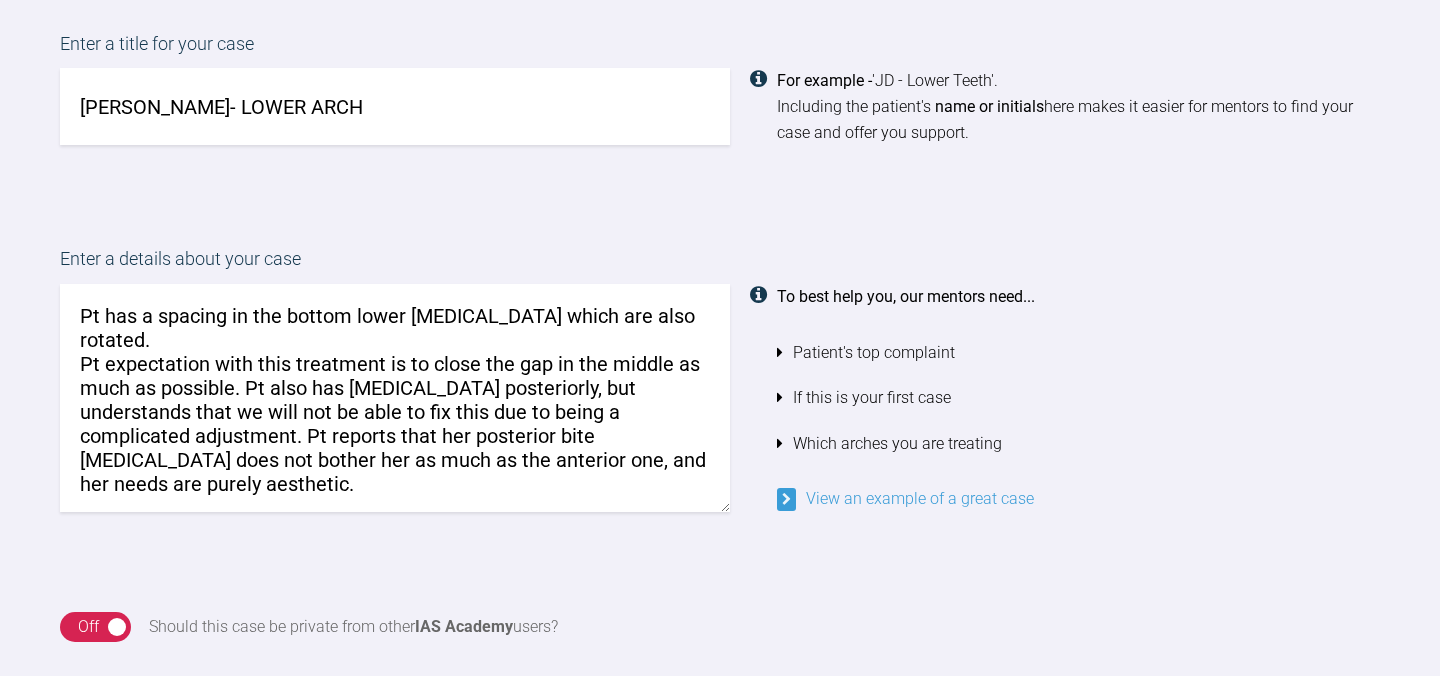 click on "Pt has a spacing in the bottom lower [MEDICAL_DATA] which are also rotated.
Pt expectation with this treatment is to close the gap in the middle as much as possible. Pt also has [MEDICAL_DATA] posteriorly, but understands that we will not be able to fix this due to being a complicated adjustment. Pt reports that her posterior bite [MEDICAL_DATA] does not bother her as much as the anterior one, and her needs are purely aesthetic." at bounding box center [395, 398] 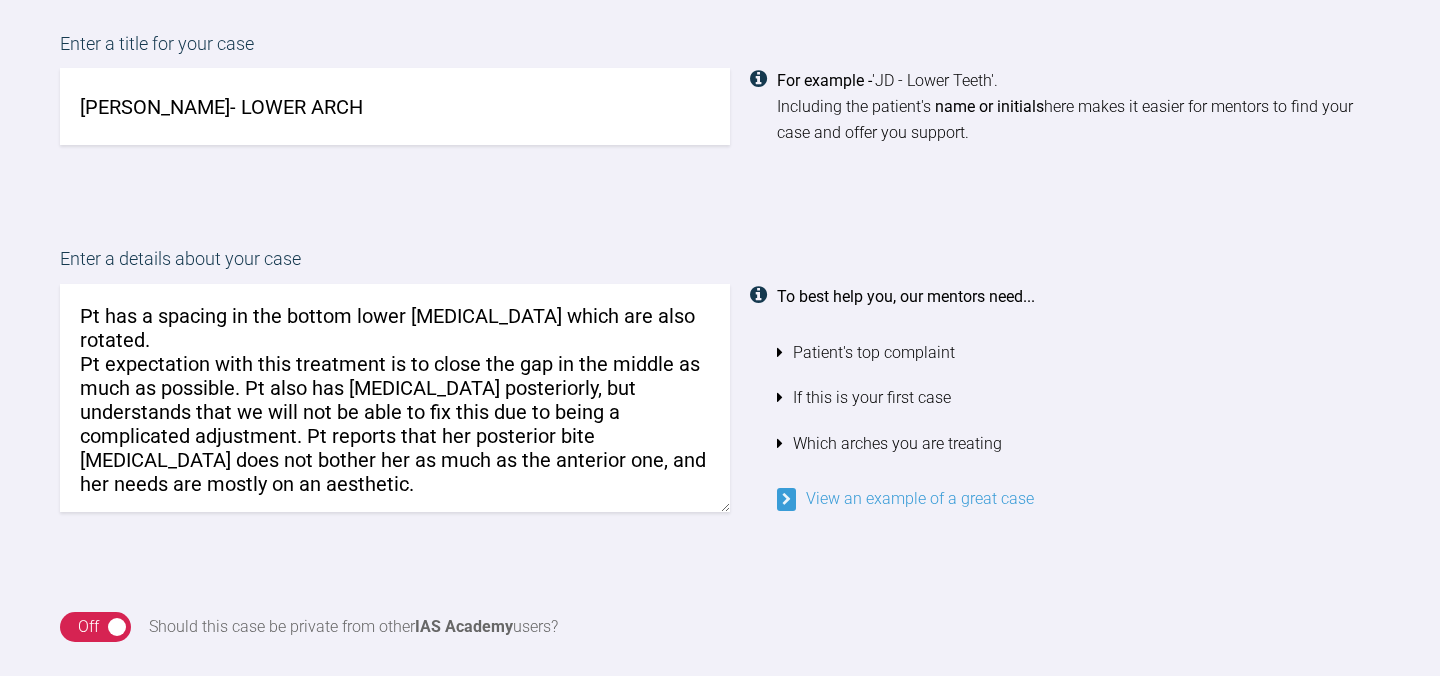 click on "Pt has a spacing in the bottom lower [MEDICAL_DATA] which are also rotated.
Pt expectation with this treatment is to close the gap in the middle as much as possible. Pt also has [MEDICAL_DATA] posteriorly, but understands that we will not be able to fix this due to being a complicated adjustment. Pt reports that her posterior bite [MEDICAL_DATA] does not bother her as much as the anterior one, and her needs are mostly on an aesthetic." at bounding box center (395, 398) 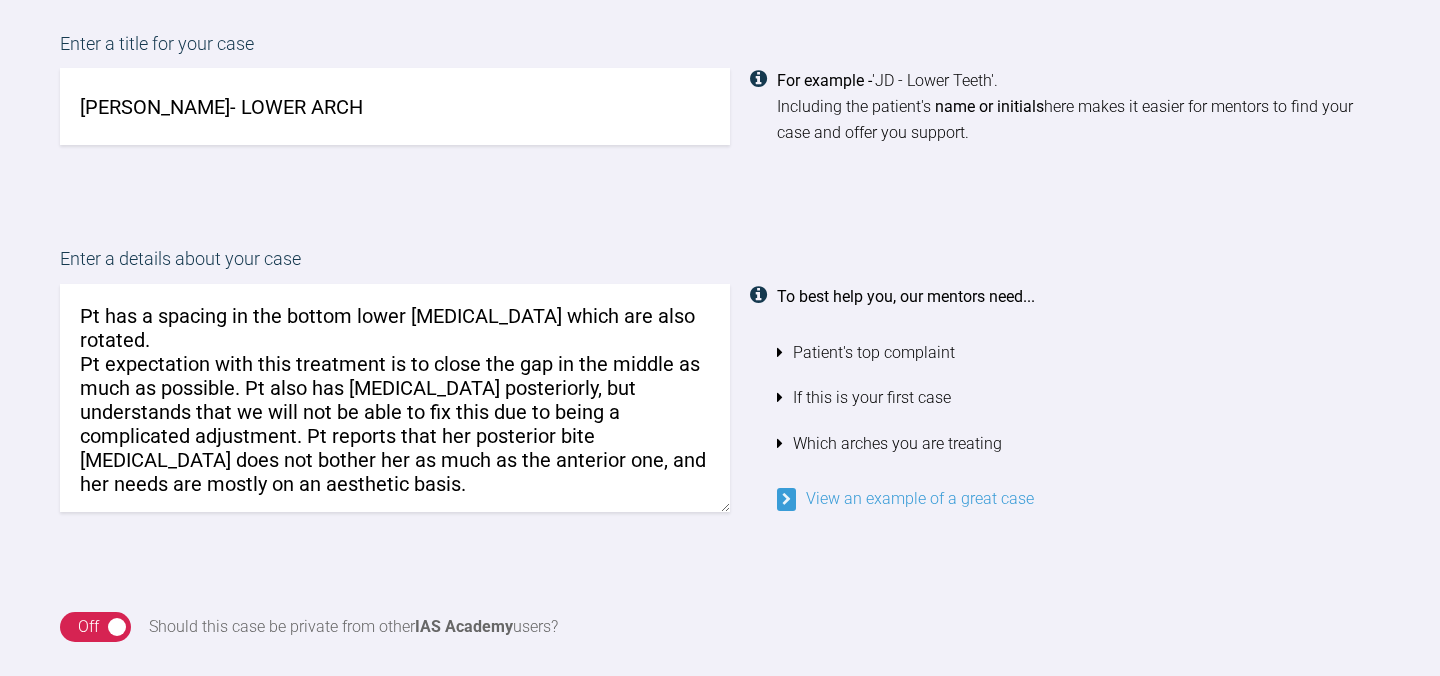 click on "Pt has a spacing in the bottom lower [MEDICAL_DATA] which are also rotated.
Pt expectation with this treatment is to close the gap in the middle as much as possible. Pt also has [MEDICAL_DATA] posteriorly, but understands that we will not be able to fix this due to being a complicated adjustment. Pt reports that her posterior bite [MEDICAL_DATA] does not bother her as much as the anterior one, and her needs are mostly on an aesthetic basis." at bounding box center [395, 398] 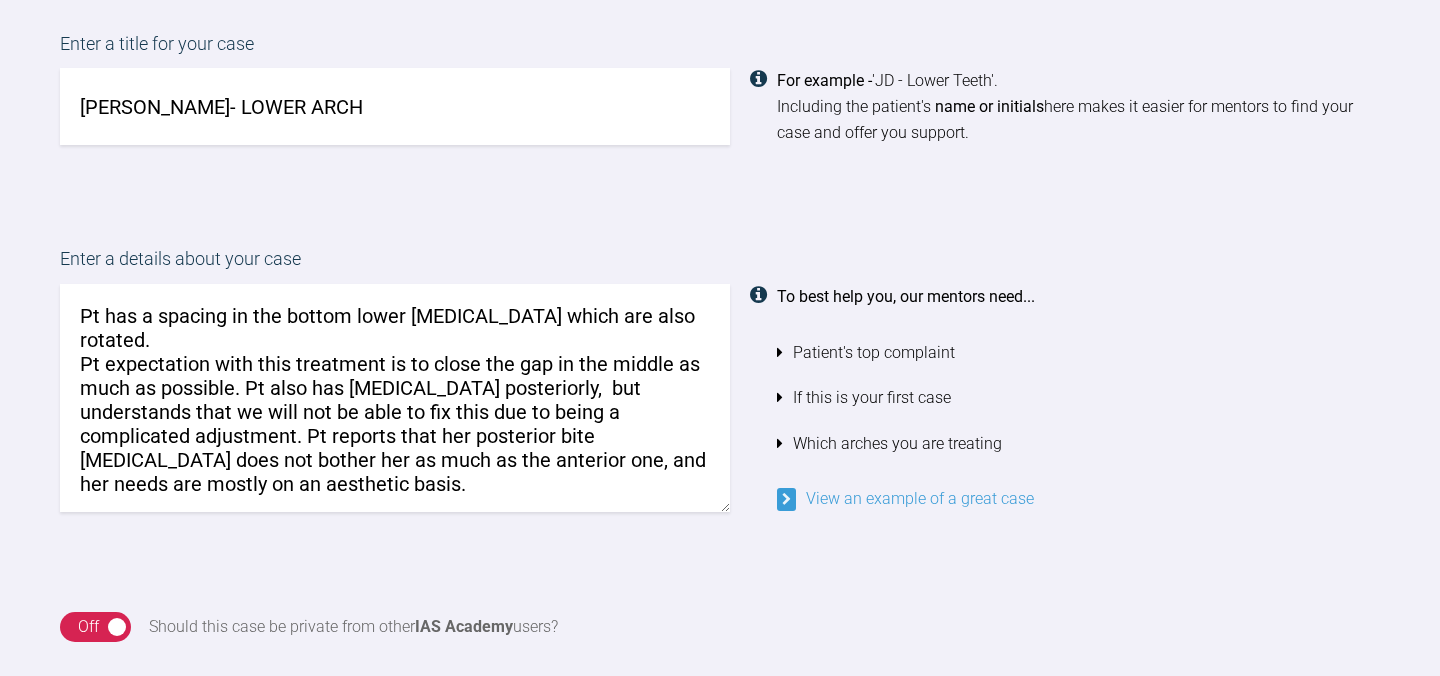 click on "Pt has a spacing in the bottom lower [MEDICAL_DATA] which are also rotated.
Pt expectation with this treatment is to close the gap in the middle as much as possible. Pt also has [MEDICAL_DATA] posteriorly,  but understands that we will not be able to fix this due to being a complicated adjustment. Pt reports that her posterior bite [MEDICAL_DATA] does not bother her as much as the anterior one, and her needs are mostly on an aesthetic basis." at bounding box center [395, 398] 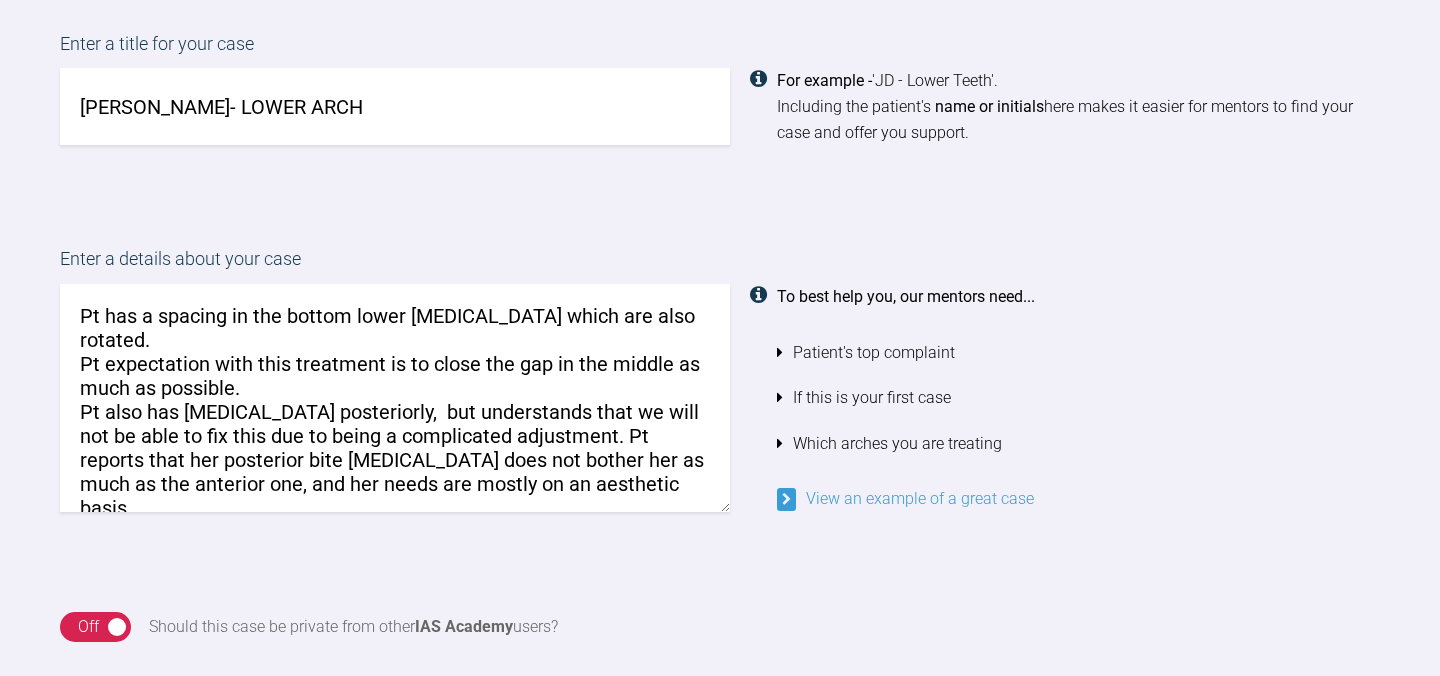 click on "Pt has a spacing in the bottom lower [MEDICAL_DATA] which are also rotated.
Pt expectation with this treatment is to close the gap in the middle as much as possible.
Pt also has [MEDICAL_DATA] posteriorly,  but understands that we will not be able to fix this due to being a complicated adjustment. Pt reports that her posterior bite [MEDICAL_DATA] does not bother her as much as the anterior one, and her needs are mostly on an aesthetic basis." at bounding box center [395, 398] 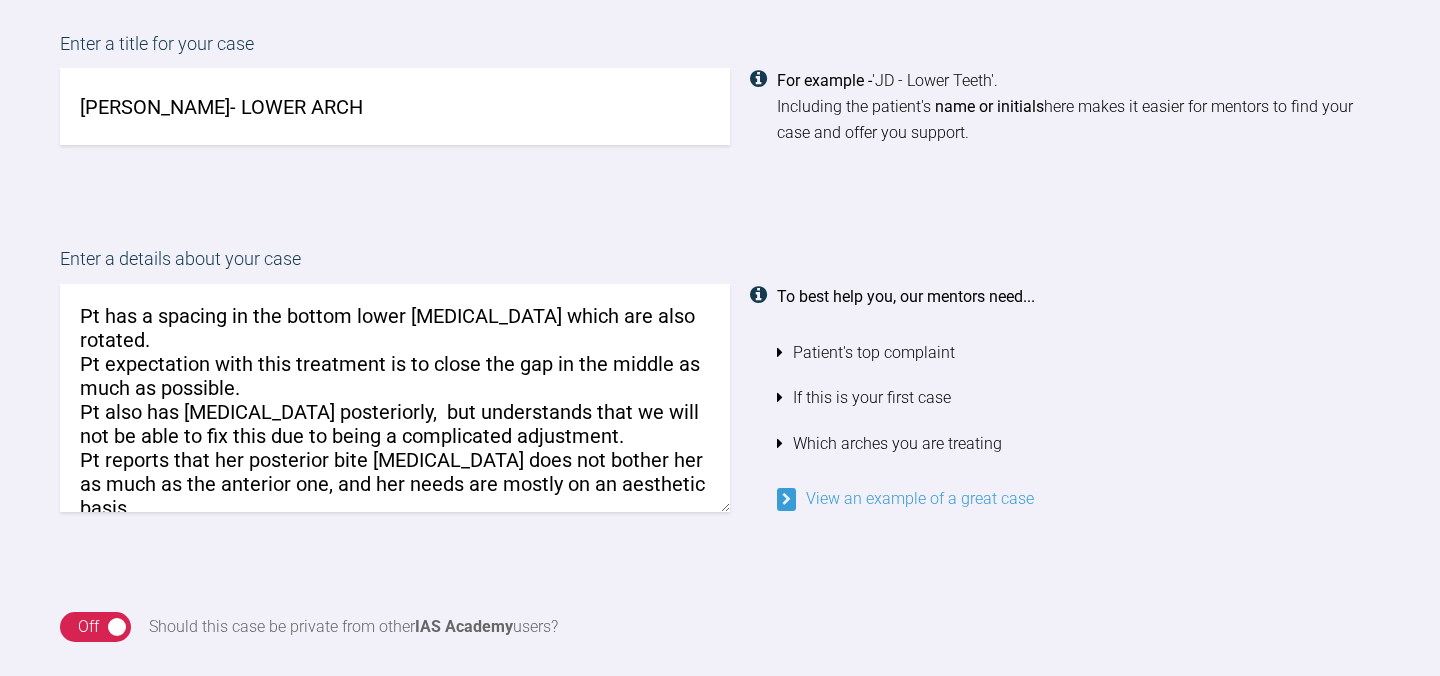 scroll, scrollTop: 4, scrollLeft: 0, axis: vertical 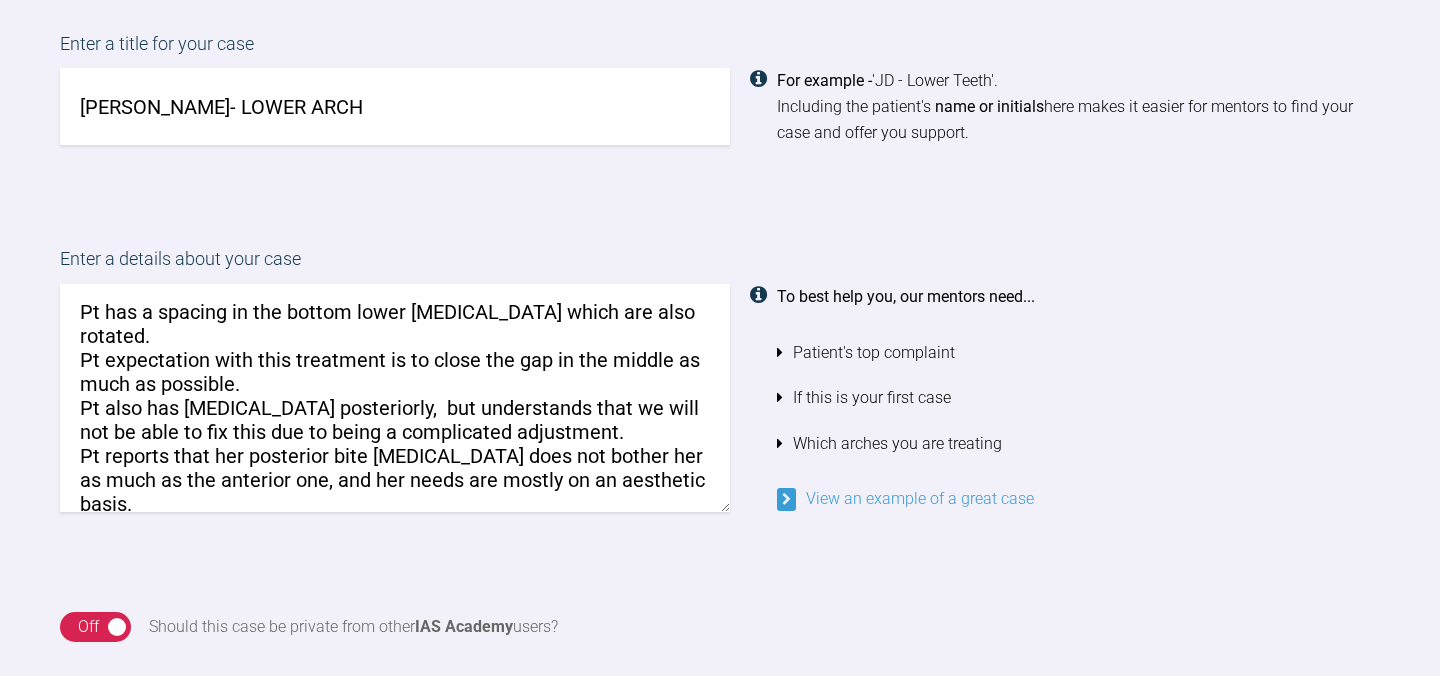 click on "Pt has a spacing in the bottom lower [MEDICAL_DATA] which are also rotated.
Pt expectation with this treatment is to close the gap in the middle as much as possible.
Pt also has [MEDICAL_DATA] posteriorly,  but understands that we will not be able to fix this due to being a complicated adjustment.
Pt reports that her posterior bite [MEDICAL_DATA] does not bother her as much as the anterior one, and her needs are mostly on an aesthetic basis." at bounding box center (395, 398) 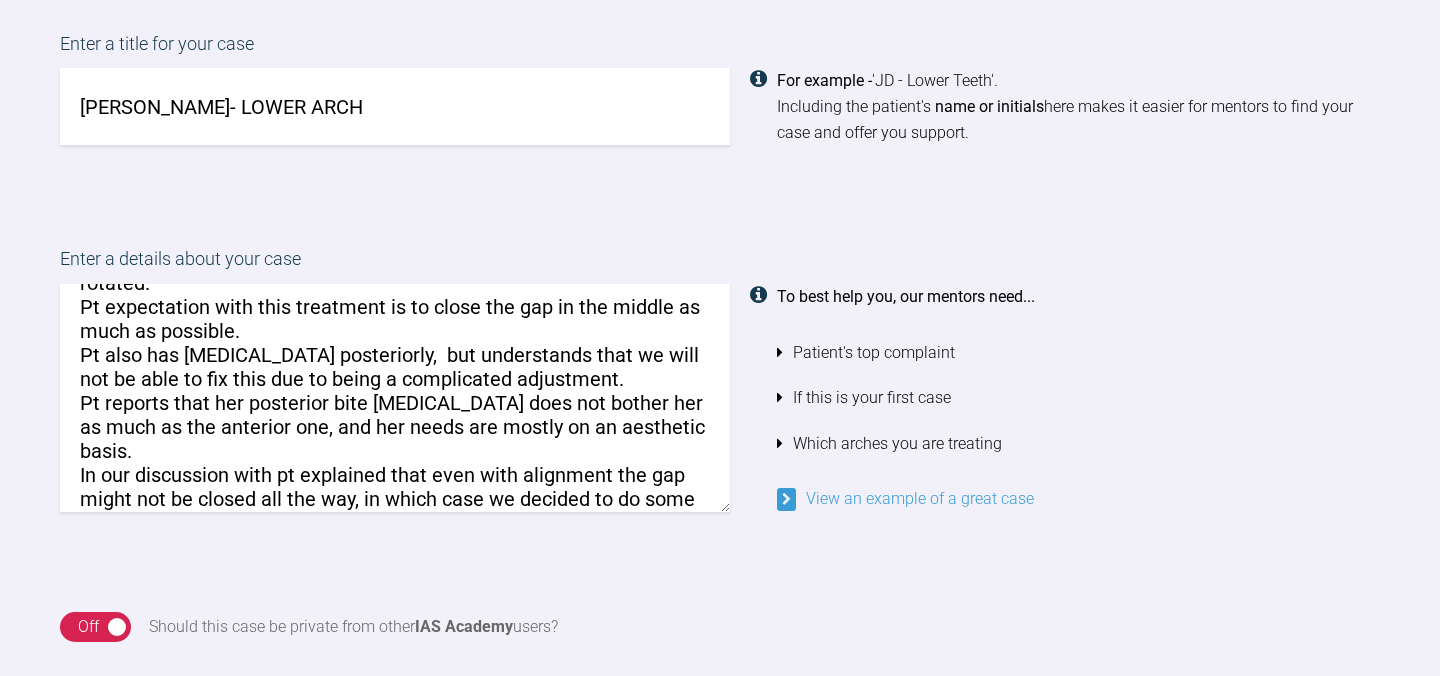 scroll, scrollTop: 81, scrollLeft: 0, axis: vertical 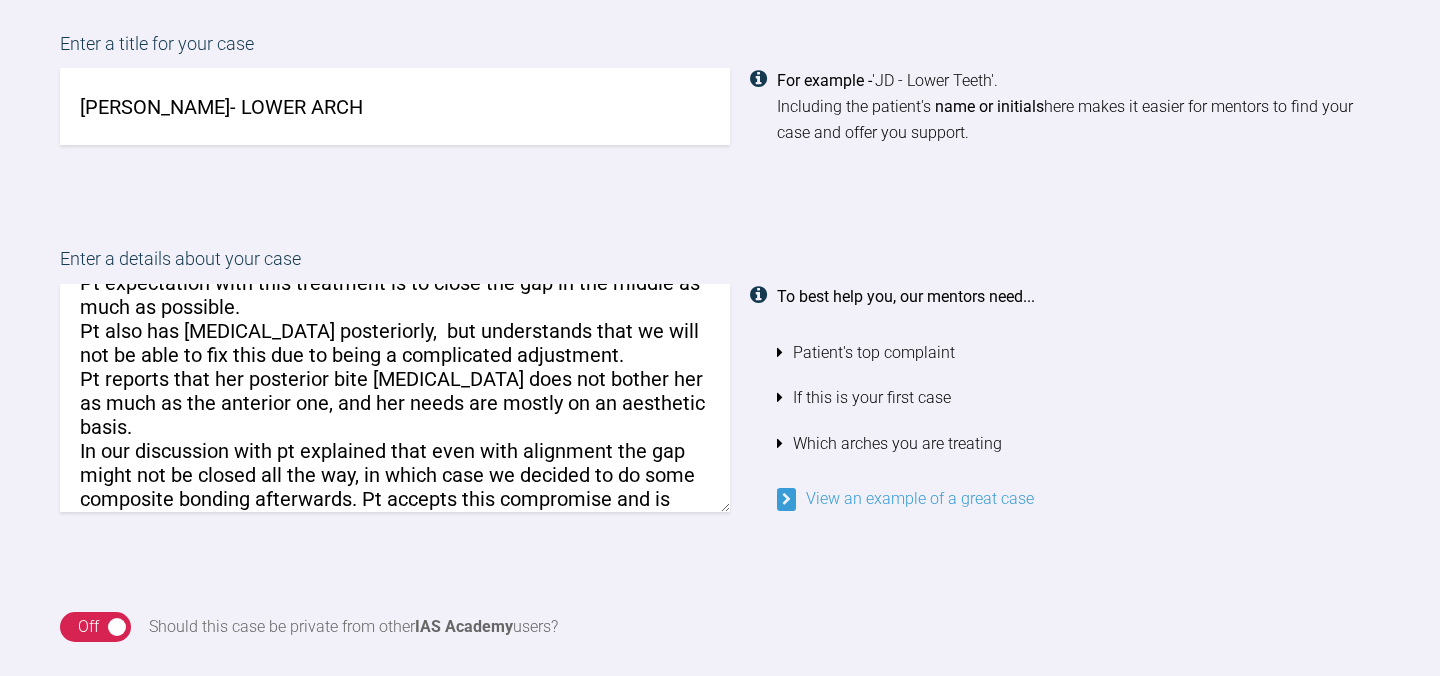 click on "Pt has a spacing in the bottom lower [MEDICAL_DATA] which are also rotated.
Pt expectation with this treatment is to close the gap in the middle as much as possible.
Pt also has [MEDICAL_DATA] posteriorly,  but understands that we will not be able to fix this due to being a complicated adjustment.
Pt reports that her posterior bite [MEDICAL_DATA] does not bother her as much as the anterior one, and her needs are mostly on an aesthetic basis.
In our discussion with pt explained that even with alignment the gap might not be closed all the way, in which case we decided to do some composite bonding afterwards. Pt accepts this compromise and is happy to proceed with the case as soon as, if possible." at bounding box center (395, 398) 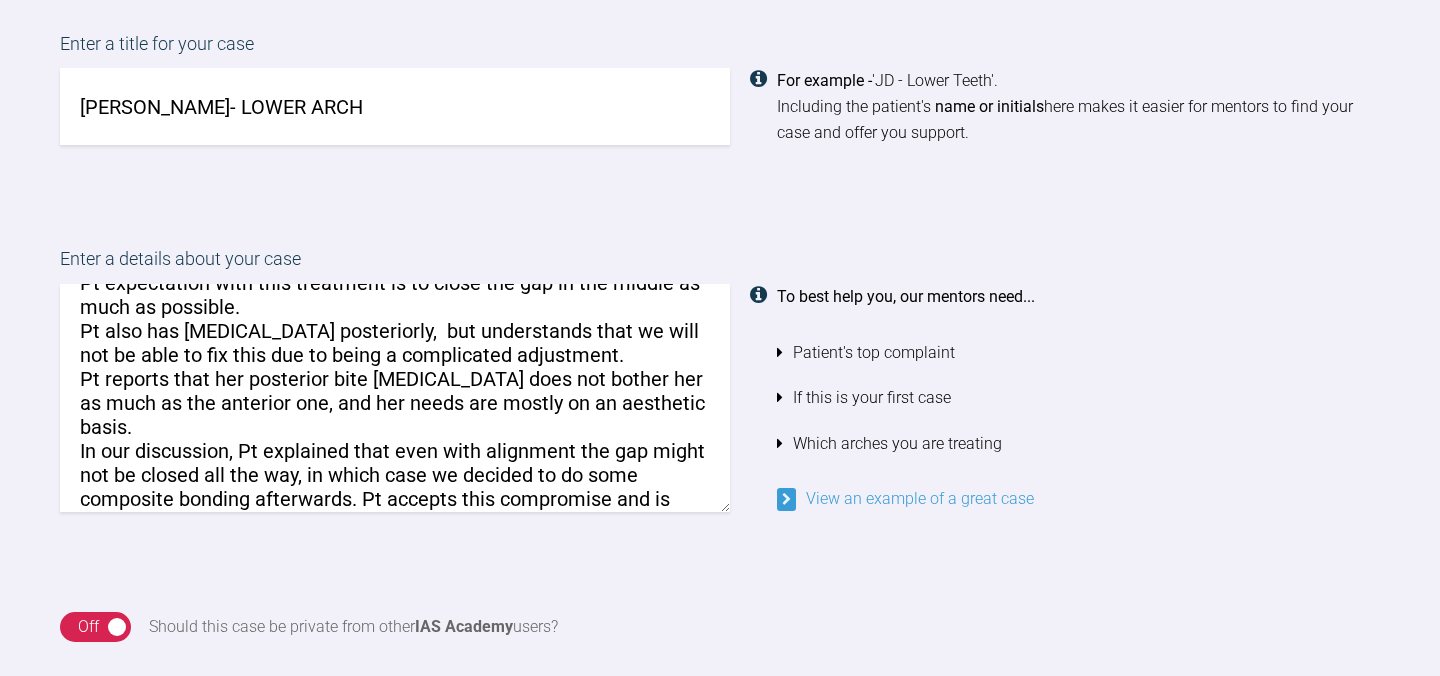 click on "Pt has a spacing in the bottom lower [MEDICAL_DATA] which are also rotated.
Pt expectation with this treatment is to close the gap in the middle as much as possible.
Pt also has [MEDICAL_DATA] posteriorly,  but understands that we will not be able to fix this due to being a complicated adjustment.
Pt reports that her posterior bite [MEDICAL_DATA] does not bother her as much as the anterior one, and her needs are mostly on an aesthetic basis.
In our discussion, Pt explained that even with alignment the gap might not be closed all the way, in which case we decided to do some composite bonding afterwards. Pt accepts this compromise and is happy to proceed with the case as soon as, if possible." at bounding box center [395, 398] 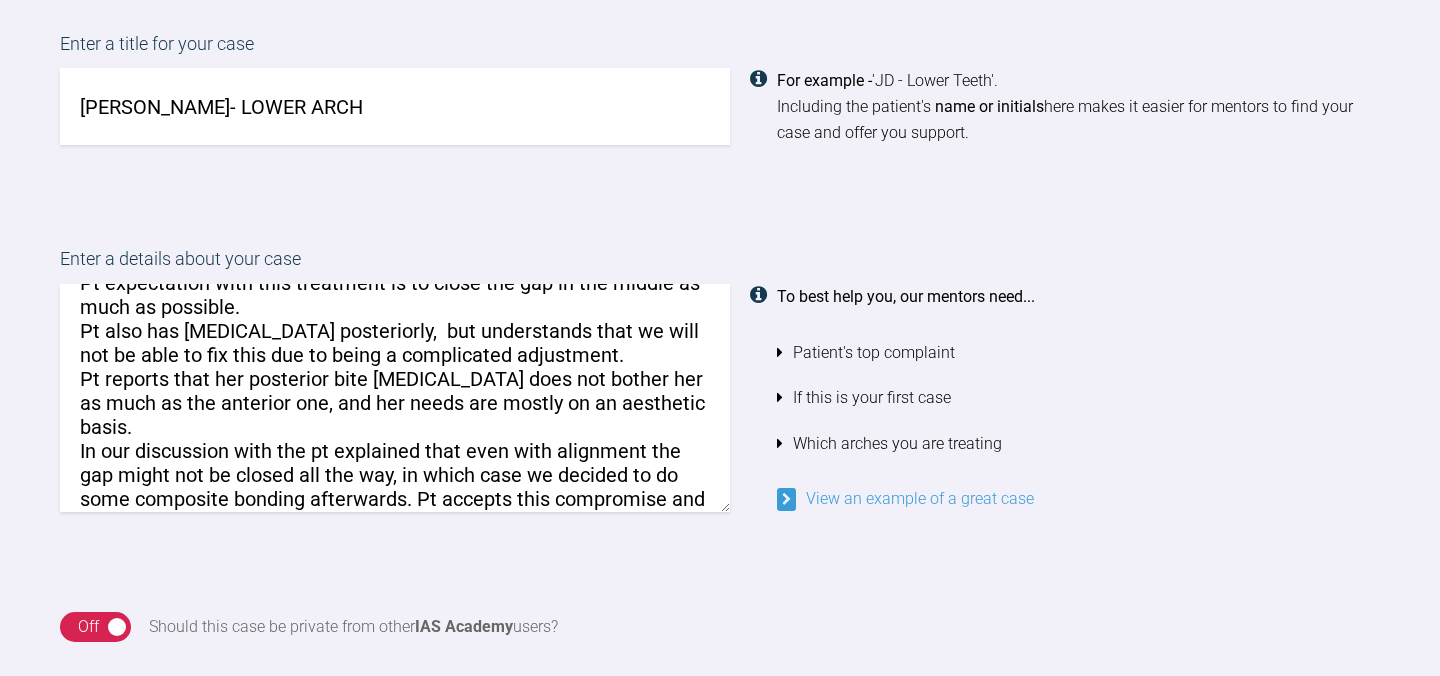 click on "Pt has a spacing in the bottom lower [MEDICAL_DATA] which are also rotated.
Pt expectation with this treatment is to close the gap in the middle as much as possible.
Pt also has [MEDICAL_DATA] posteriorly,  but understands that we will not be able to fix this due to being a complicated adjustment.
Pt reports that her posterior bite [MEDICAL_DATA] does not bother her as much as the anterior one, and her needs are mostly on an aesthetic basis.
In our discussion with the pt explained that even with alignment the gap might not be closed all the way, in which case we decided to do some composite bonding afterwards. Pt accepts this compromise and is happy to proceed with the case as soon as, if possible." at bounding box center (395, 398) 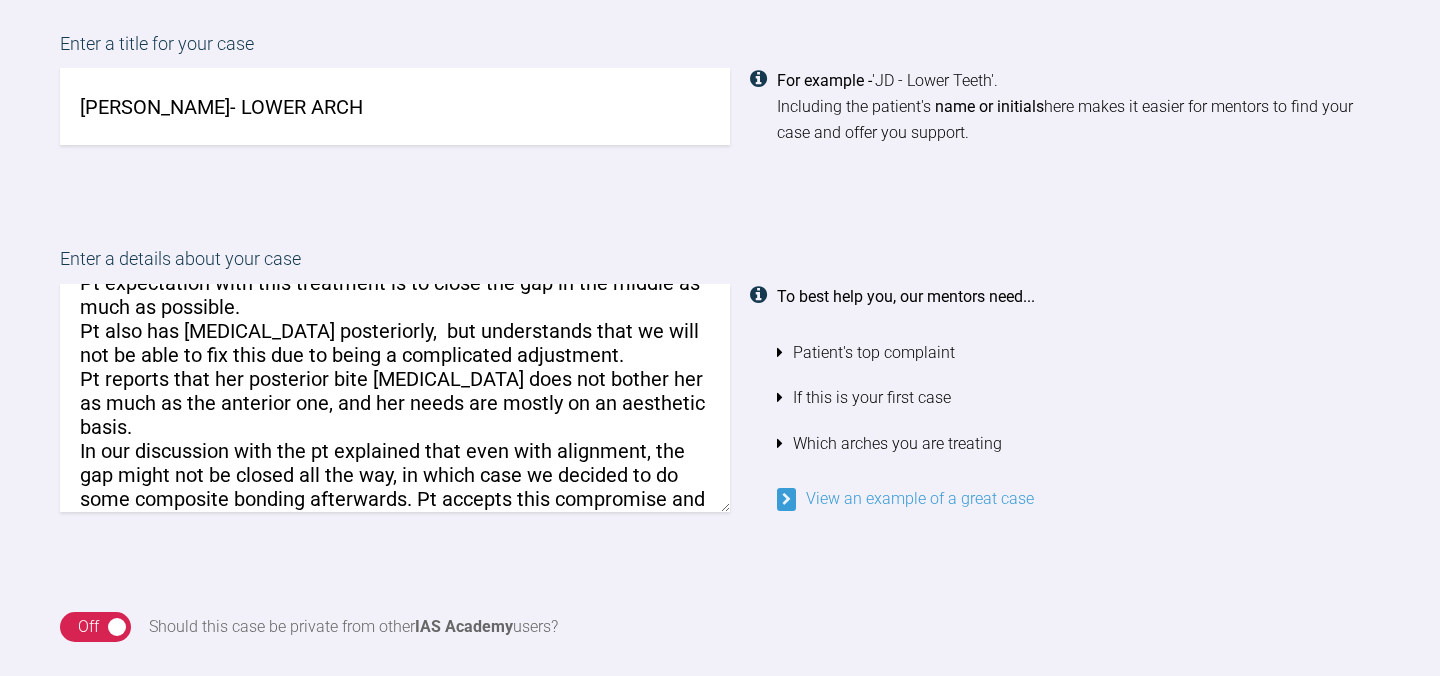 scroll, scrollTop: 100, scrollLeft: 0, axis: vertical 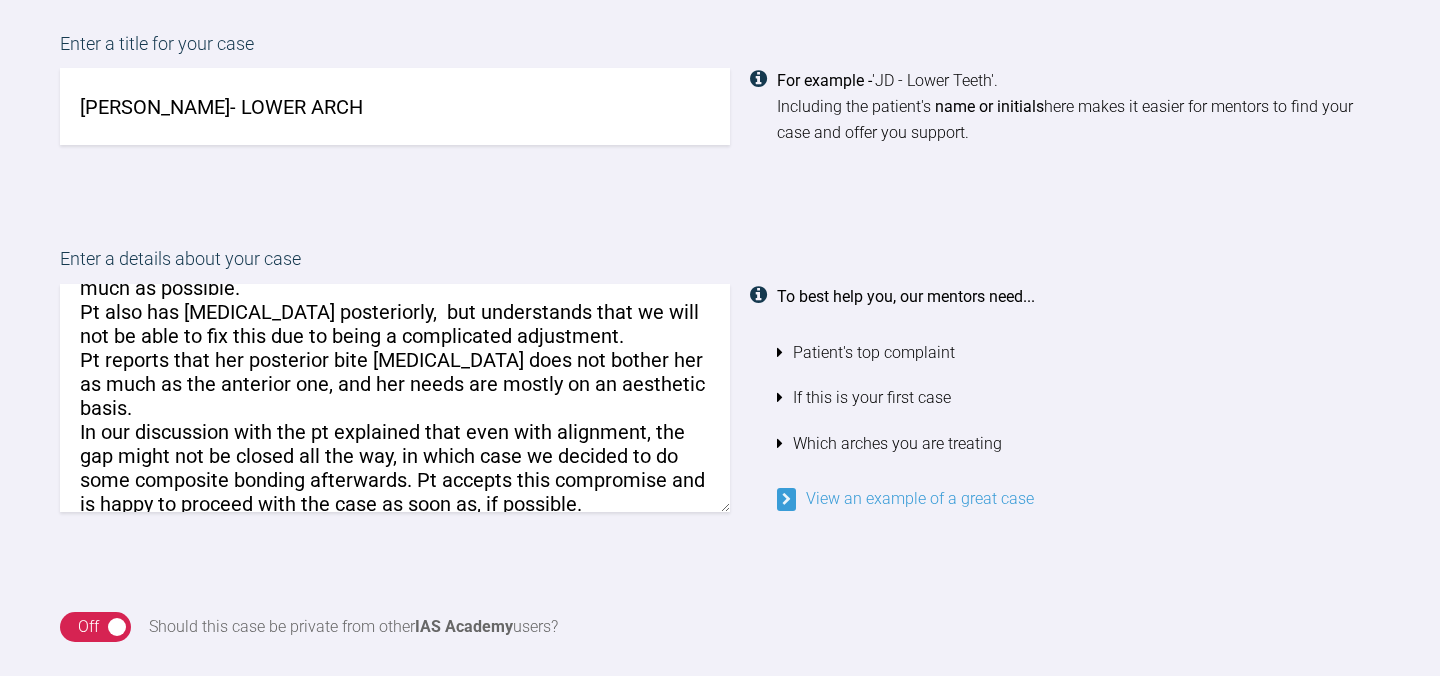 click on "Pt has a spacing in the bottom lower [MEDICAL_DATA] which are also rotated.
Pt expectation with this treatment is to close the gap in the middle as much as possible.
Pt also has [MEDICAL_DATA] posteriorly,  but understands that we will not be able to fix this due to being a complicated adjustment.
Pt reports that her posterior bite [MEDICAL_DATA] does not bother her as much as the anterior one, and her needs are mostly on an aesthetic basis.
In our discussion with the pt explained that even with alignment, the gap might not be closed all the way, in which case we decided to do some composite bonding afterwards. Pt accepts this compromise and is happy to proceed with the case as soon as, if possible." at bounding box center [395, 398] 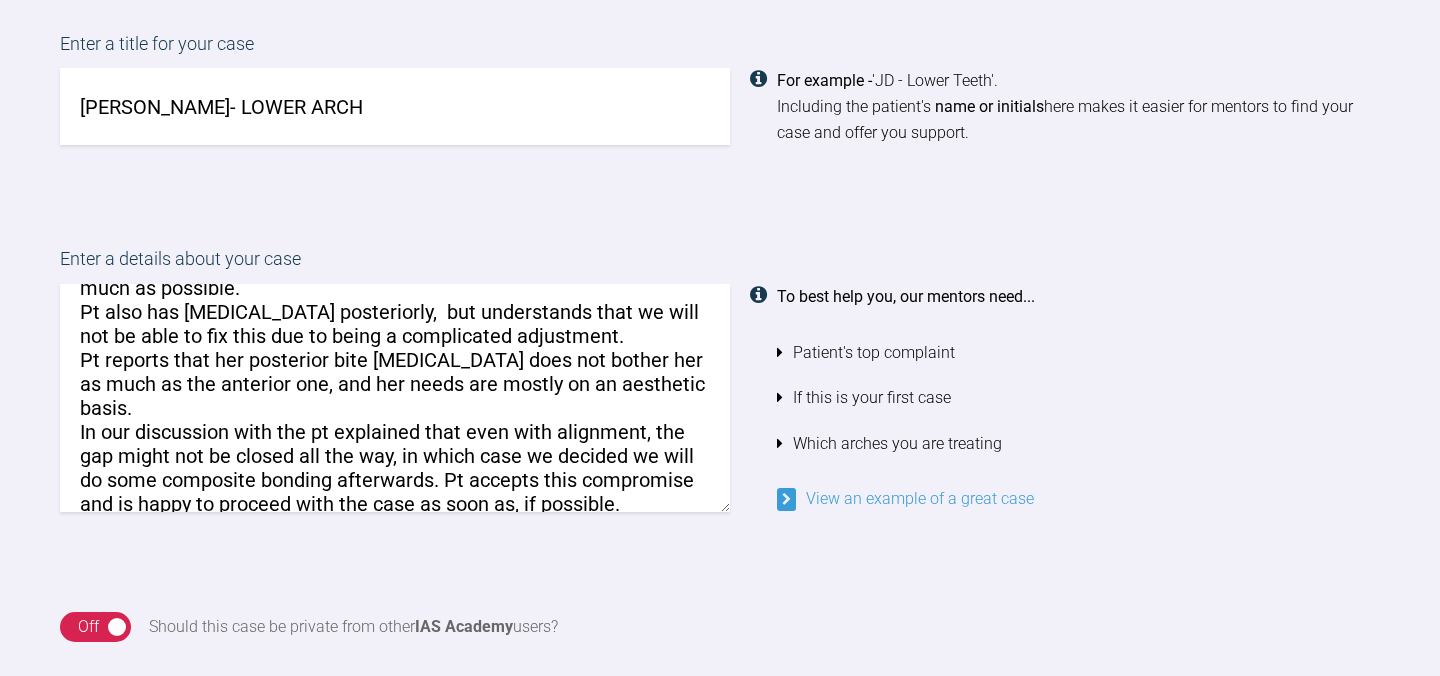 click on "Pt has a spacing in the bottom lower [MEDICAL_DATA] which are also rotated.
Pt expectation with this treatment is to close the gap in the middle as much as possible.
Pt also has [MEDICAL_DATA] posteriorly,  but understands that we will not be able to fix this due to being a complicated adjustment.
Pt reports that her posterior bite [MEDICAL_DATA] does not bother her as much as the anterior one, and her needs are mostly on an aesthetic basis.
In our discussion with the pt explained that even with alignment, the gap might not be closed all the way, in which case we decided we will do some composite bonding afterwards. Pt accepts this compromise and is happy to proceed with the case as soon as, if possible." at bounding box center [395, 398] 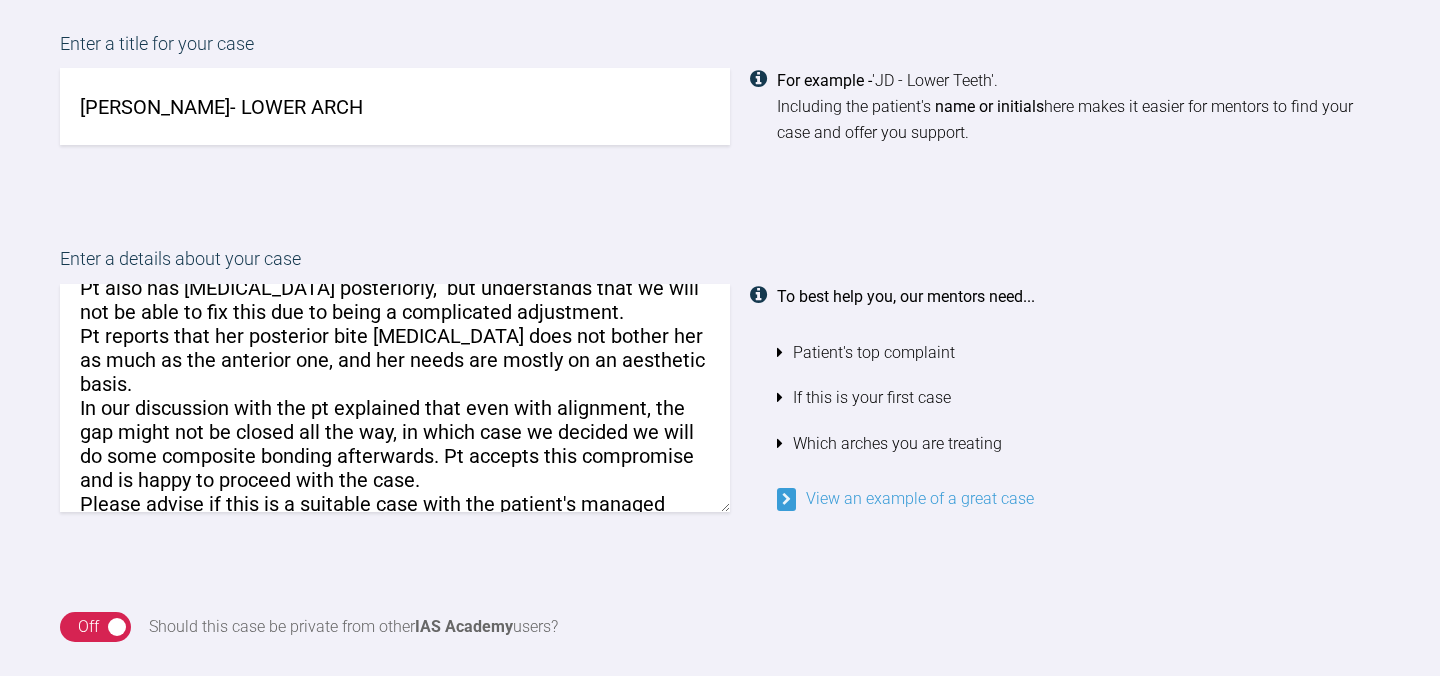 scroll, scrollTop: 129, scrollLeft: 0, axis: vertical 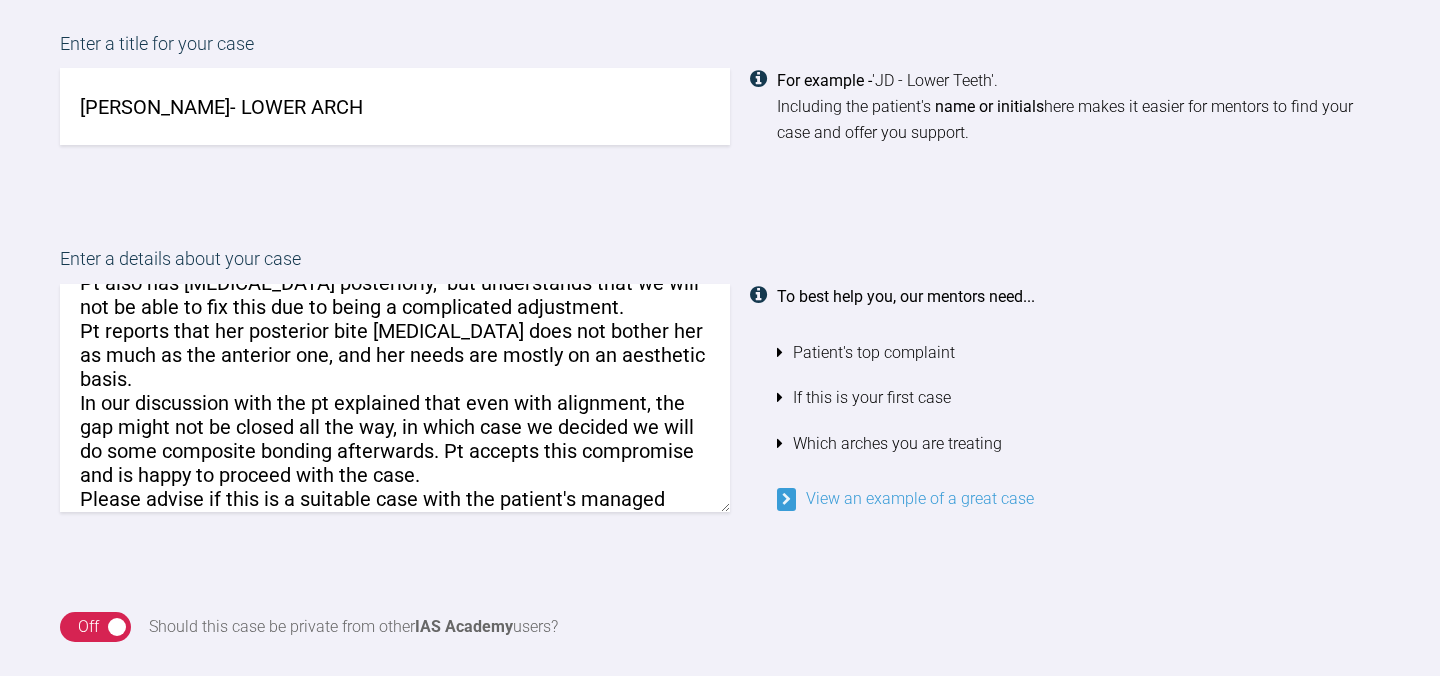 click on "Pt has a spacing in the bottom lower [MEDICAL_DATA] which are also rotated.
Pt expectation with this treatment is to close the gap in the middle as much as possible.
Pt also has [MEDICAL_DATA] posteriorly,  but understands that we will not be able to fix this due to being a complicated adjustment.
Pt reports that her posterior bite [MEDICAL_DATA] does not bother her as much as the anterior one, and her needs are mostly on an aesthetic basis.
In our discussion with the pt explained that even with alignment, the gap might not be closed all the way, in which case we decided we will do some composite bonding afterwards. Pt accepts this compromise and is happy to proceed with the case.
Please advise if this is a suitable case with the patient's managed expectations." at bounding box center [395, 398] 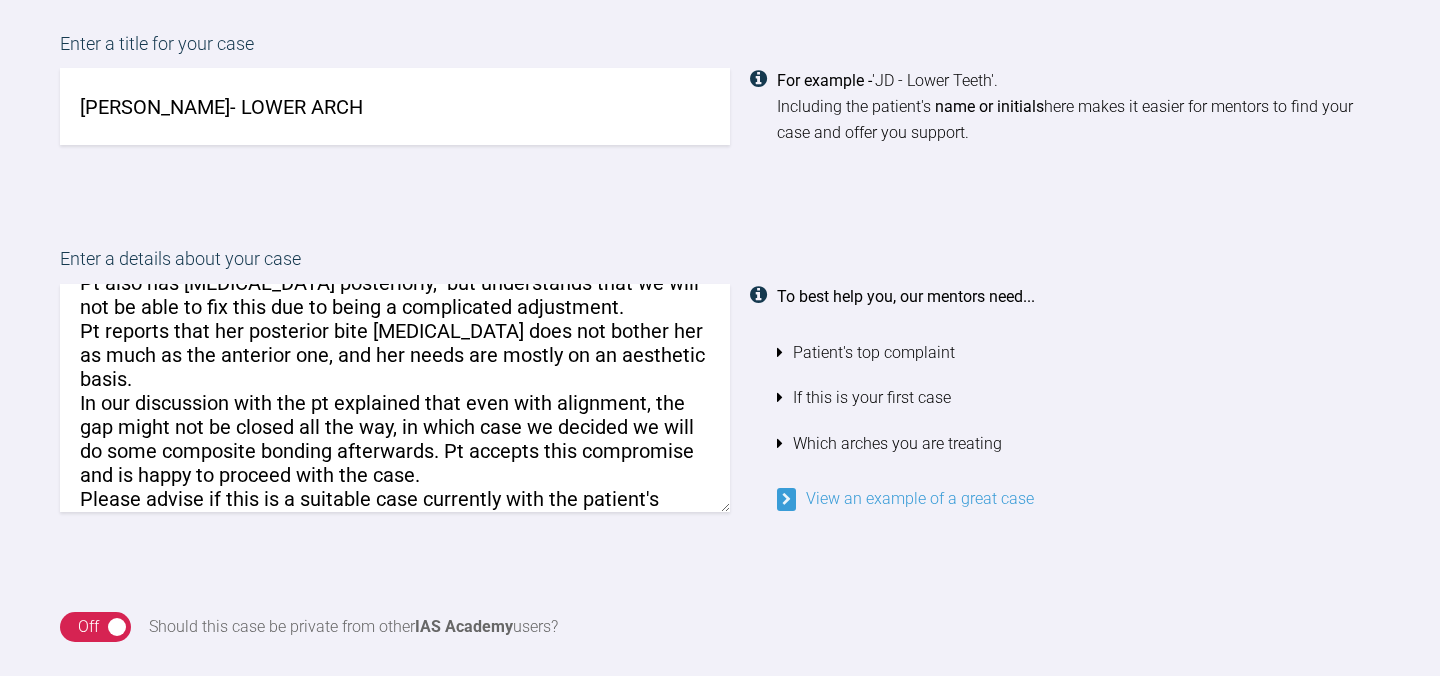 click on "Pt has a spacing in the bottom lower [MEDICAL_DATA] which are also rotated.
Pt expectation with this treatment is to close the gap in the middle as much as possible.
Pt also has [MEDICAL_DATA] posteriorly,  but understands that we will not be able to fix this due to being a complicated adjustment.
Pt reports that her posterior bite [MEDICAL_DATA] does not bother her as much as the anterior one, and her needs are mostly on an aesthetic basis.
In our discussion with the pt explained that even with alignment, the gap might not be closed all the way, in which case we decided we will do some composite bonding afterwards. Pt accepts this compromise and is happy to proceed with the case.
Please advise if this is a suitable case currently with the patient's managed expectations." at bounding box center (395, 398) 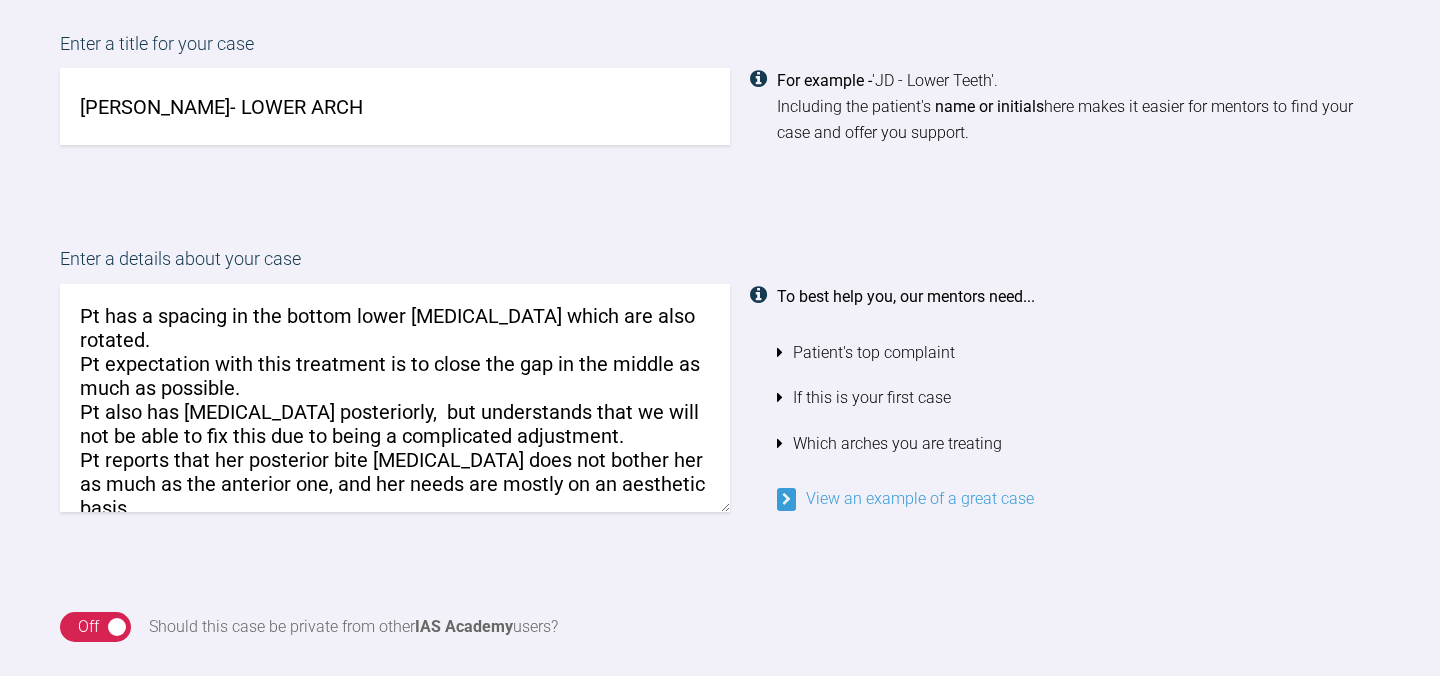 click on "Pt has a spacing in the bottom lower [MEDICAL_DATA] which are also rotated.
Pt expectation with this treatment is to close the gap in the middle as much as possible.
Pt also has [MEDICAL_DATA] posteriorly,  but understands that we will not be able to fix this due to being a complicated adjustment.
Pt reports that her posterior bite [MEDICAL_DATA] does not bother her as much as the anterior one, and her needs are mostly on an aesthetic basis.
In our discussion with the pt explained that even with alignment, the gap might not be closed all the way, in which case we decided we will do some composite bonding afterwards. Pt accepts this compromise and is happy to proceed with the case.
Please advise if this is a suitable case currently with the patient's managed expectations." at bounding box center (395, 398) 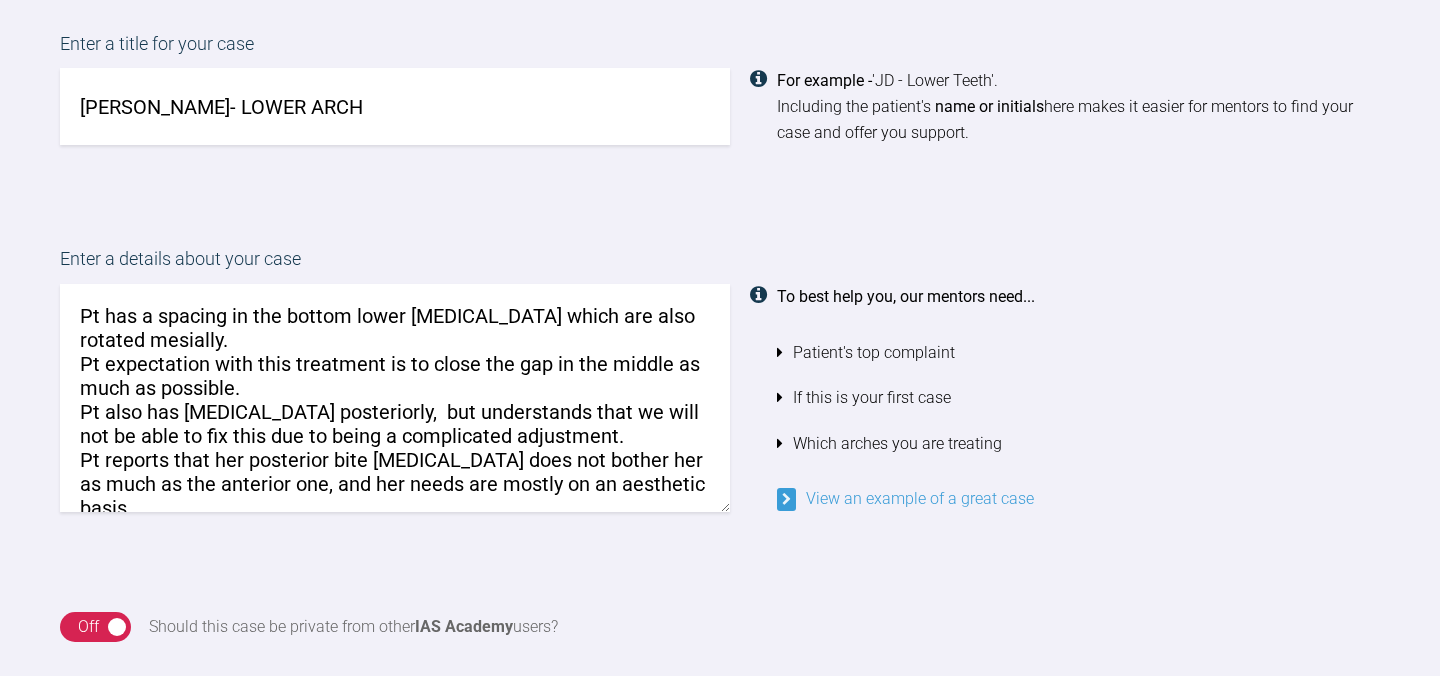 click on "Pt has a spacing in the bottom lower [MEDICAL_DATA] which are also rotated mesially.
Pt expectation with this treatment is to close the gap in the middle as much as possible.
Pt also has [MEDICAL_DATA] posteriorly,  but understands that we will not be able to fix this due to being a complicated adjustment.
Pt reports that her posterior bite [MEDICAL_DATA] does not bother her as much as the anterior one, and her needs are mostly on an aesthetic basis.
In our discussion with the pt explained that even with alignment, the gap might not be closed all the way, in which case we decided we will do some composite bonding afterwards. Pt accepts this compromise and is happy to proceed with the case.
Please advise if this is a suitable case currently with the patient's managed expectations." at bounding box center [395, 398] 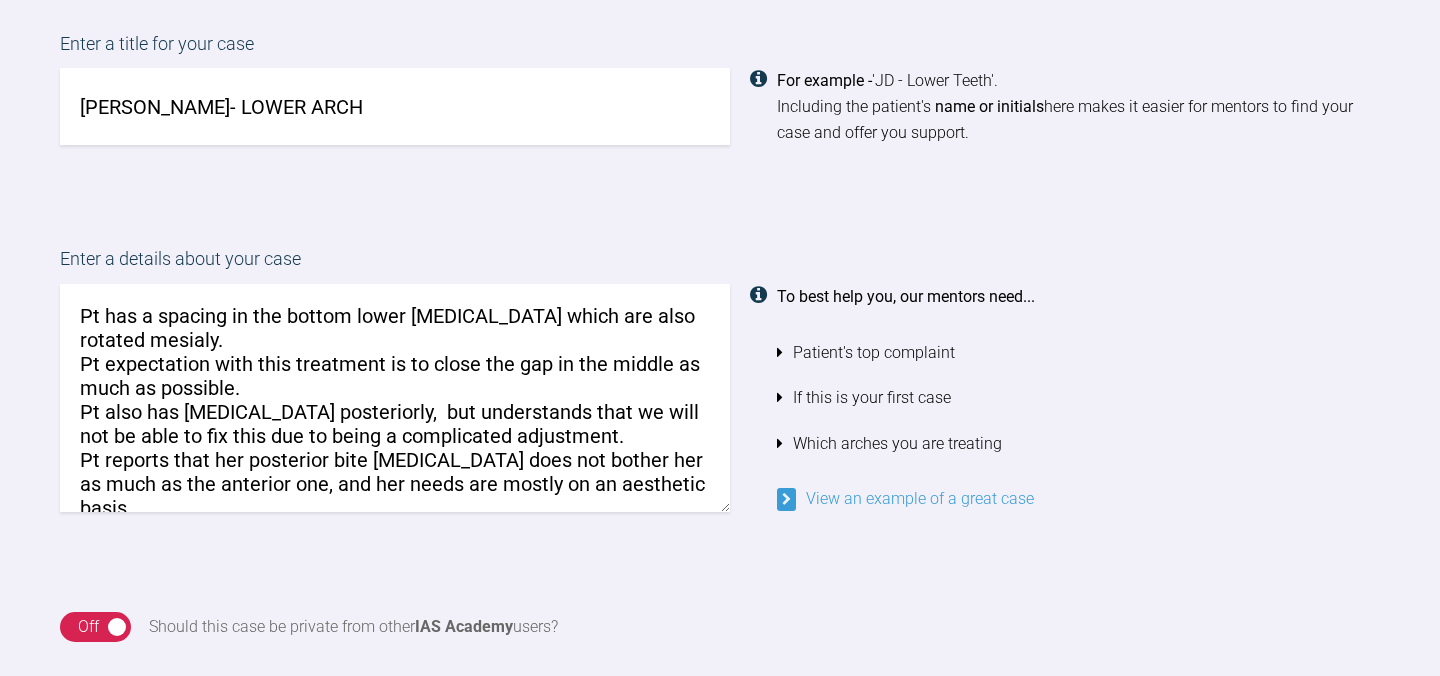 click on "Pt has a spacing in the bottom lower [MEDICAL_DATA] which are also rotated mesialy.
Pt expectation with this treatment is to close the gap in the middle as much as possible.
Pt also has [MEDICAL_DATA] posteriorly,  but understands that we will not be able to fix this due to being a complicated adjustment.
Pt reports that her posterior bite [MEDICAL_DATA] does not bother her as much as the anterior one, and her needs are mostly on an aesthetic basis.
In our discussion with the pt explained that even with alignment, the gap might not be closed all the way, in which case we decided we will do some composite bonding afterwards. Pt accepts this compromise and is happy to proceed with the case.
Please advise if this is a suitable case currently with the patient's managed expectations." at bounding box center [395, 398] 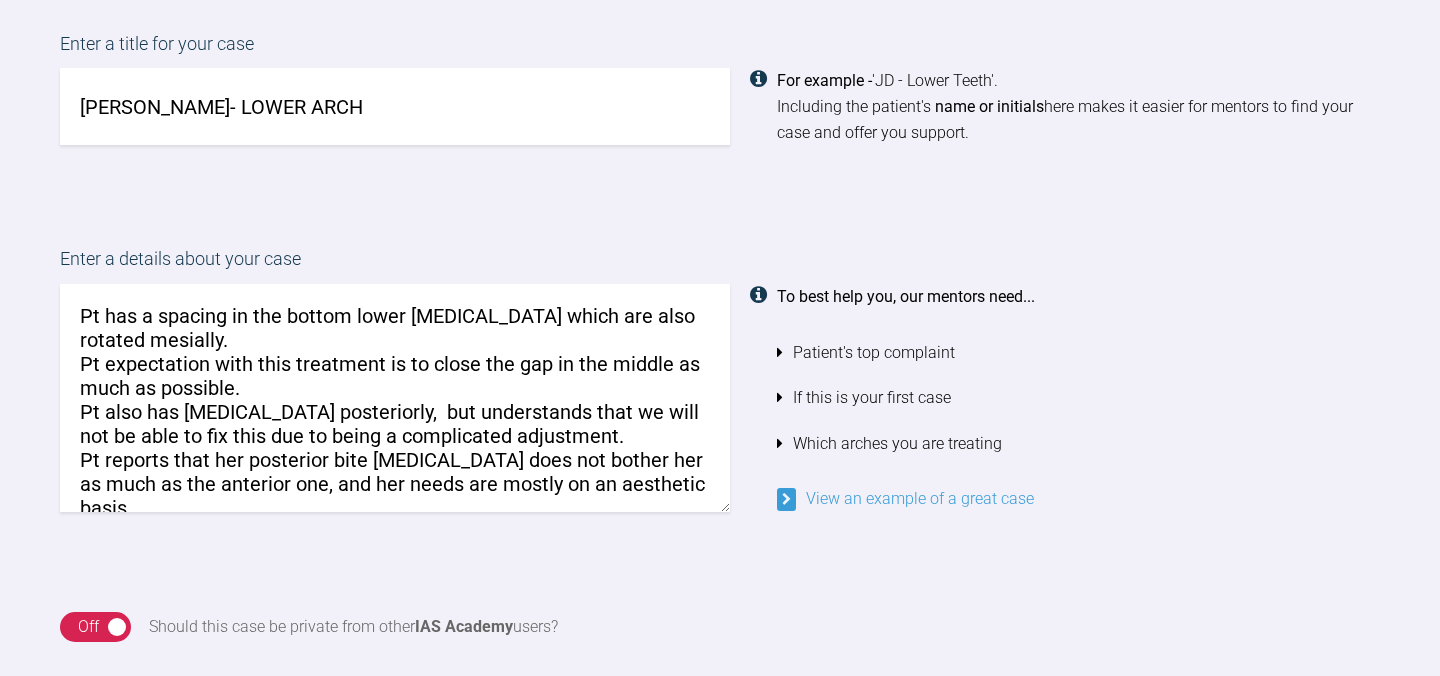click on "Pt has a spacing in the bottom lower [MEDICAL_DATA] which are also rotated mesially.
Pt expectation with this treatment is to close the gap in the middle as much as possible.
Pt also has [MEDICAL_DATA] posteriorly,  but understands that we will not be able to fix this due to being a complicated adjustment.
Pt reports that her posterior bite [MEDICAL_DATA] does not bother her as much as the anterior one, and her needs are mostly on an aesthetic basis.
In our discussion with the pt explained that even with alignment, the gap might not be closed all the way, in which case we decided we will do some composite bonding afterwards. Pt accepts this compromise and is happy to proceed with the case.
Please advise if this is a suitable case currently with the patient's managed expectations." at bounding box center (395, 398) 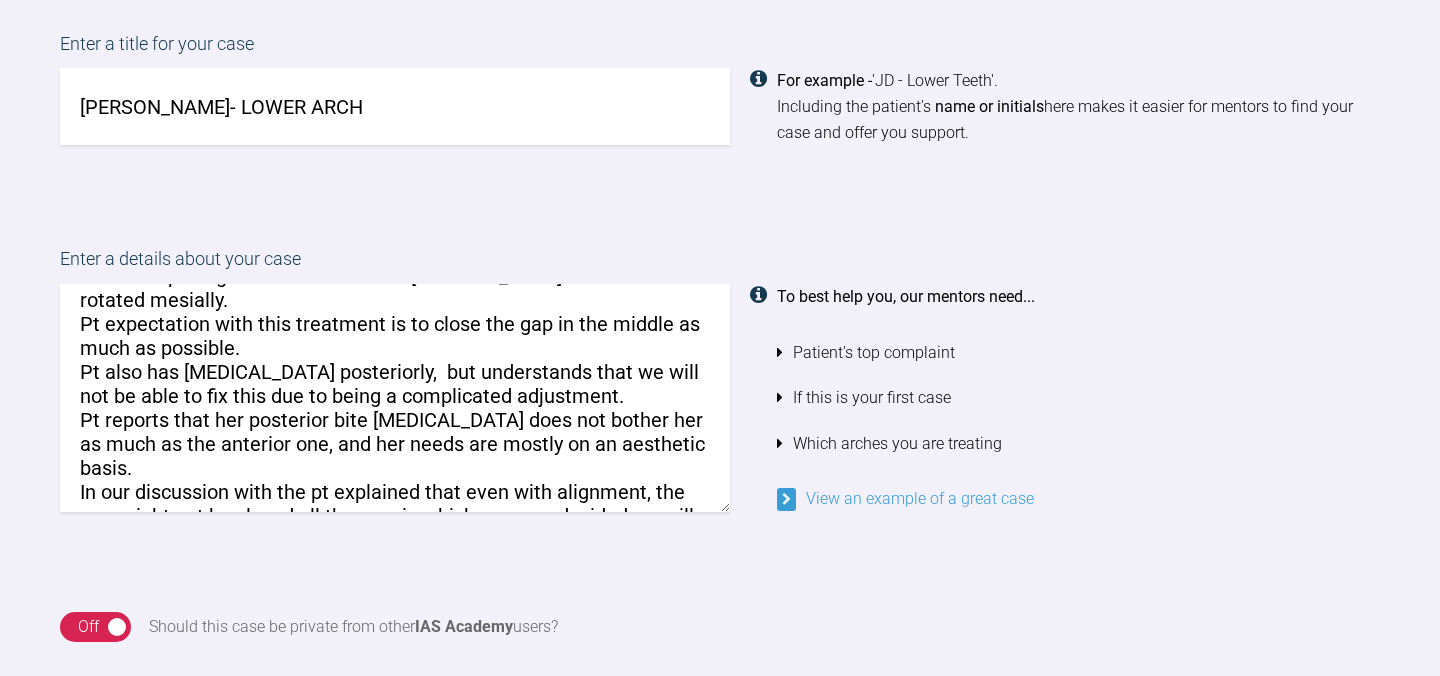 scroll, scrollTop: 41, scrollLeft: 0, axis: vertical 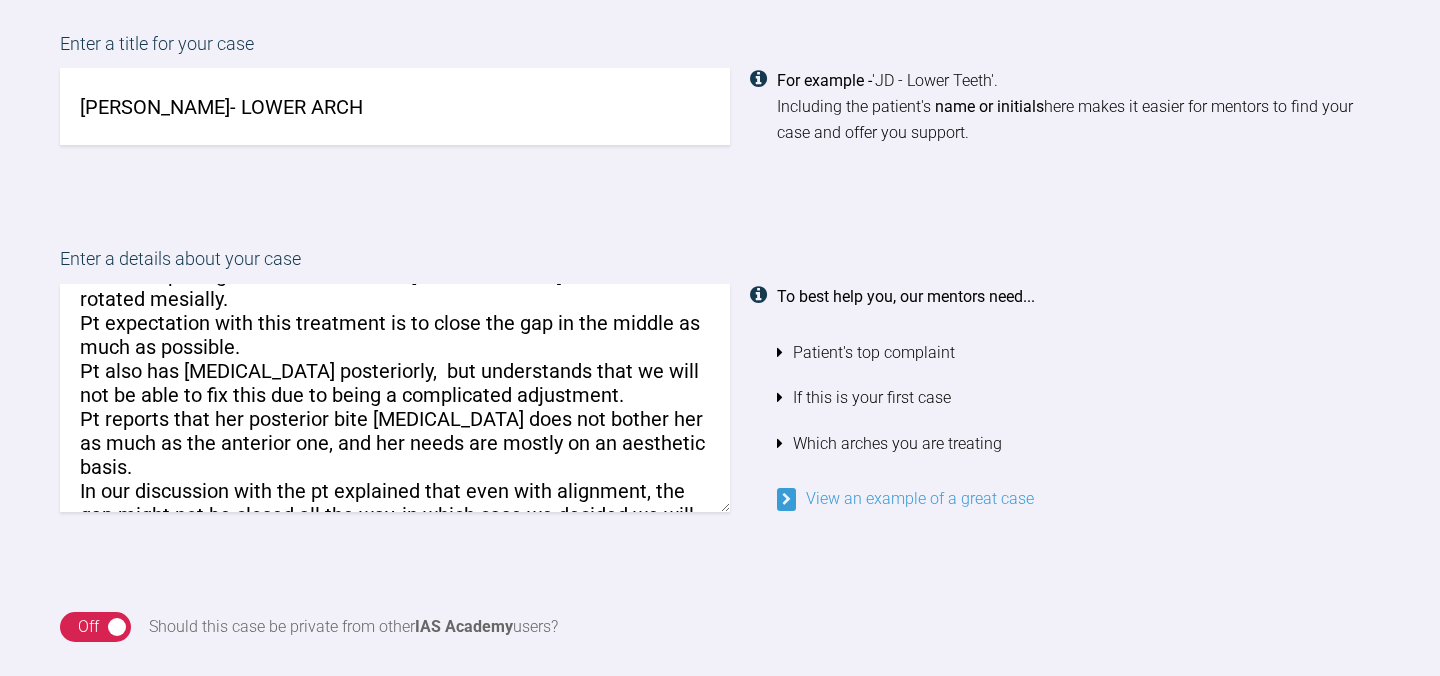 click on "Pt has a spacing in the bottom lower [MEDICAL_DATA] which are also rotated mesially.
Pt expectation with this treatment is to close the gap in the middle as much as possible.
Pt also has [MEDICAL_DATA] posteriorly,  but understands that we will not be able to fix this due to being a complicated adjustment.
Pt reports that her posterior bite [MEDICAL_DATA] does not bother her as much as the anterior one, and her needs are mostly on an aesthetic basis.
In our discussion with the pt explained that even with alignment, the gap might not be closed all the way, in which case we decided we will do some composite bonding afterwards. Pt accepts this compromise and is happy to proceed with the case.
Please advise if this is a suitable case currently with the patient's managed expectations." at bounding box center (395, 398) 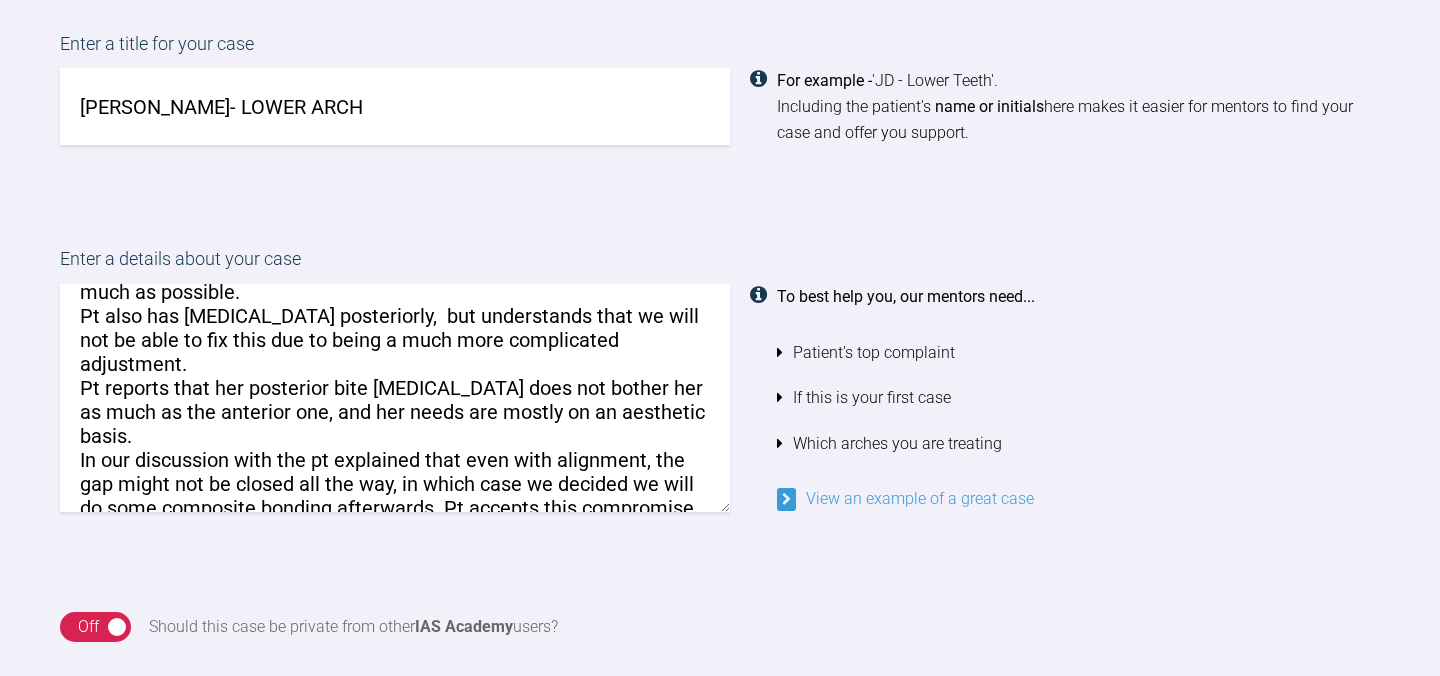 scroll, scrollTop: 117, scrollLeft: 0, axis: vertical 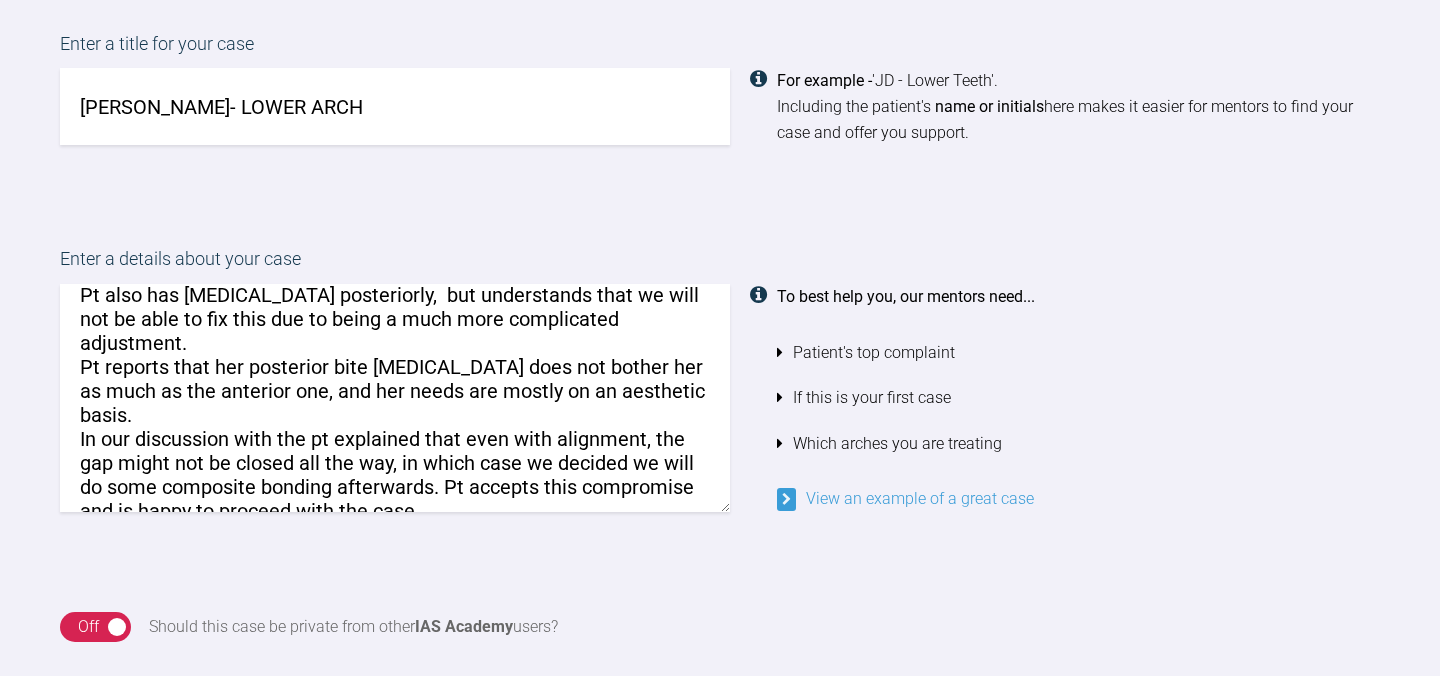 click on "Pt has a spacing in the bottom lower [MEDICAL_DATA] which are also rotated mesially.
Pt expectation with this treatment is to close the gap in the middle as much as possible.
Pt also has [MEDICAL_DATA] posteriorly,  but understands that we will not be able to fix this due to being a much more complicated adjustment.
Pt reports that her posterior bite [MEDICAL_DATA] does not bother her as much as the anterior one, and her needs are mostly on an aesthetic basis.
In our discussion with the pt explained that even with alignment, the gap might not be closed all the way, in which case we decided we will do some composite bonding afterwards. Pt accepts this compromise and is happy to proceed with the case.
Please advise if this is a suitable case currently with the patient's managed expectations." at bounding box center (395, 398) 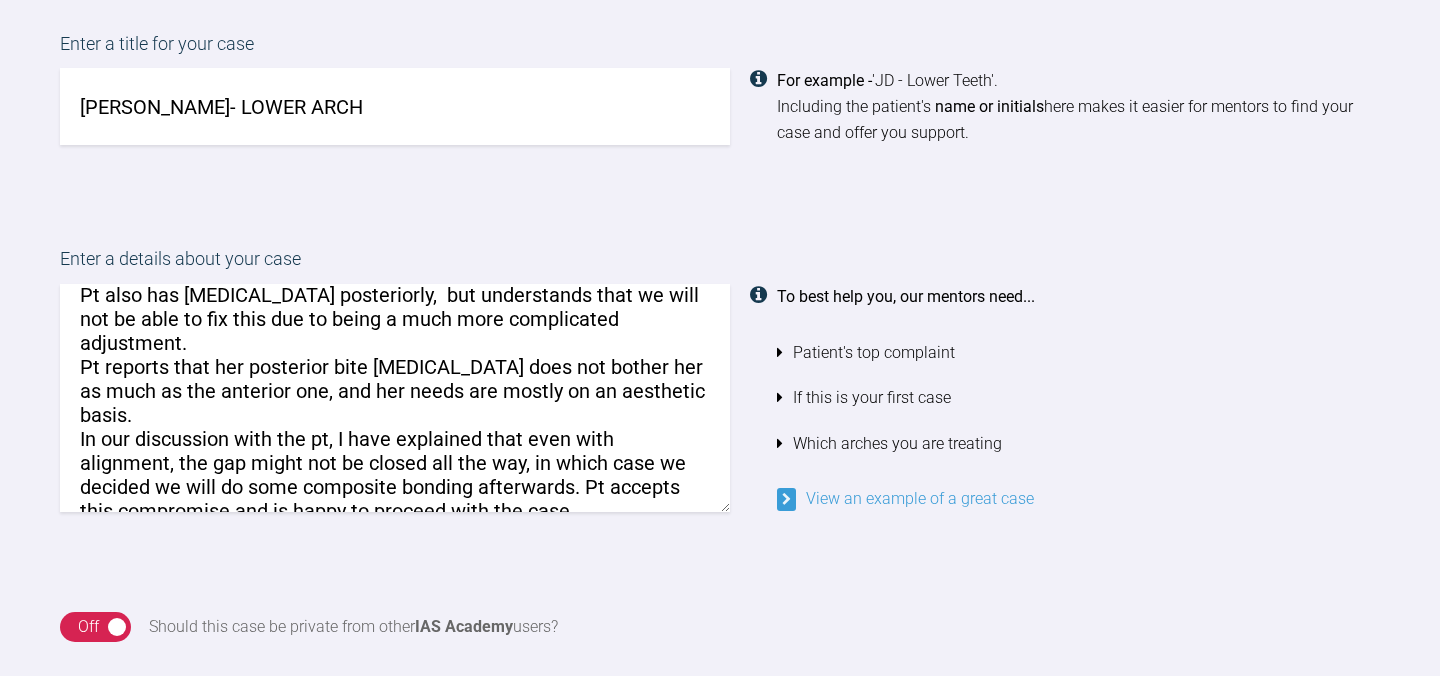 click on "Pt has a spacing in the bottom lower [MEDICAL_DATA] which are also rotated mesially.
Pt expectation with this treatment is to close the gap in the middle as much as possible.
Pt also has [MEDICAL_DATA] posteriorly,  but understands that we will not be able to fix this due to being a much more complicated adjustment.
Pt reports that her posterior bite [MEDICAL_DATA] does not bother her as much as the anterior one, and her needs are mostly on an aesthetic basis.
In our discussion with the pt, I have explained that even with alignment, the gap might not be closed all the way, in which case we decided we will do some composite bonding afterwards. Pt accepts this compromise and is happy to proceed with the case.
Please advise if this is a suitable case currently with the patient's managed expectations." at bounding box center (395, 398) 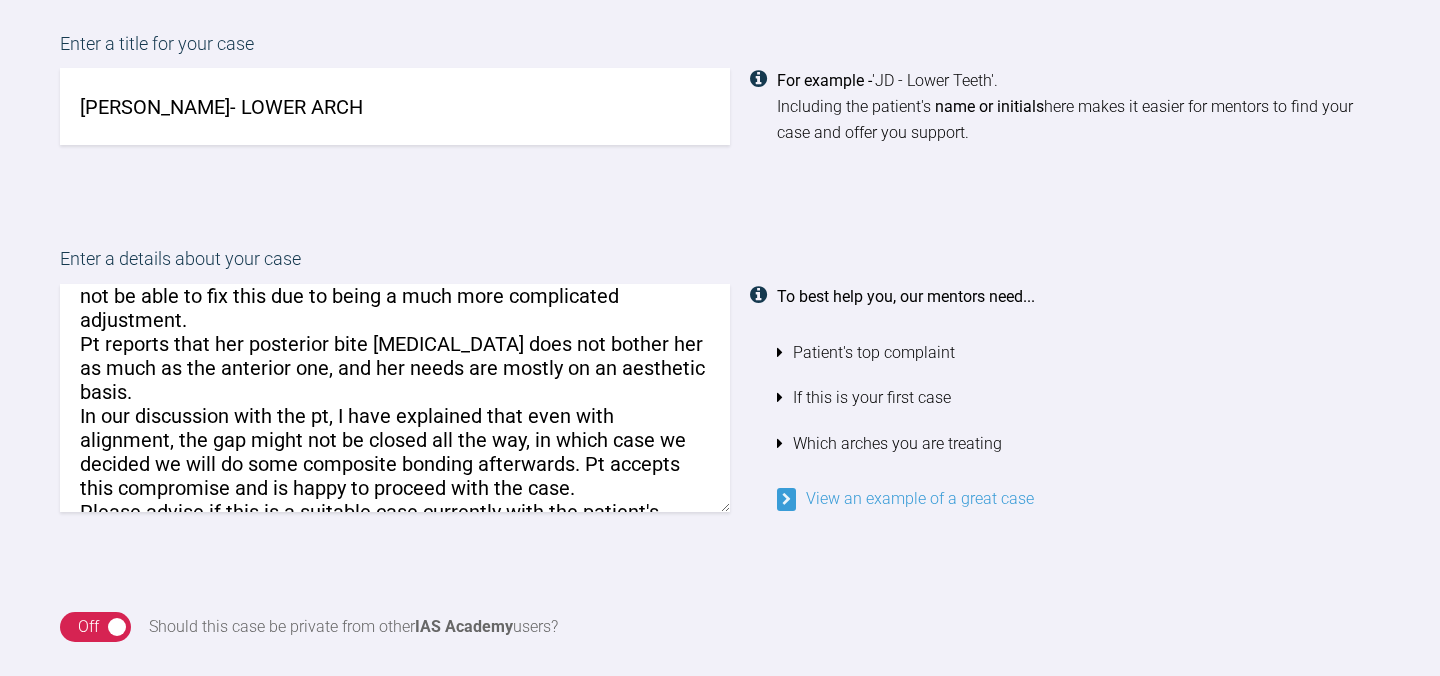 scroll, scrollTop: 172, scrollLeft: 0, axis: vertical 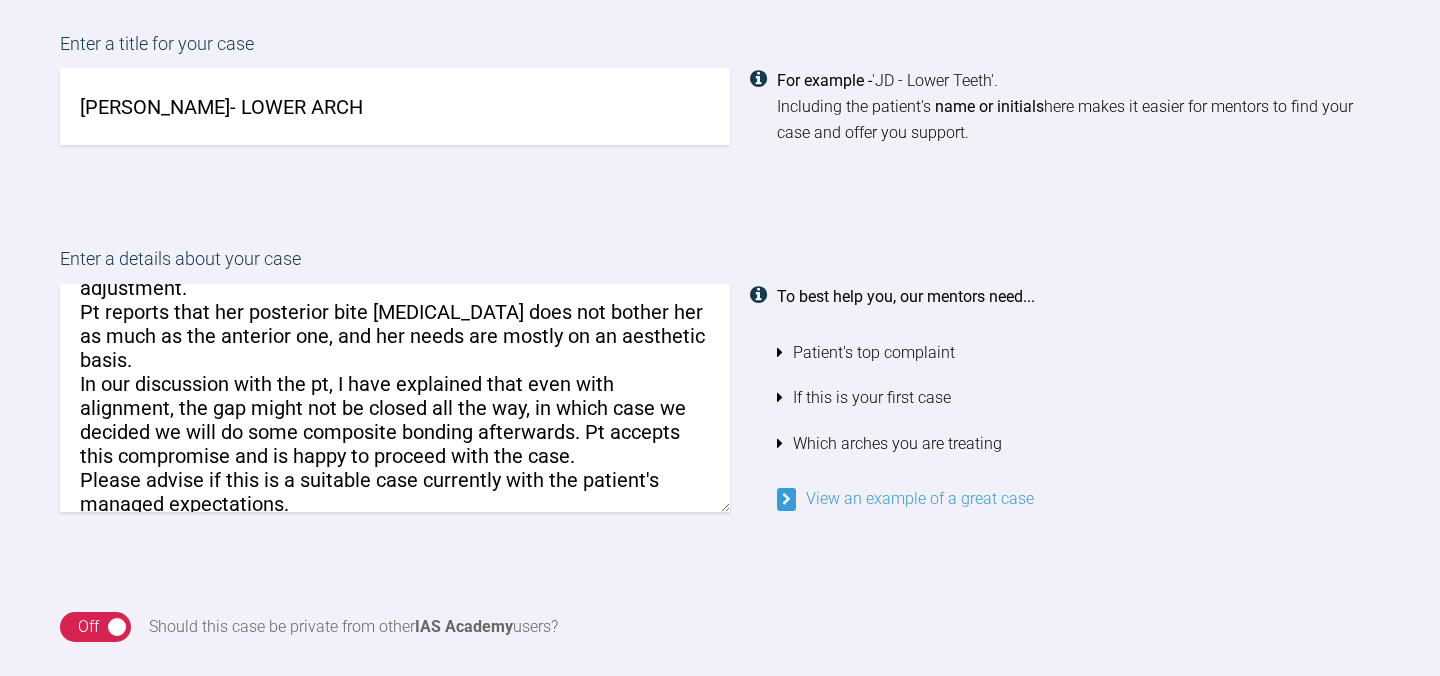 click on "Pt has a spacing in the bottom lower [MEDICAL_DATA] which are also rotated mesially.
Pt expectation with this treatment is to close the gap in the middle as much as possible.
Pt also has [MEDICAL_DATA] posteriorly,  but understands that we will not be able to fix this due to being a much more complicated adjustment.
Pt reports that her posterior bite [MEDICAL_DATA] does not bother her as much as the anterior one, and her needs are mostly on an aesthetic basis.
In our discussion with the pt, I have explained that even with alignment, the gap might not be closed all the way, in which case we decided we will do some composite bonding afterwards. Pt accepts this compromise and is happy to proceed with the case.
Please advise if this is a suitable case currently with the patient's managed expectations." at bounding box center [395, 398] 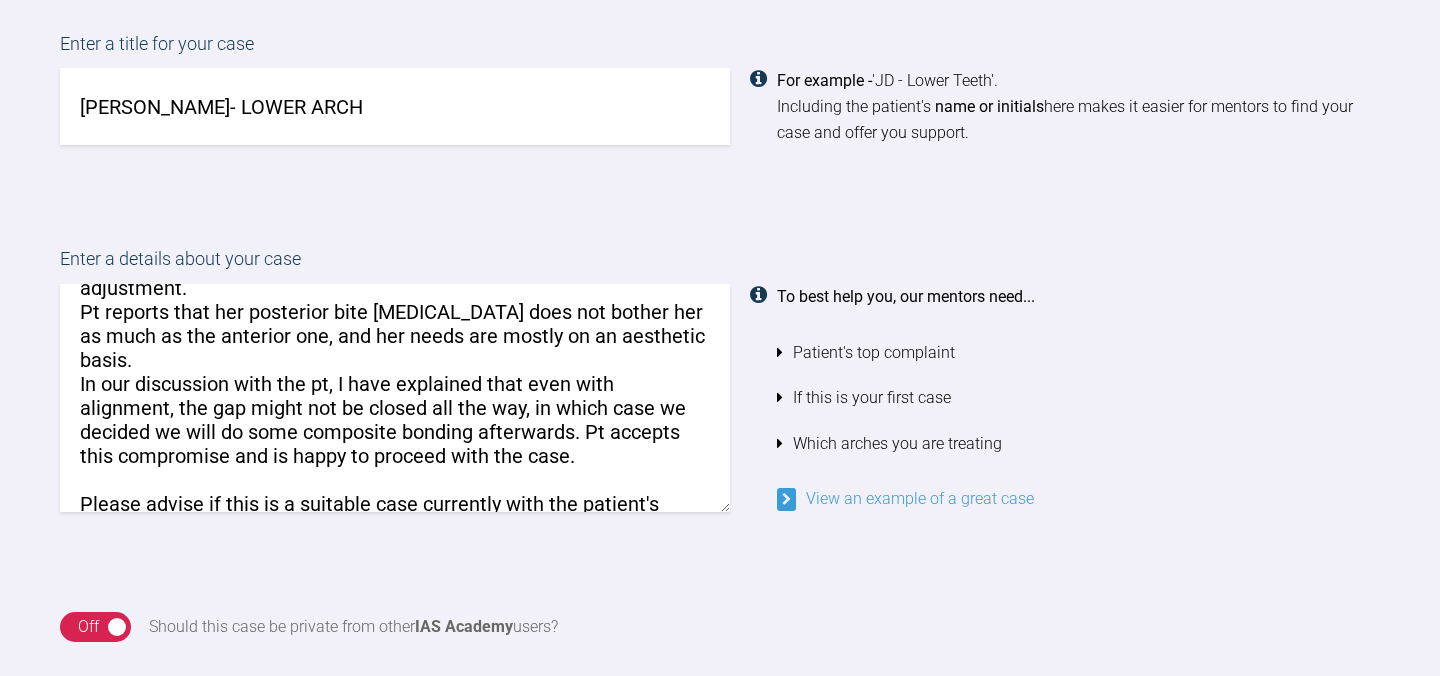 scroll, scrollTop: 0, scrollLeft: 0, axis: both 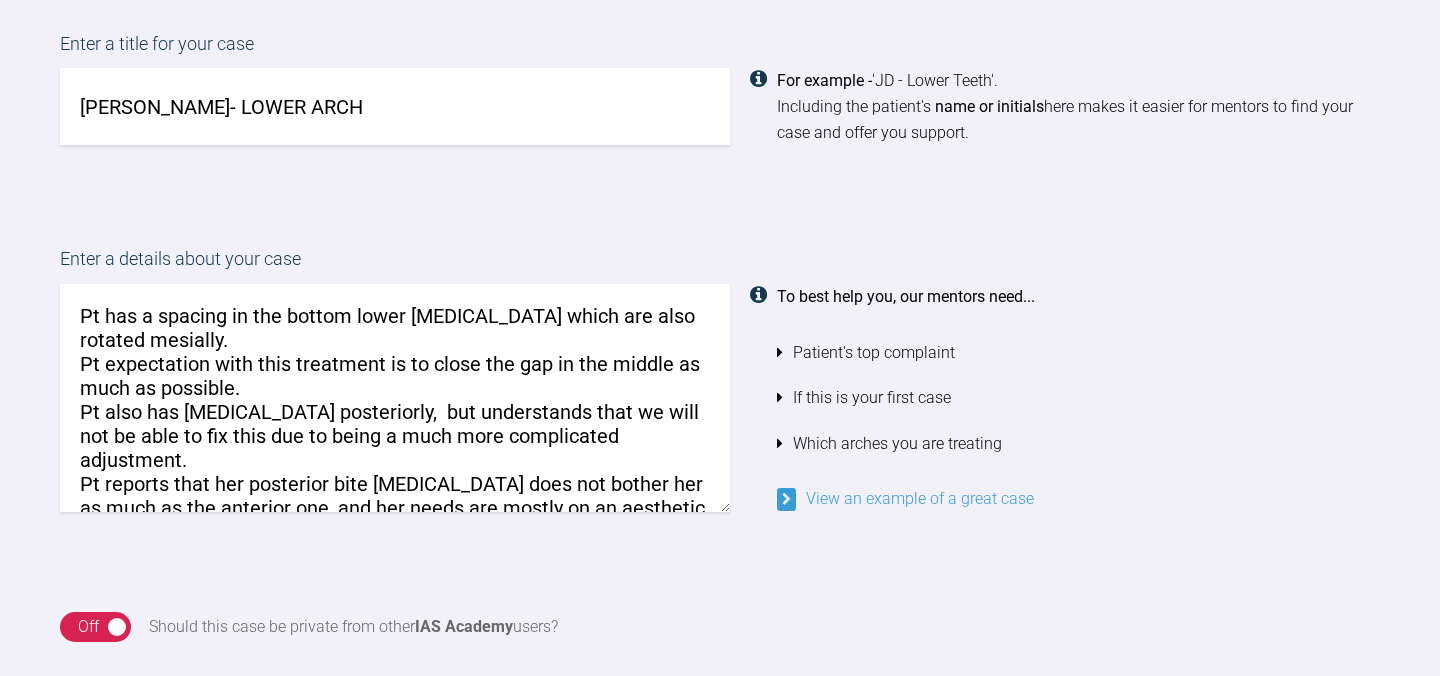 click on "Pt has a spacing in the bottom lower [MEDICAL_DATA] which are also rotated mesially.
Pt expectation with this treatment is to close the gap in the middle as much as possible.
Pt also has [MEDICAL_DATA] posteriorly,  but understands that we will not be able to fix this due to being a much more complicated adjustment.
Pt reports that her posterior bite [MEDICAL_DATA] does not bother her as much as the anterior one, and her needs are mostly on an aesthetic basis.
In our discussion with the pt, I have explained that even with alignment, the gap might not be closed all the way, in which case we decided we will do some composite bonding afterwards. Pt accepts this compromise and is happy to proceed with the case.
Please advise if this is a suitable case currently with the patient's managed expectations." at bounding box center [395, 398] 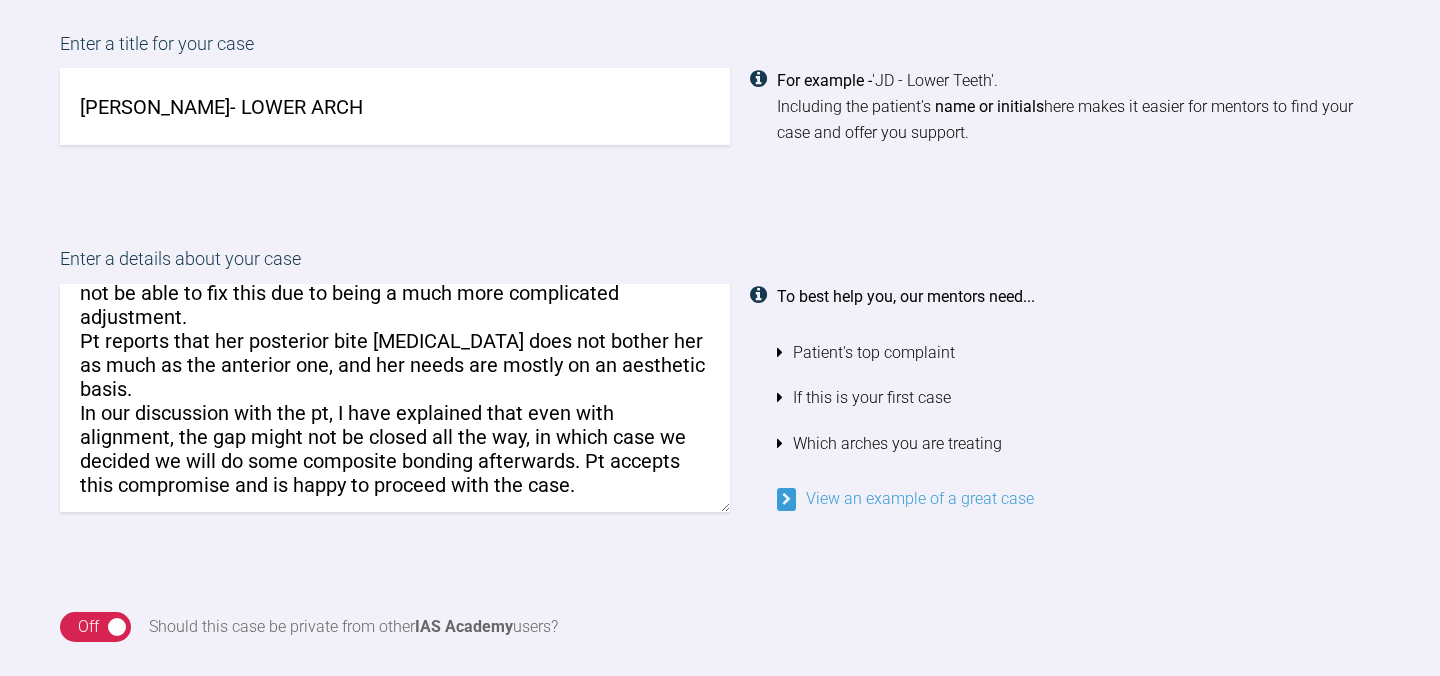 scroll, scrollTop: 178, scrollLeft: 0, axis: vertical 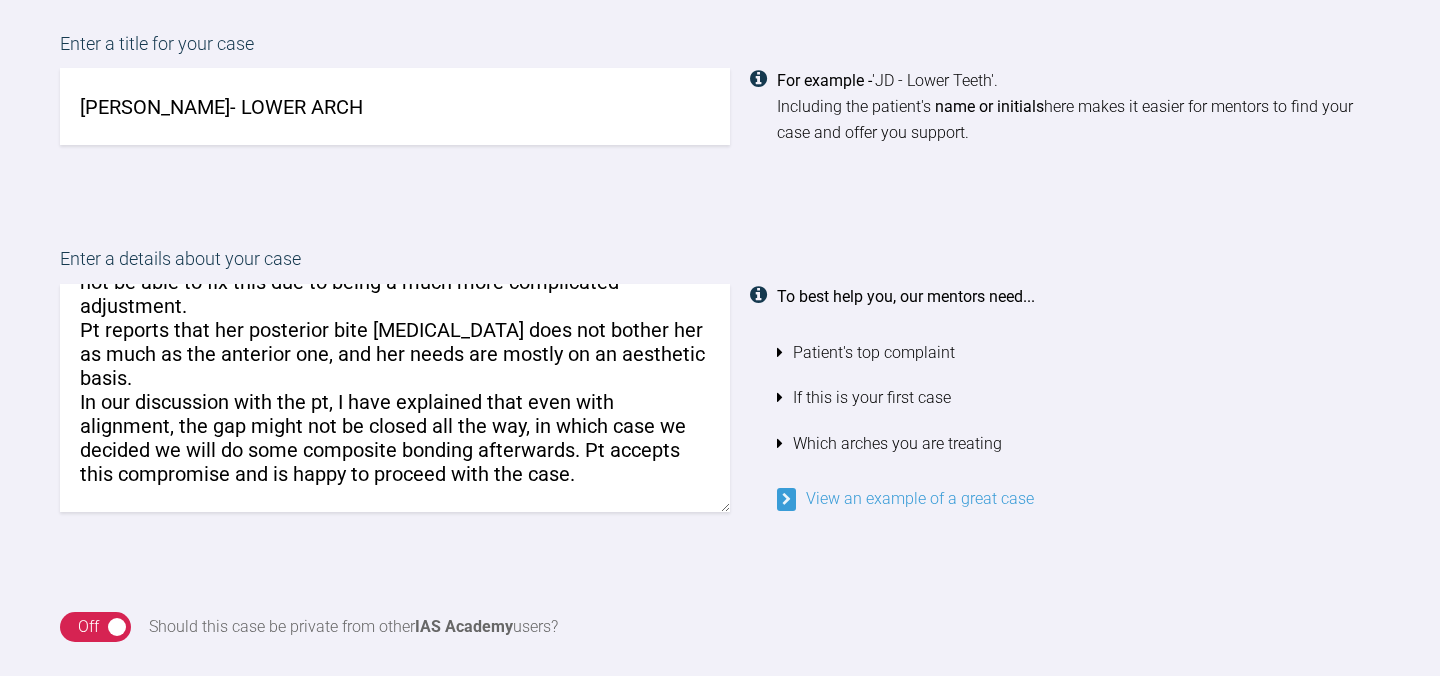click on "Pt has a spacing in the bottom lower [MEDICAL_DATA] which are also rotated mesially.
Pt expectation with this treatment is to close the gap in the middle as much as possible.
Pt also has [MEDICAL_DATA] posteriorly,  but understands that we will not be able to fix this due to being a much more complicated adjustment.
Pt reports that her posterior bite [MEDICAL_DATA] does not bother her as much as the anterior one, and her needs are mostly on an aesthetic basis.
In our discussion with the pt, I have explained that even with alignment, the gap might not be closed all the way, in which case we decided we will do some composite bonding afterwards. Pt accepts this compromise and is happy to proceed with the case.
Please advise if this is a suitable case currently with the patient's managed expectations." at bounding box center (395, 398) 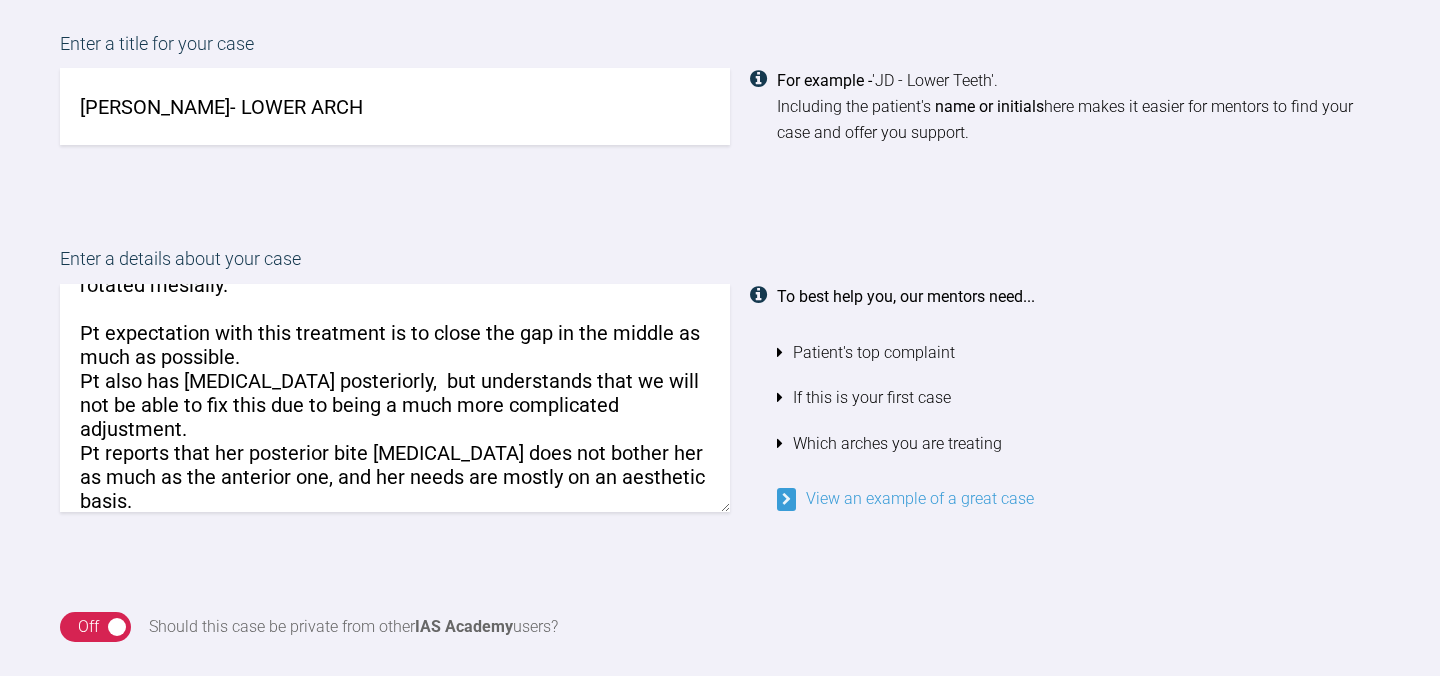 scroll, scrollTop: 0, scrollLeft: 0, axis: both 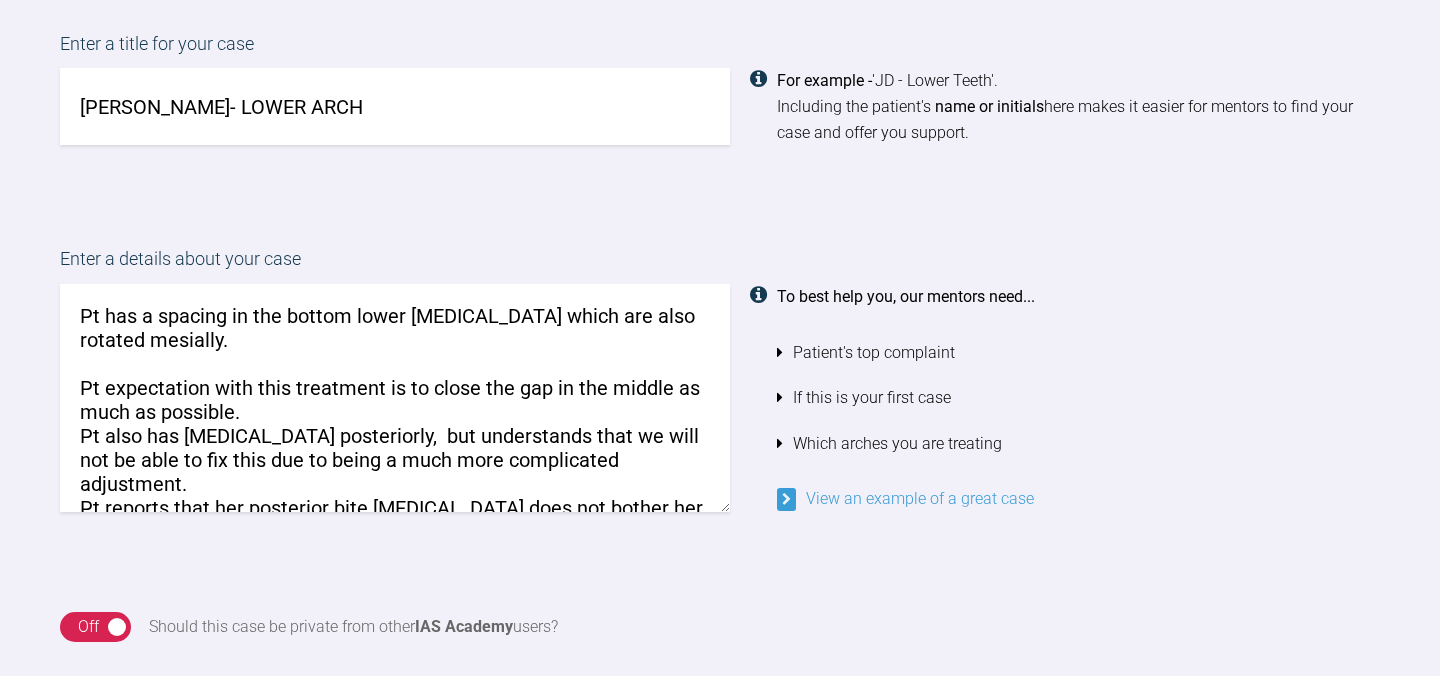 click on "Pt has a spacing in the bottom lower [MEDICAL_DATA] which are also rotated mesially.
Pt expectation with this treatment is to close the gap in the middle as much as possible.
Pt also has [MEDICAL_DATA] posteriorly,  but understands that we will not be able to fix this due to being a much more complicated adjustment.
Pt reports that her posterior bite [MEDICAL_DATA] does not bother her as much as the anterior one, and her needs are mostly on an aesthetic basis.
In our discussion with the pt, I have explained that even with alignment, the gap might not be closed all the way, in which case we decided we will do some composite bonding afterwards. Pt accepts this compromise and is happy to proceed with the case.
Please advise if this is a suitable case currently with the patient's managed expectations." at bounding box center (395, 398) 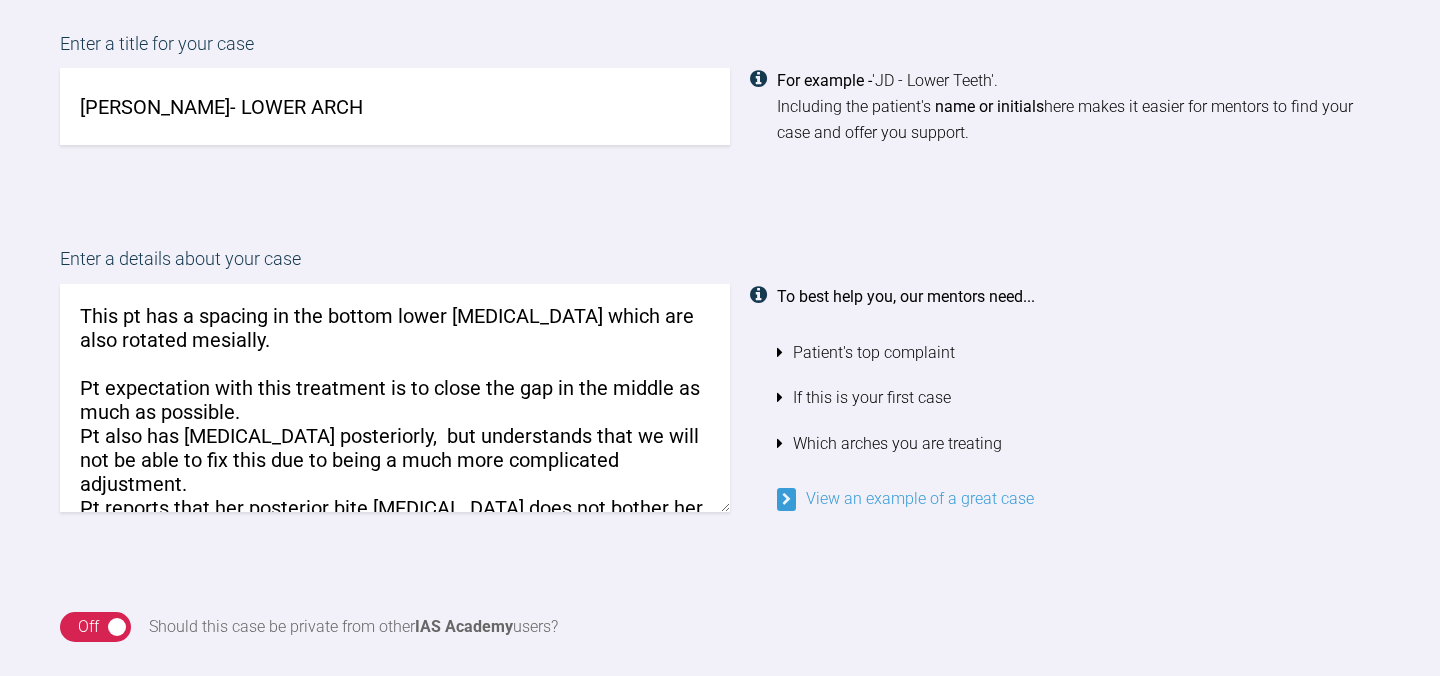 click on "This pt has a spacing in the bottom lower [MEDICAL_DATA] which are also rotated mesially.
Pt expectation with this treatment is to close the gap in the middle as much as possible.
Pt also has [MEDICAL_DATA] posteriorly,  but understands that we will not be able to fix this due to being a much more complicated adjustment.
Pt reports that her posterior bite [MEDICAL_DATA] does not bother her as much as the anterior one, and her needs are mostly on an aesthetic basis.
In our discussion with the pt, I have explained that even with alignment, the gap might not be closed all the way, in which case we decided we will do some composite bonding afterwards. Pt accepts this compromise and is happy to proceed with the case.
Please advise if this is a suitable case currently with the patient's managed expectations." at bounding box center [395, 398] 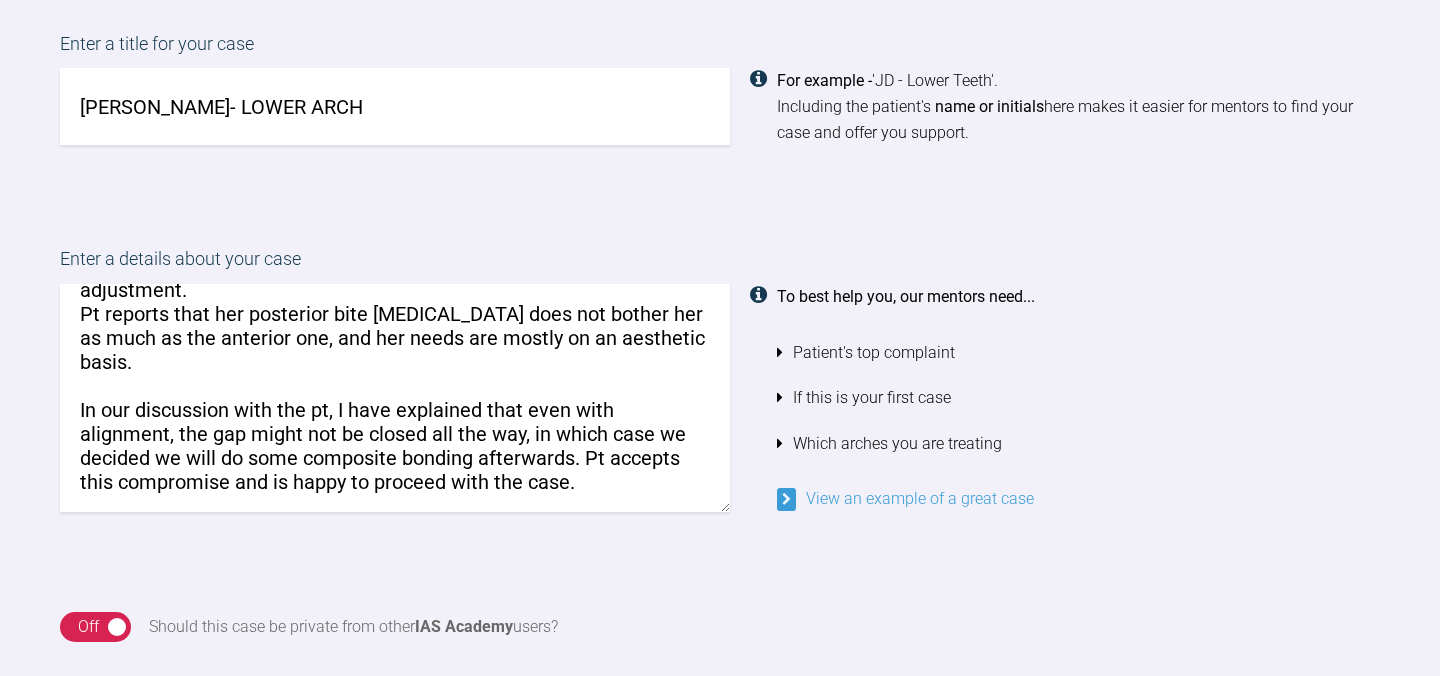 scroll, scrollTop: 244, scrollLeft: 0, axis: vertical 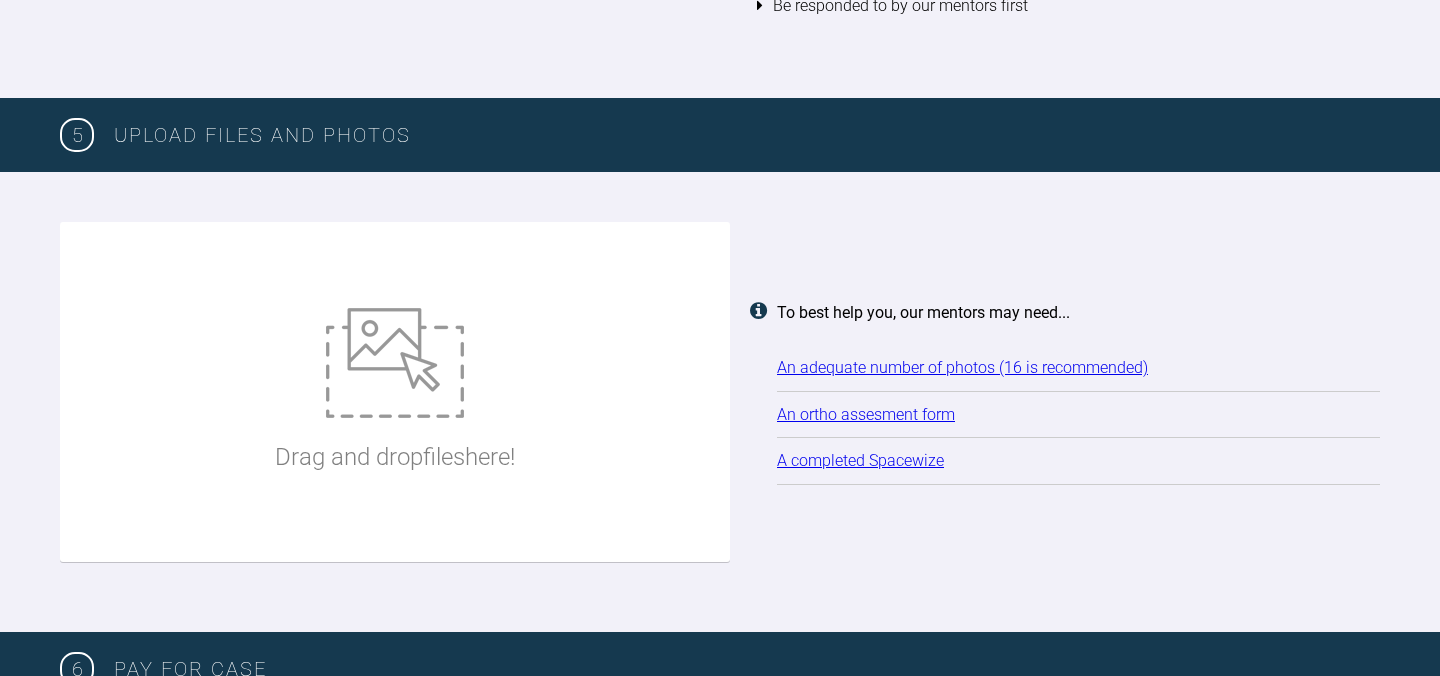 type on "This pt has spacing in the bottom lower [MEDICAL_DATA] which are also rotated mesially.
Pt expectation with this treatment is to close the gap in the middle as much as possible.
Pt also has [MEDICAL_DATA] posteriorly,  but understands that we will not be able to fix this due to being a much more complicated adjustment.
Pt reports that her posterior bite [MEDICAL_DATA] does not bother her as much as the anterior one, and her needs are mostly on an aesthetic basis.
In our discussion with the pt, I have explained that even with alignment, the gap might not be closed all the way, in which case we decided we will do some composite bonding afterwards. Pt accepts this compromise and is happy to proceed with the case.
Please advise if this is a suitable case currently with the patient's managed expectations." 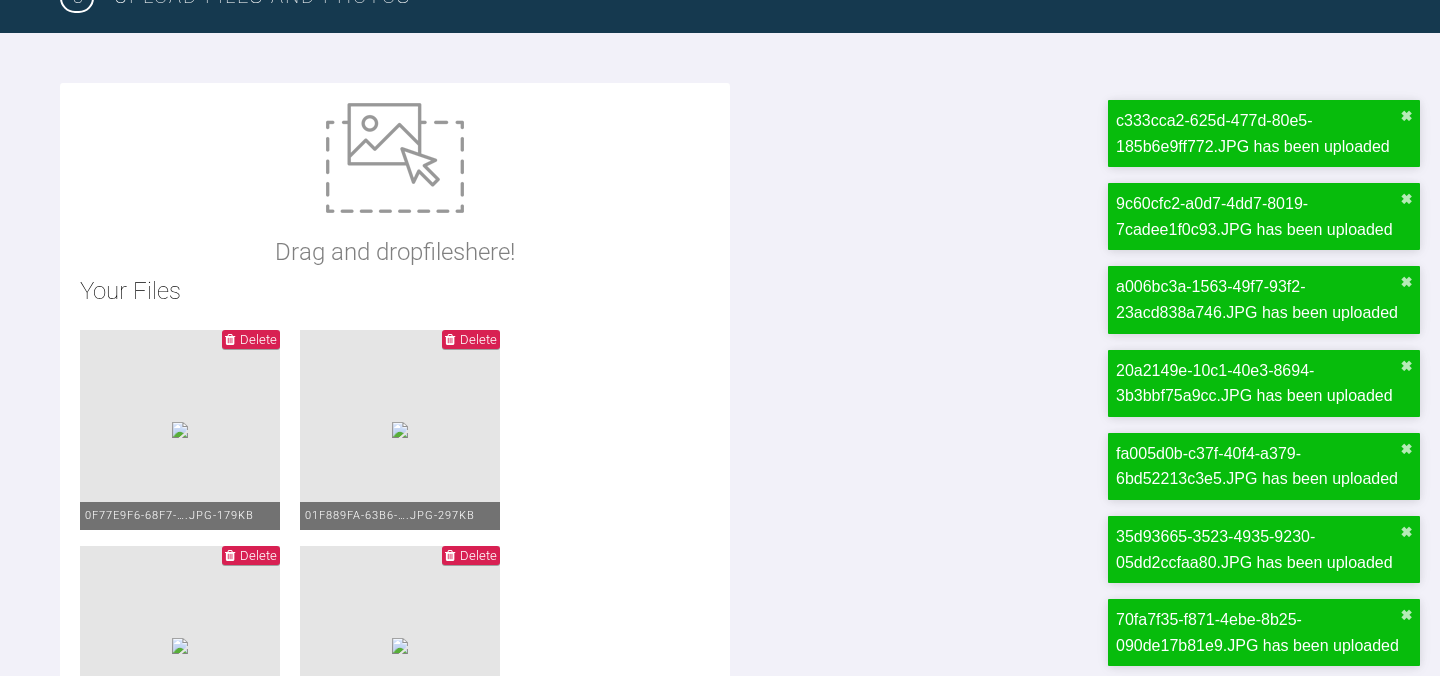 scroll, scrollTop: 2436, scrollLeft: 0, axis: vertical 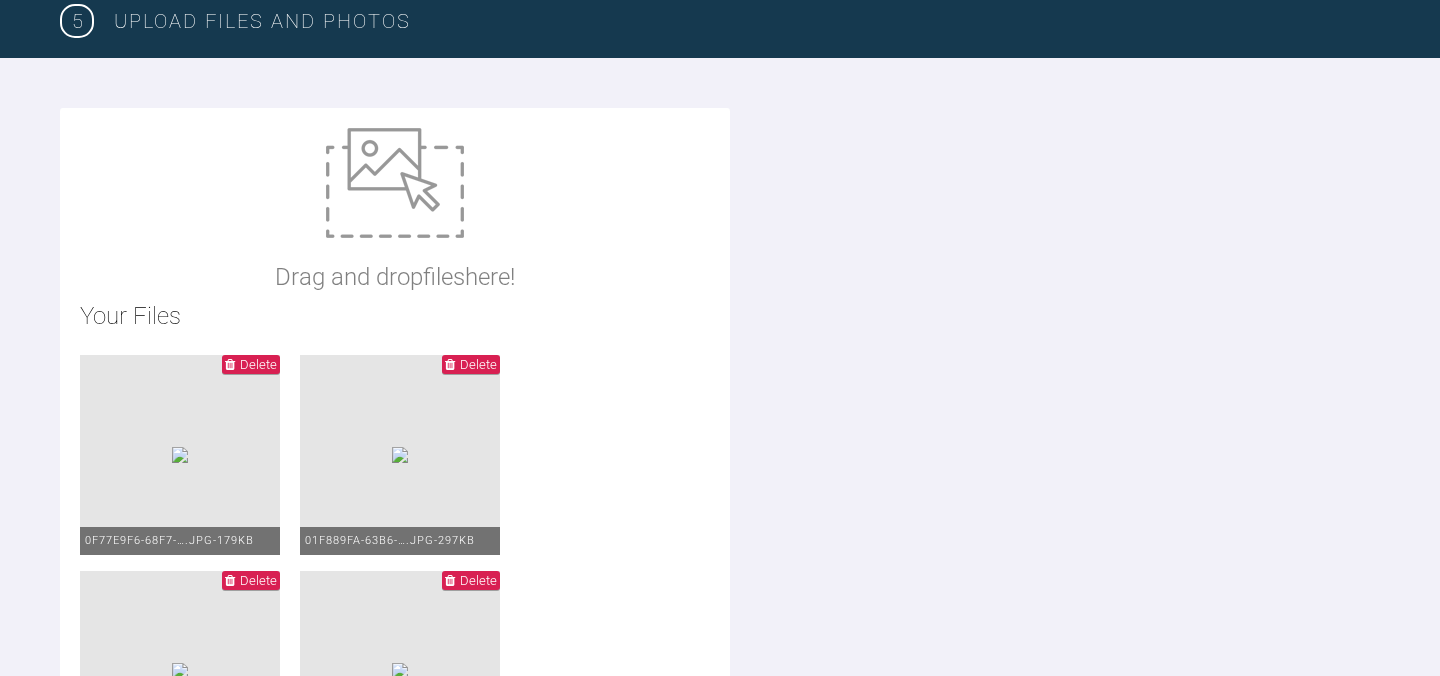 click at bounding box center (395, 183) 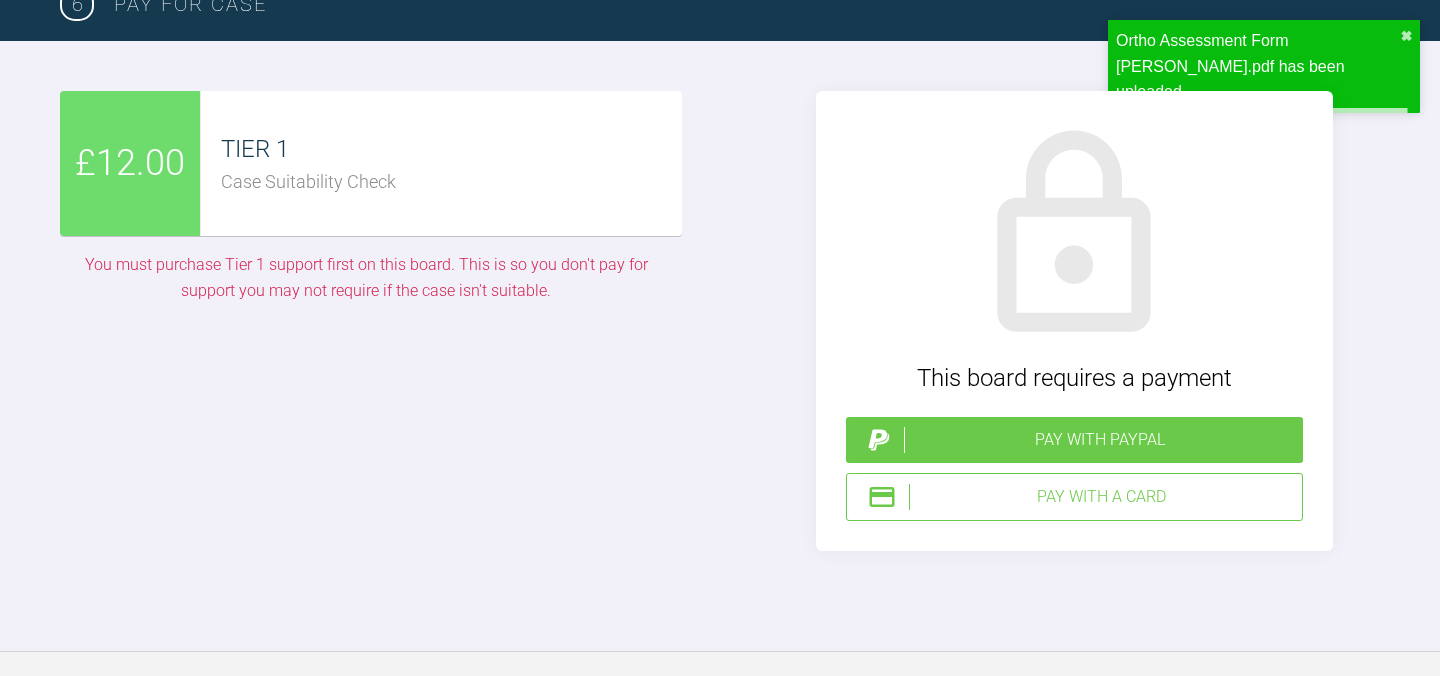 scroll, scrollTop: 4408, scrollLeft: 0, axis: vertical 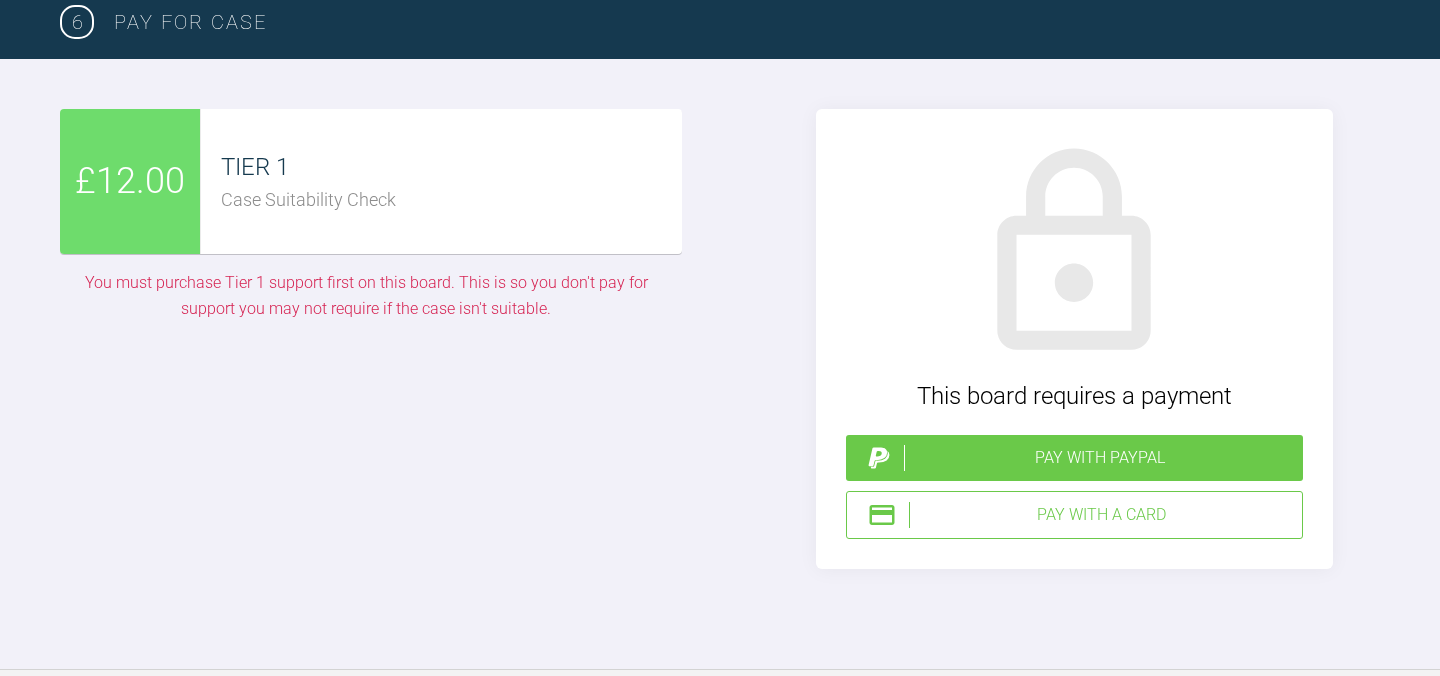 click on "Pay with a Card" at bounding box center (1101, 515) 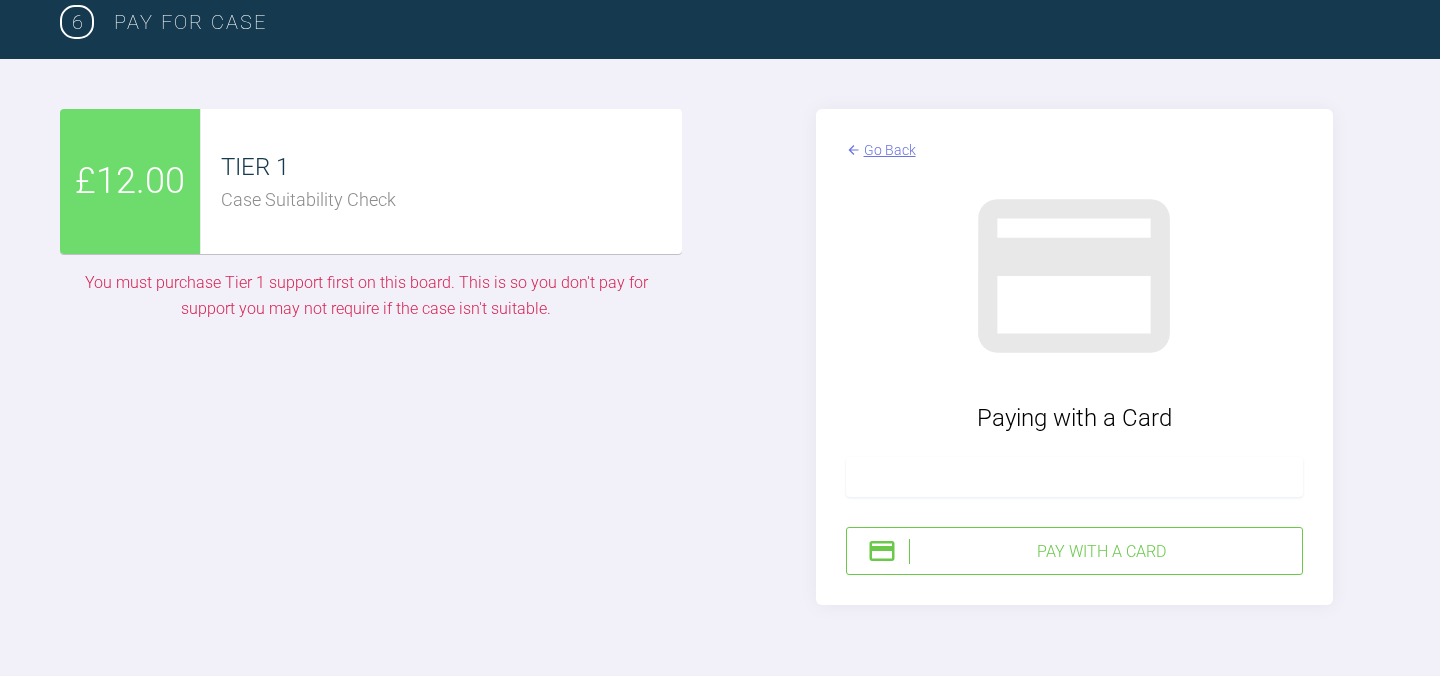 click at bounding box center (1074, 477) 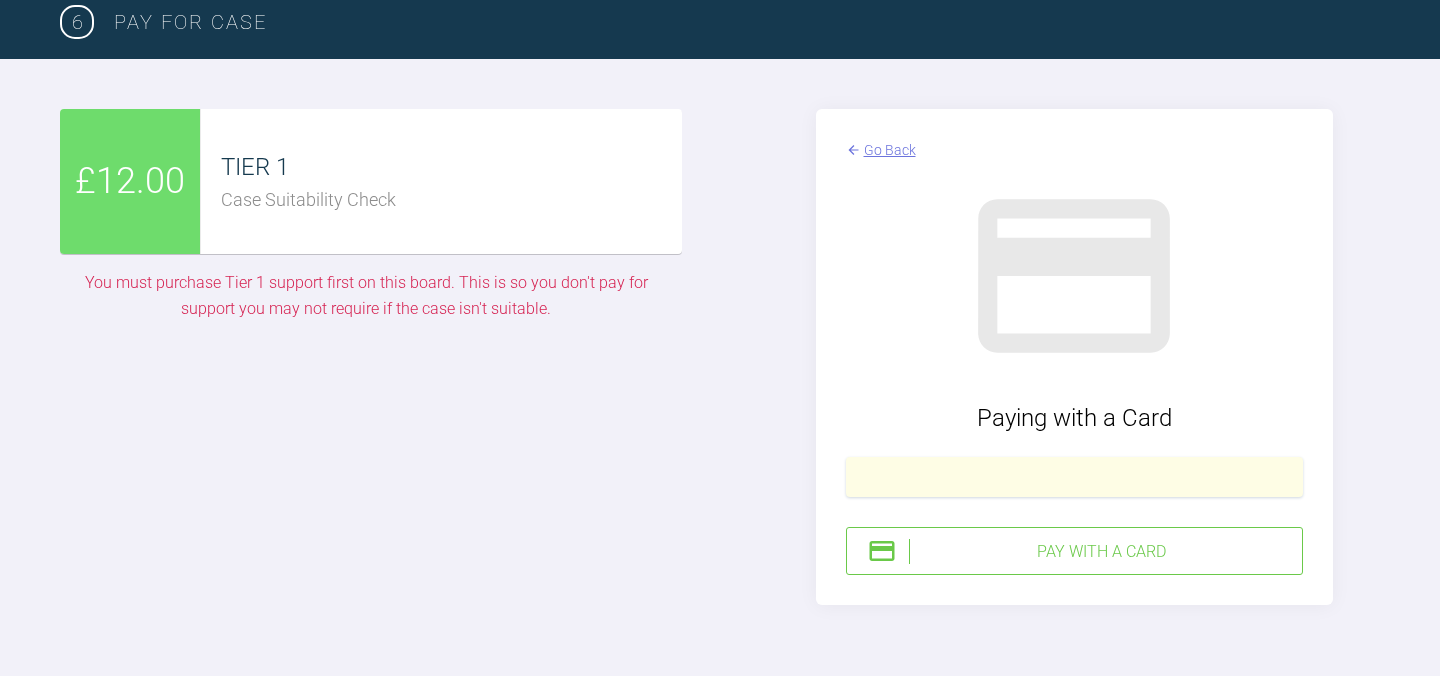 click on "Pay with a Card" at bounding box center (1101, 552) 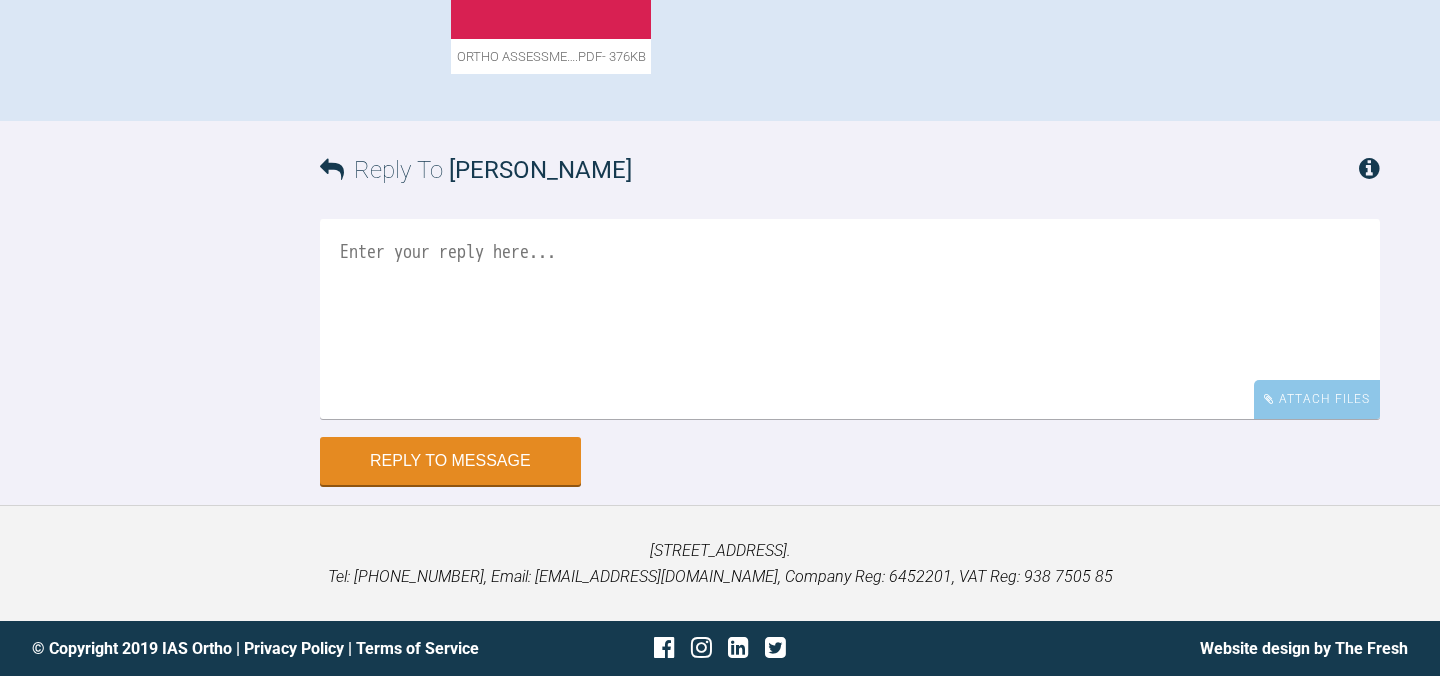 scroll, scrollTop: 1640, scrollLeft: 0, axis: vertical 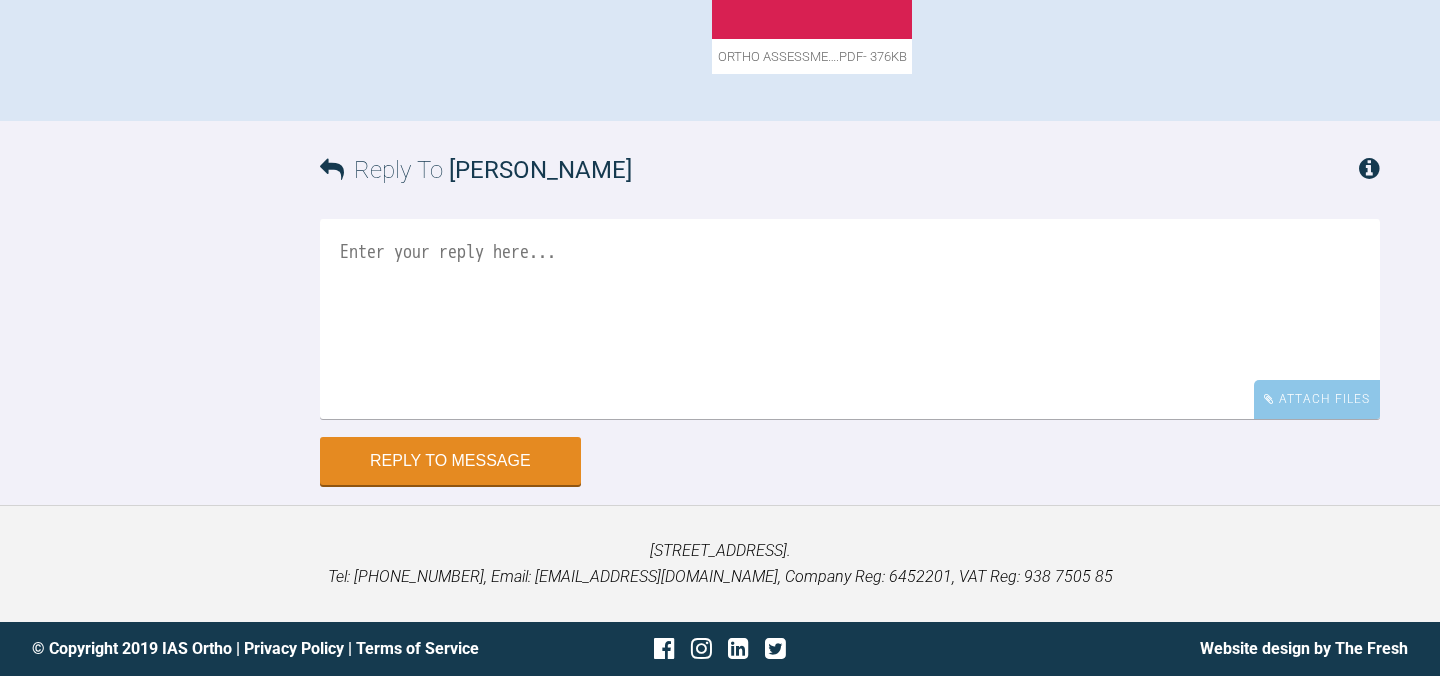click at bounding box center [850, 319] 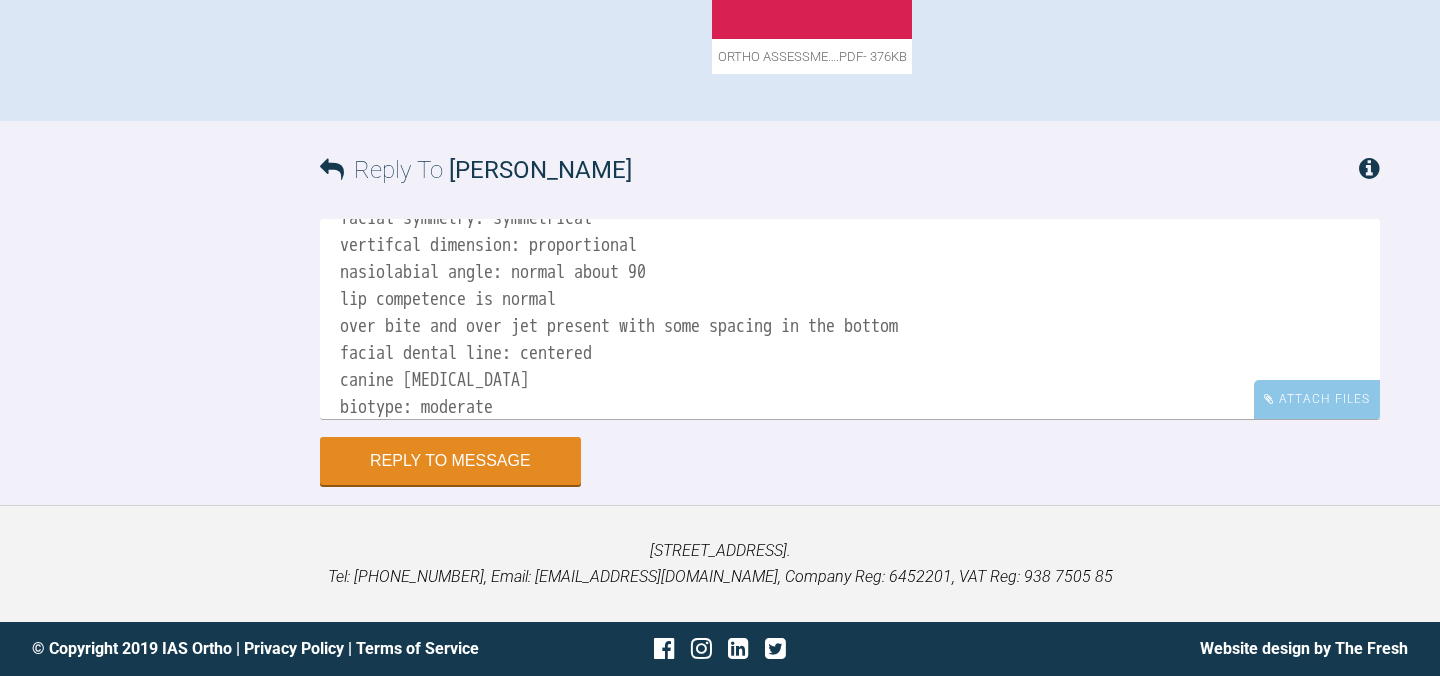 scroll, scrollTop: 0, scrollLeft: 0, axis: both 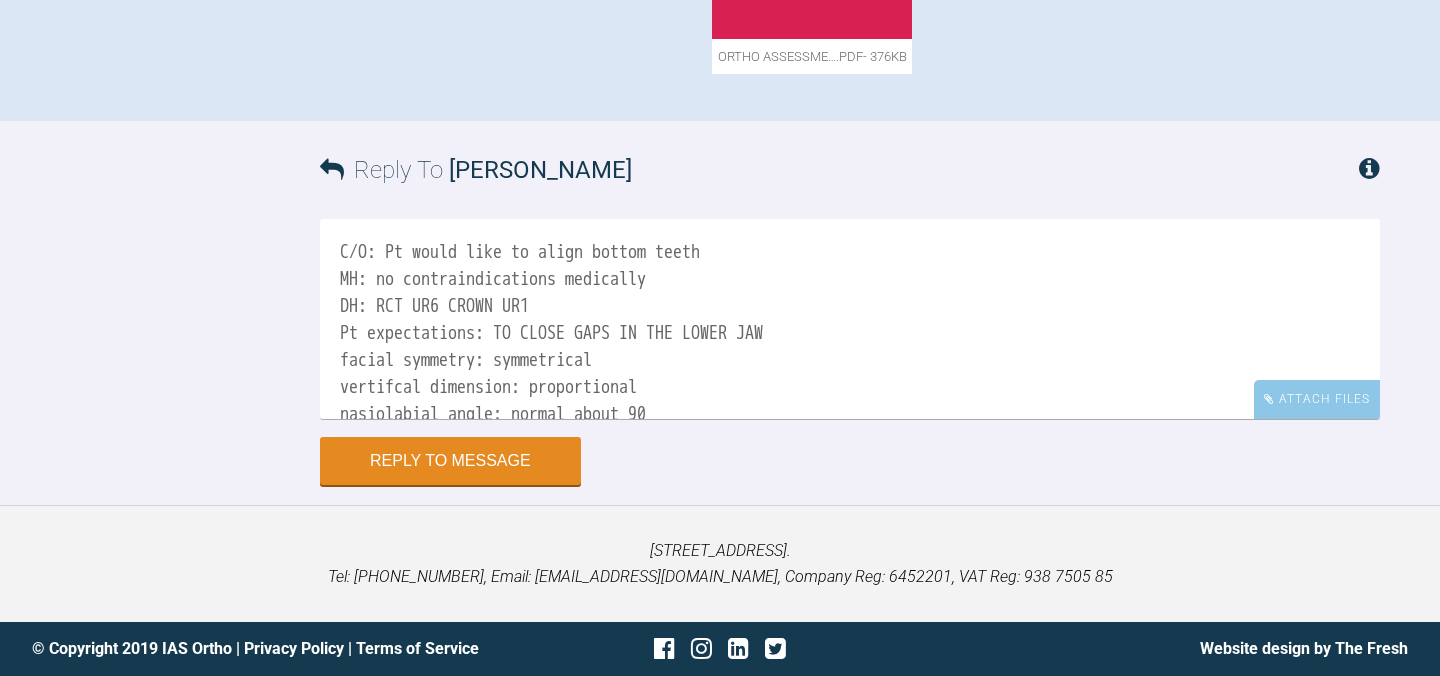 drag, startPoint x: 783, startPoint y: 384, endPoint x: 334, endPoint y: 366, distance: 449.36066 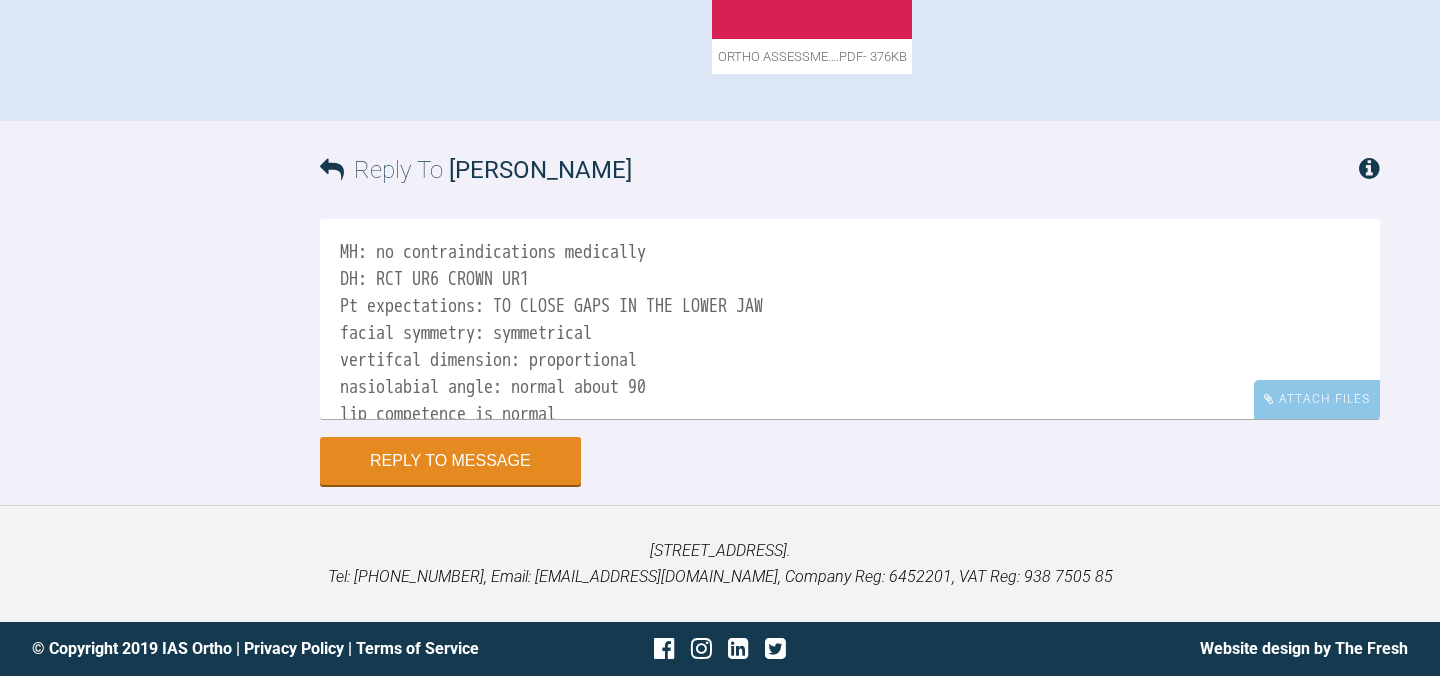 click on "MH: no contraindications medically
DH: RCT UR6 CROWN UR1
Pt expectations: TO CLOSE GAPS IN THE LOWER JAW
facial symmetry: symmetrical
vertifcal dimension: proportional
nasiolabial angle: normal about 90
lip competence is normal
over bite and over jet present with some spacing in the bottom
facial dental line: centered
canine [MEDICAL_DATA]
biotype: moderate" at bounding box center (850, 319) 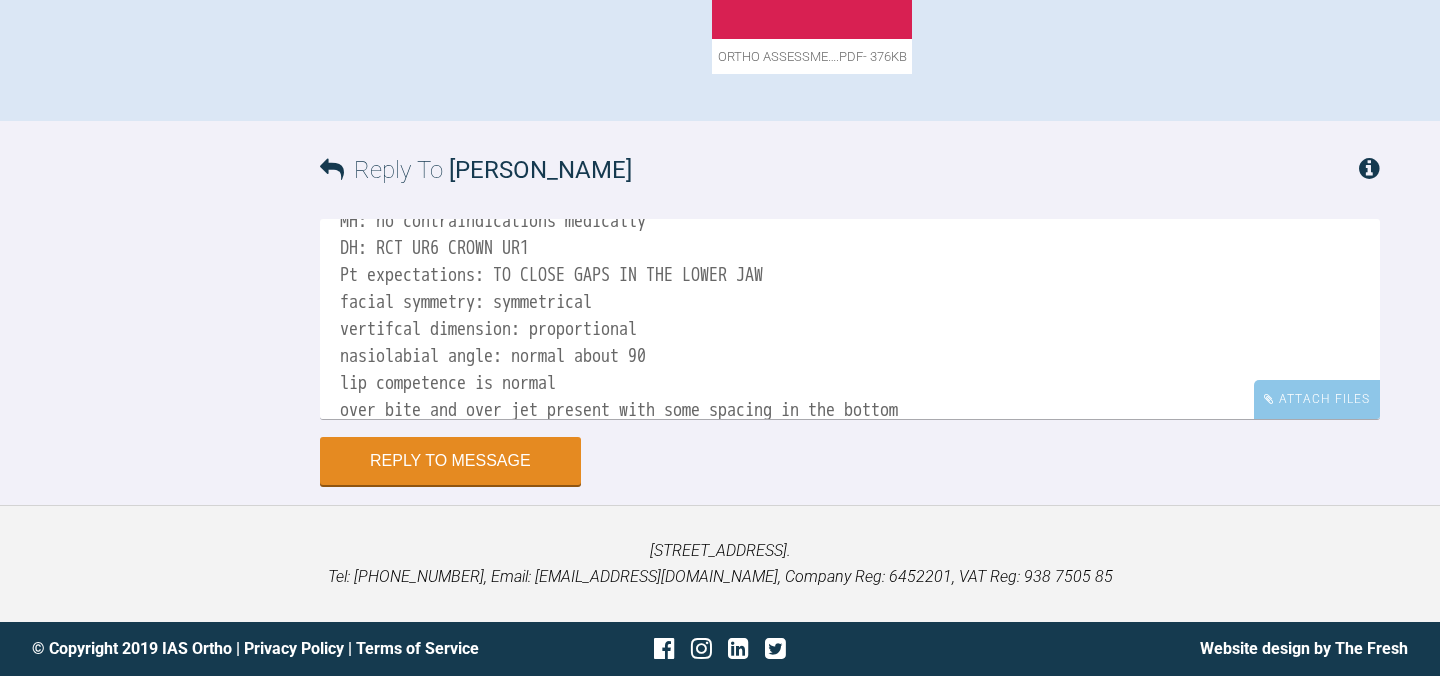 scroll, scrollTop: 46, scrollLeft: 0, axis: vertical 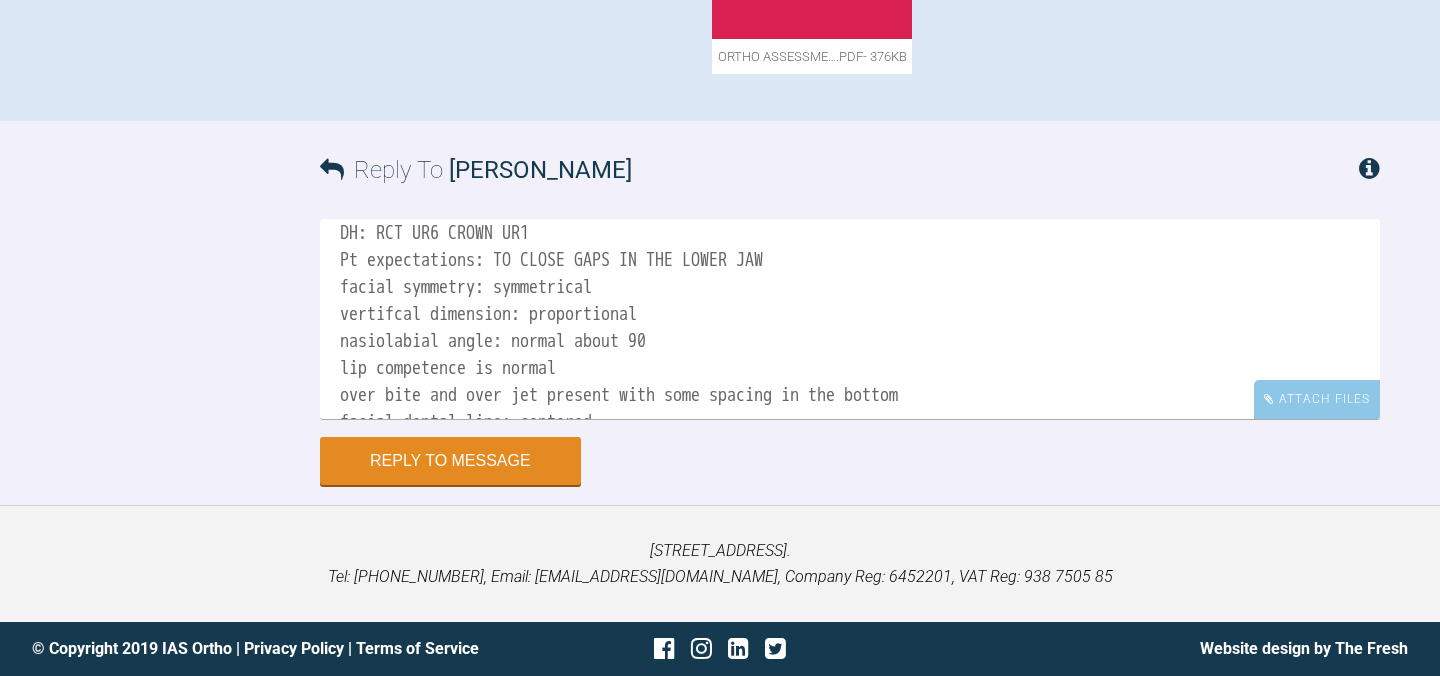 click on "MH: no contraindications medically
DH: RCT UR6 CROWN UR1
Pt expectations: TO CLOSE GAPS IN THE LOWER JAW
facial symmetry: symmetrical
vertifcal dimension: proportional
nasiolabial angle: normal about 90
lip competence is normal
over bite and over jet present with some spacing in the bottom
facial dental line: centered
canine [MEDICAL_DATA]
biotype: moderate" at bounding box center [850, 319] 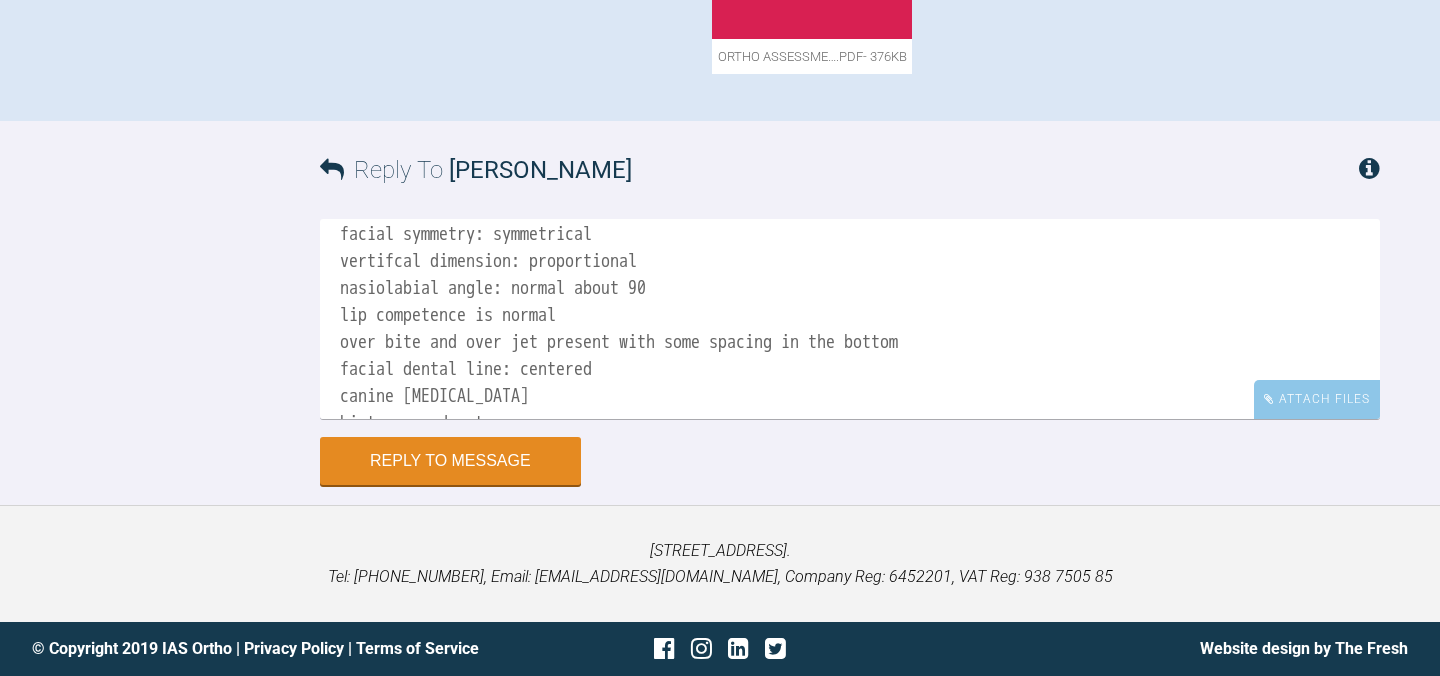 scroll, scrollTop: 108, scrollLeft: 0, axis: vertical 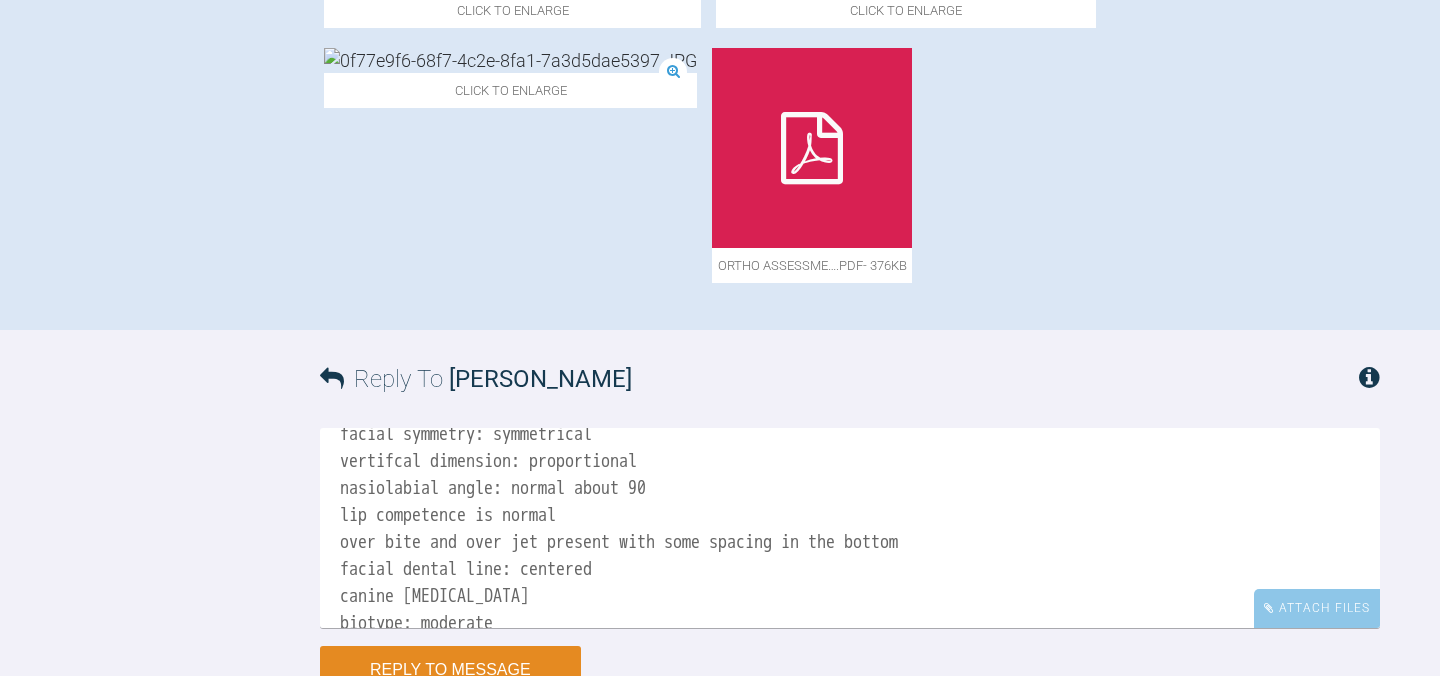 click at bounding box center (512, -21) 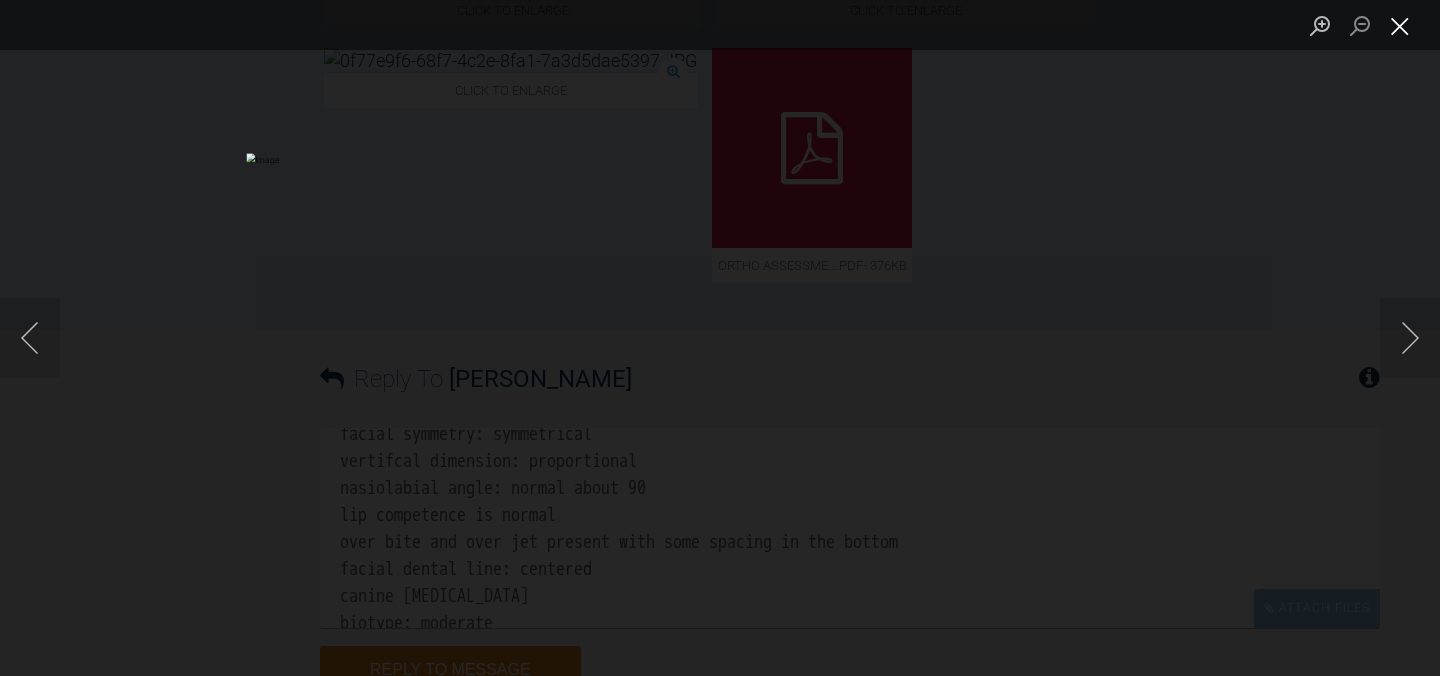 click at bounding box center [1400, 25] 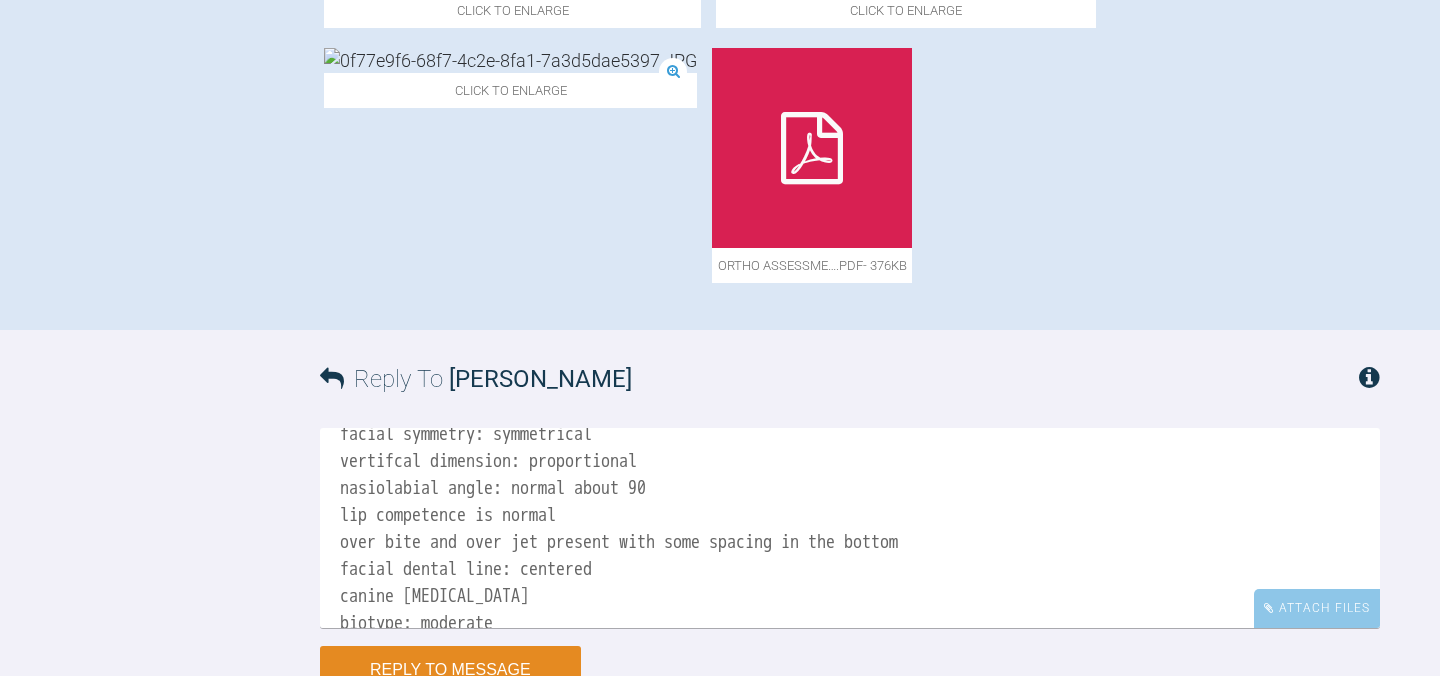 scroll, scrollTop: 1640, scrollLeft: 0, axis: vertical 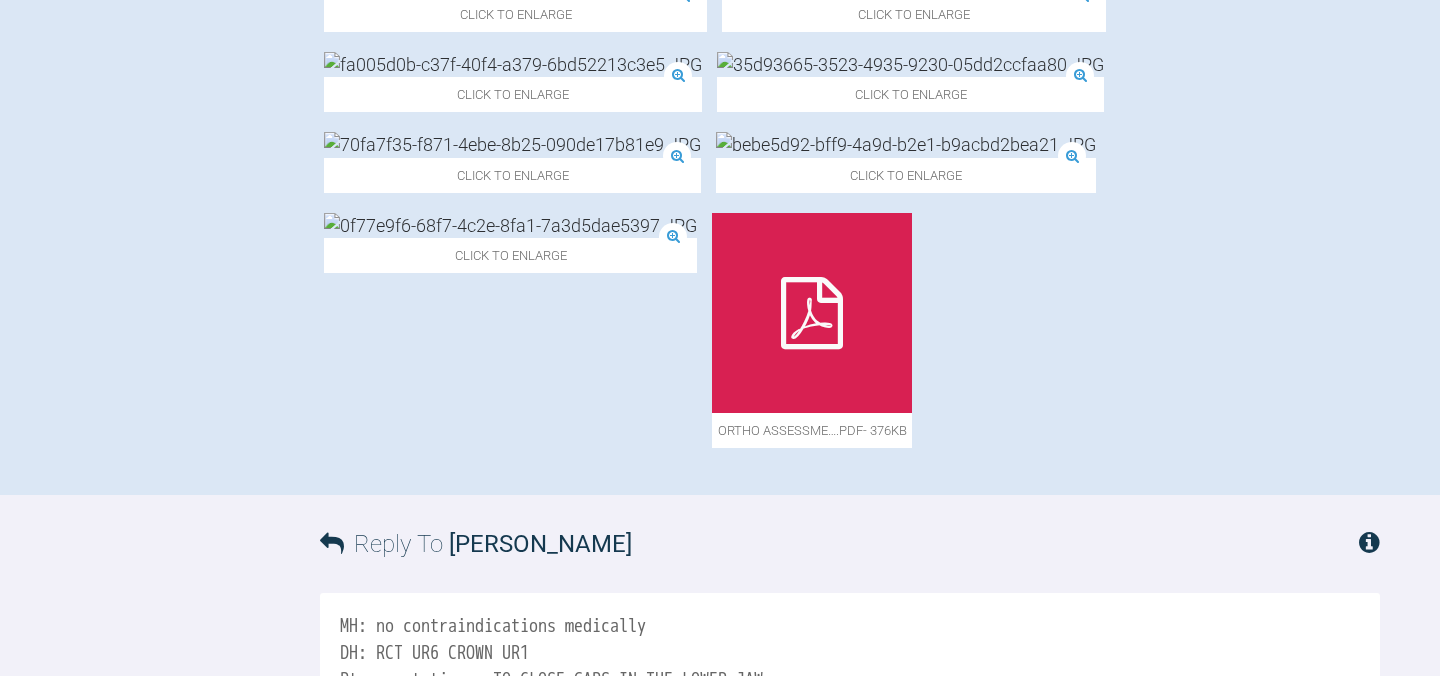 click at bounding box center [910, 64] 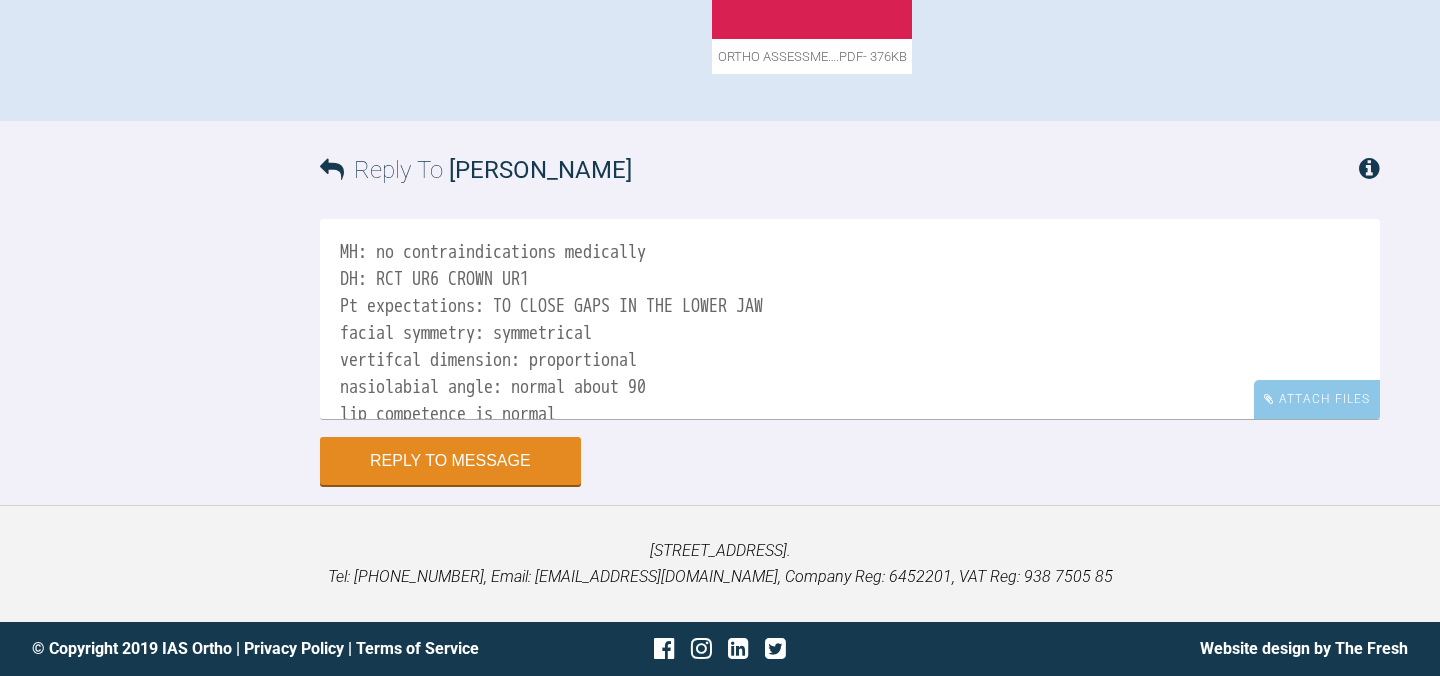 scroll, scrollTop: 1640, scrollLeft: 0, axis: vertical 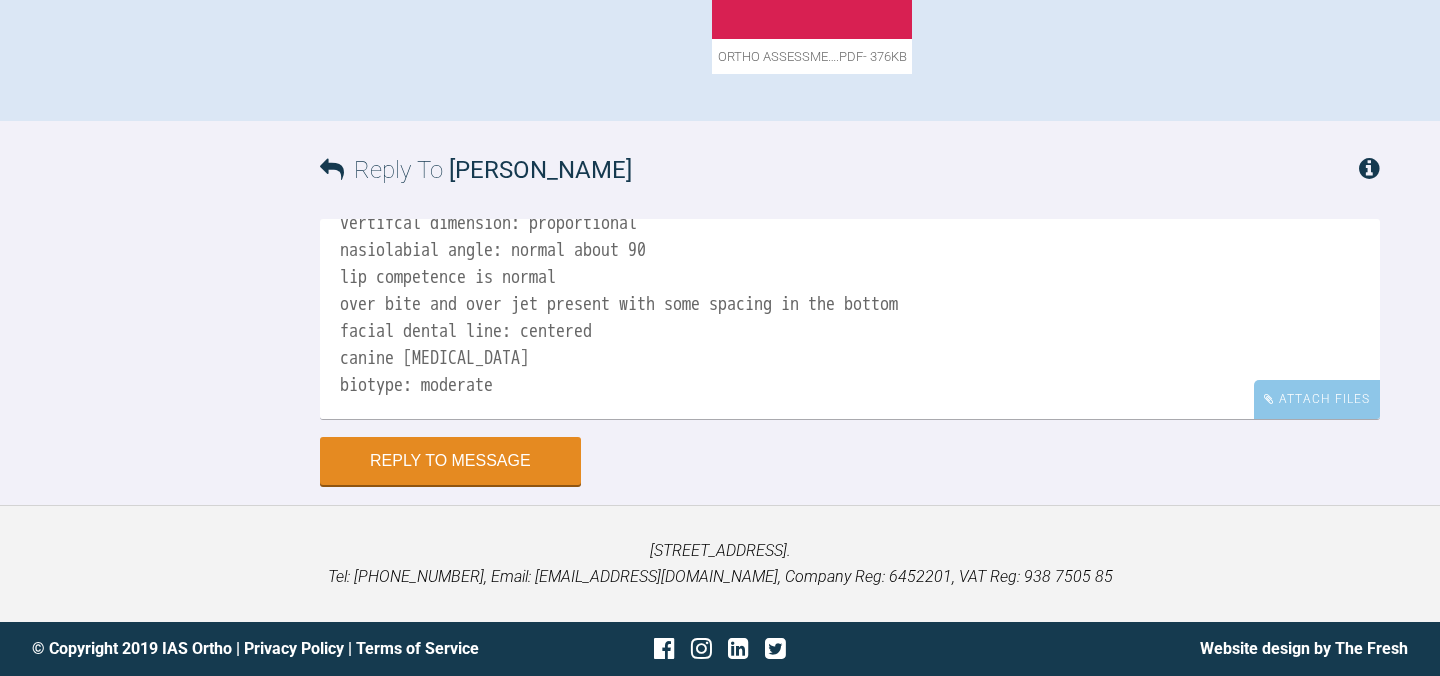click on "MH: no contraindications medically
DH: RCT UR6 CROWN UR1
Pt expectations: TO CLOSE GAPS IN THE LOWER JAW
facial symmetry: symmetrical
vertifcal dimension: proportional
nasiolabial angle: normal about 90
lip competence is normal
over bite and over jet present with some spacing in the bottom
facial dental line: centered
canine [MEDICAL_DATA]
biotype: moderate" at bounding box center (850, 319) 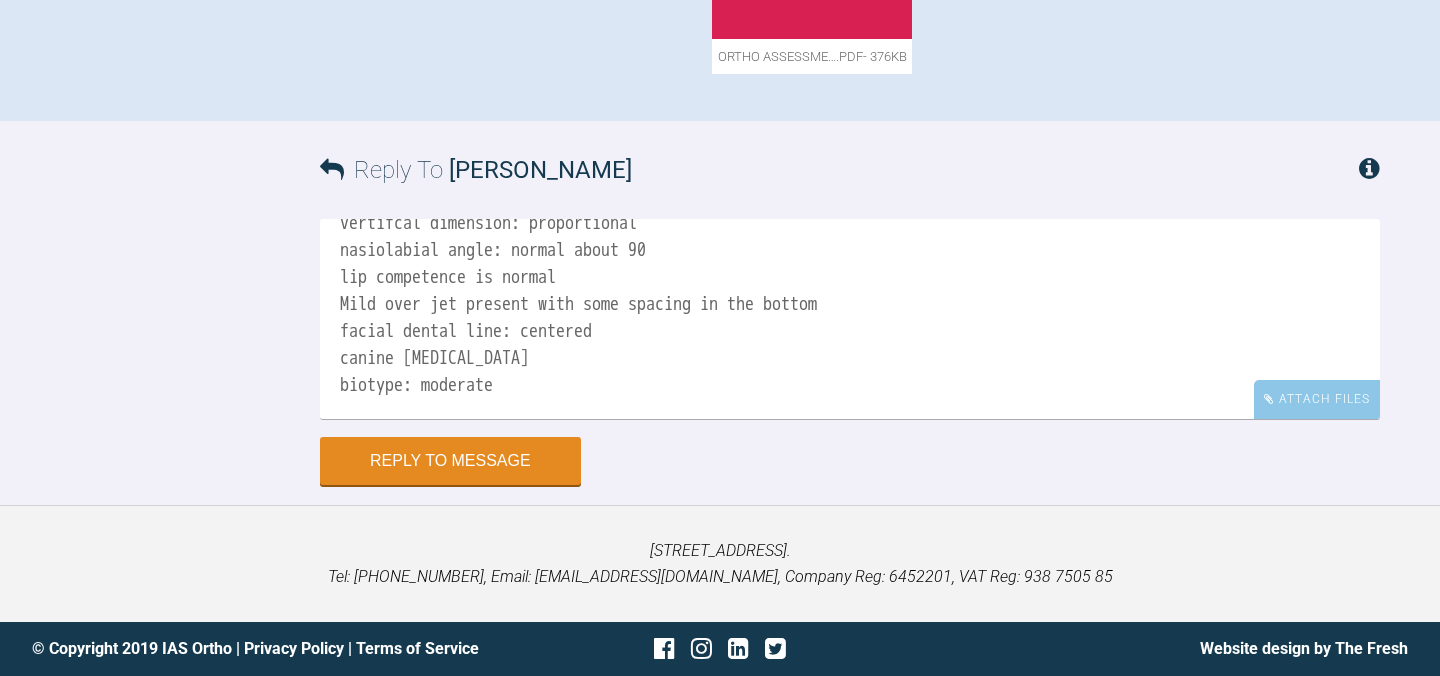 click on "MH: no contraindications medically
DH: RCT UR6 CROWN UR1
Pt expectations: TO CLOSE GAPS IN THE LOWER JAW
facial symmetry: symmetrical
vertifcal dimension: proportional
nasiolabial angle: normal about 90
lip competence is normal
Mild over jet present with some spacing in the bottom
facial dental line: centered
canine [MEDICAL_DATA]
biotype: moderate" at bounding box center (850, 319) 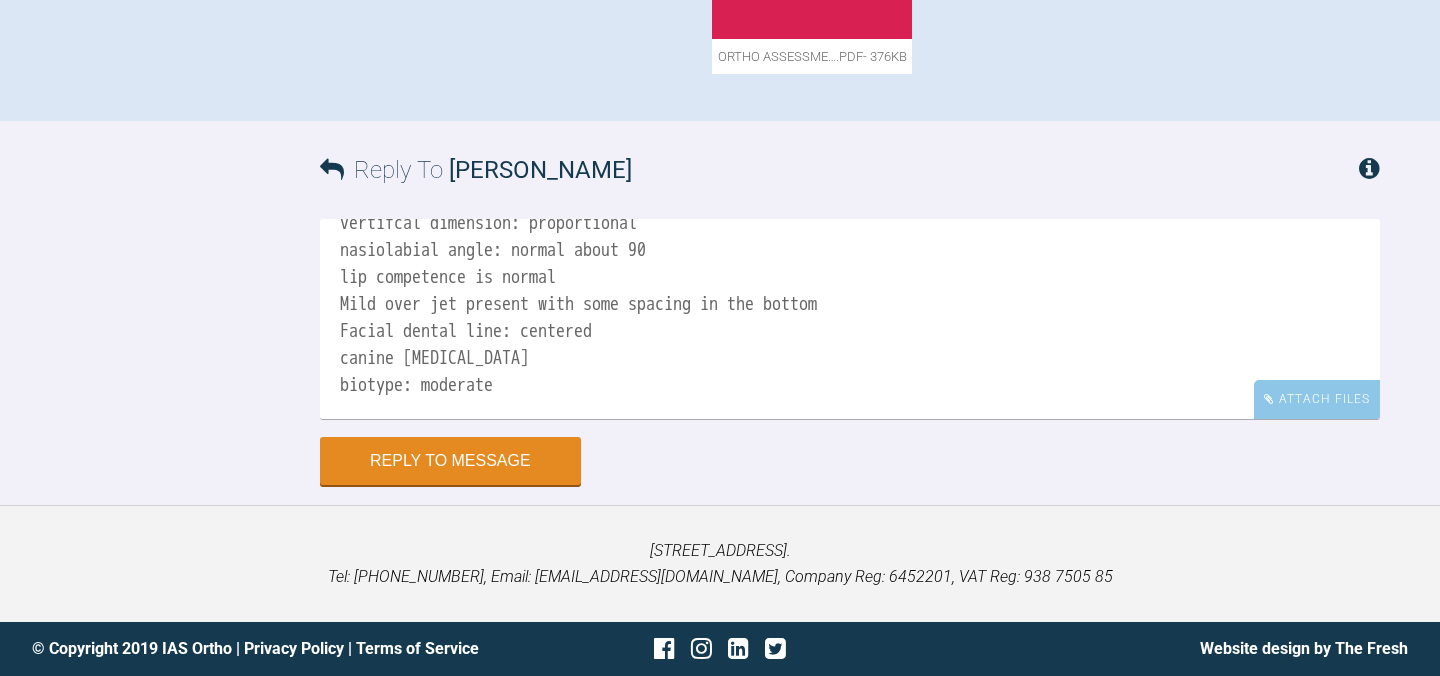 click on "MH: no contraindications medically
DH: RCT UR6 CROWN UR1
Pt expectations: TO CLOSE GAPS IN THE LOWER JAW
facial symmetry: symmetrical
vertifcal dimension: proportional
nasiolabial angle: normal about 90
lip competence is normal
Mild over jet present with some spacing in the bottom
Facial dental line: centered
canine [MEDICAL_DATA]
biotype: moderate" at bounding box center [850, 319] 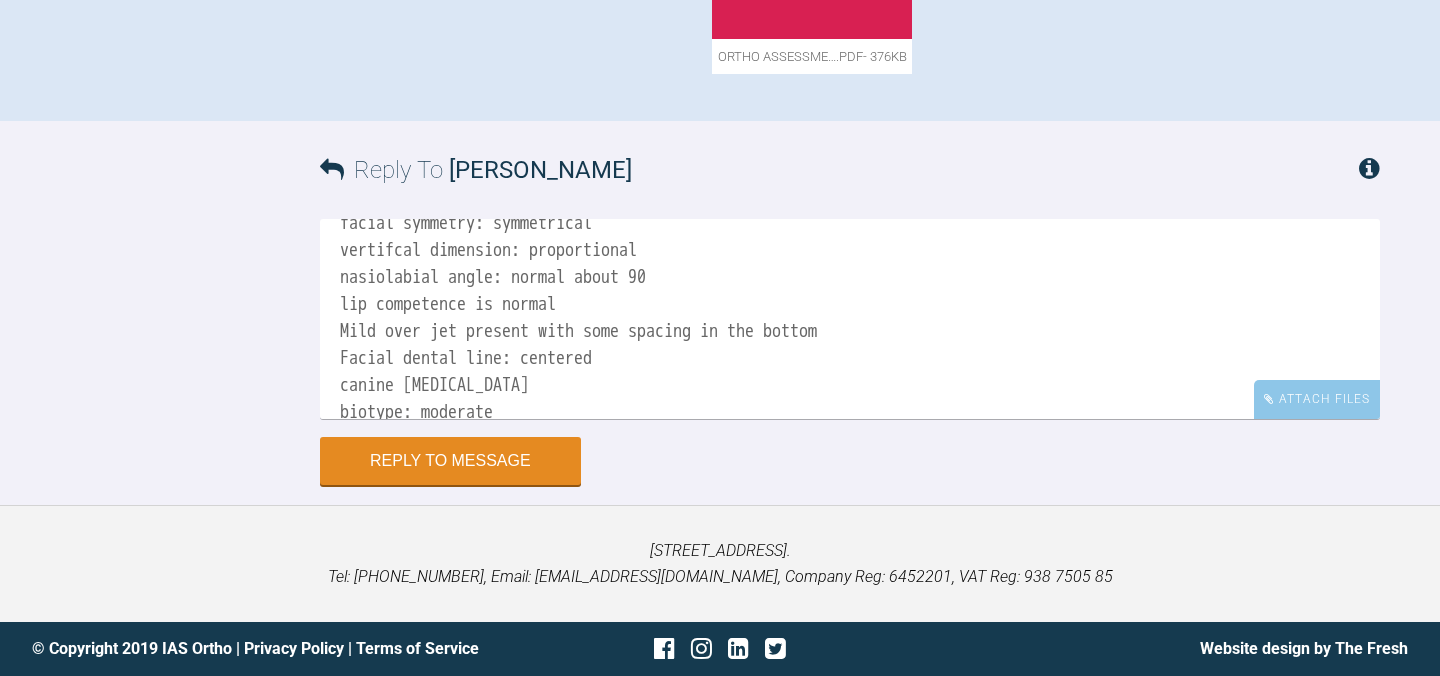 scroll, scrollTop: 137, scrollLeft: 0, axis: vertical 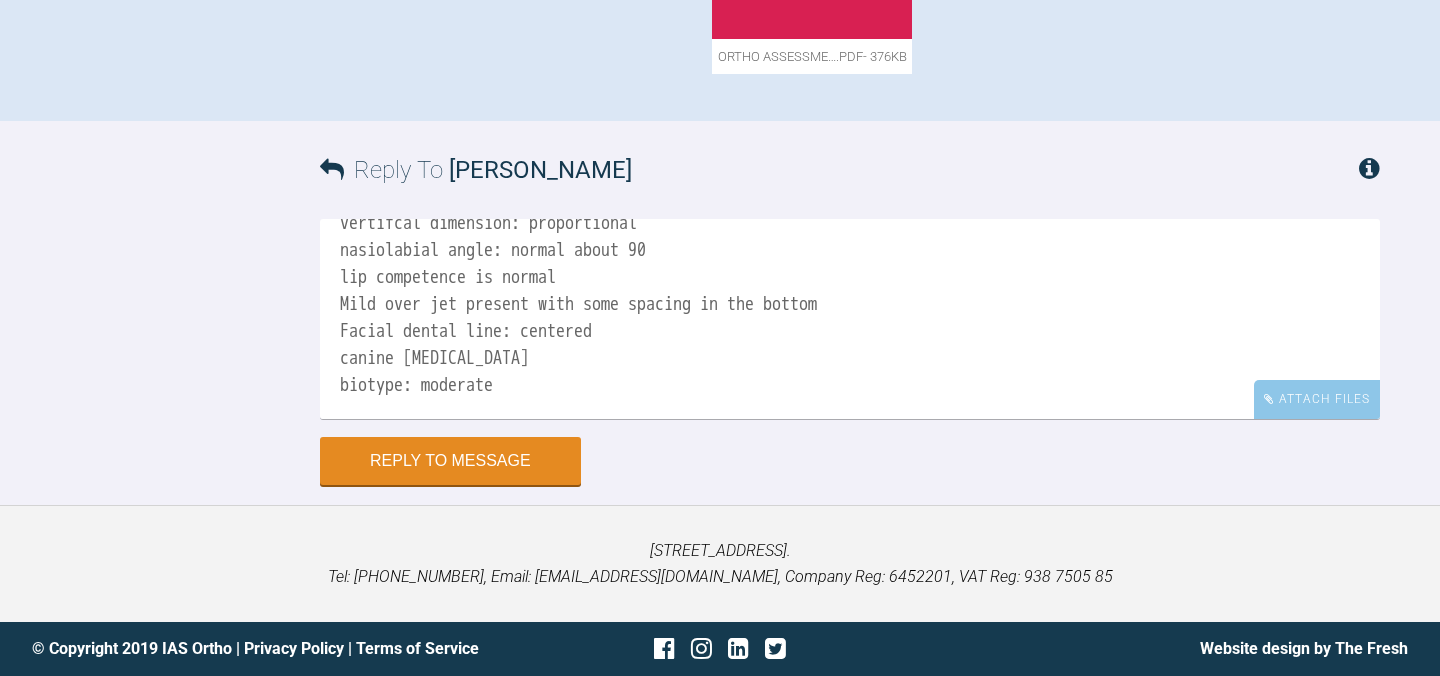 click on "MH: no contraindications medically
DH: RCT UR6 CROWN UR1
Pt expectations: TO CLOSE GAPS IN THE LOWER JAW
facial symmetry: symmetrical
vertifcal dimension: proportional
nasiolabial angle: normal about 90
lip competence is normal
Mild over jet present with some spacing in the bottom
Facial dental line: centered
canine [MEDICAL_DATA]
biotype: moderate" at bounding box center (850, 319) 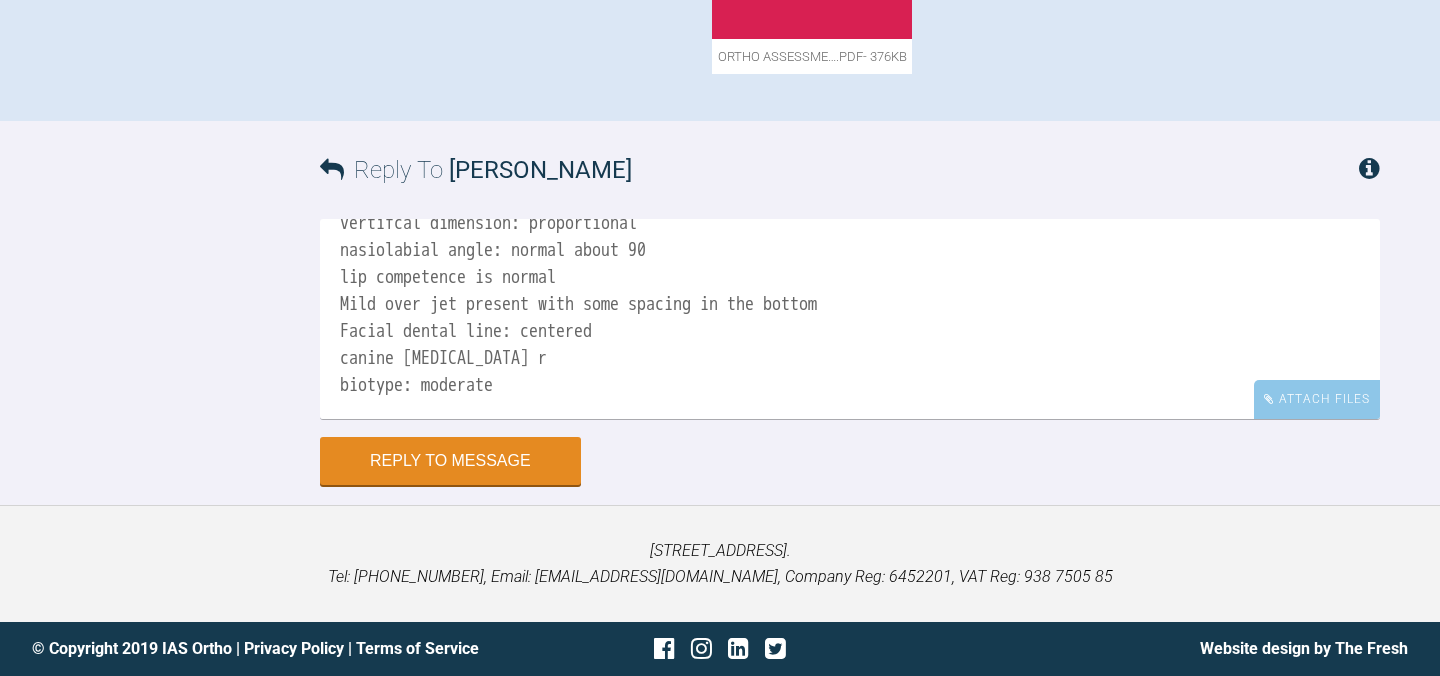type on "MH: no contraindications medically
DH: RCT UR6 CROWN UR1
Pt expectations: TO CLOSE GAPS IN THE LOWER JAW
facial symmetry: symmetrical
vertifcal dimension: proportional
nasiolabial angle: normal about 90
lip competence is normal
Mild over jet present with some spacing in the bottom
Facial dental line: centered
canine [MEDICAL_DATA]
biotype: moderate" 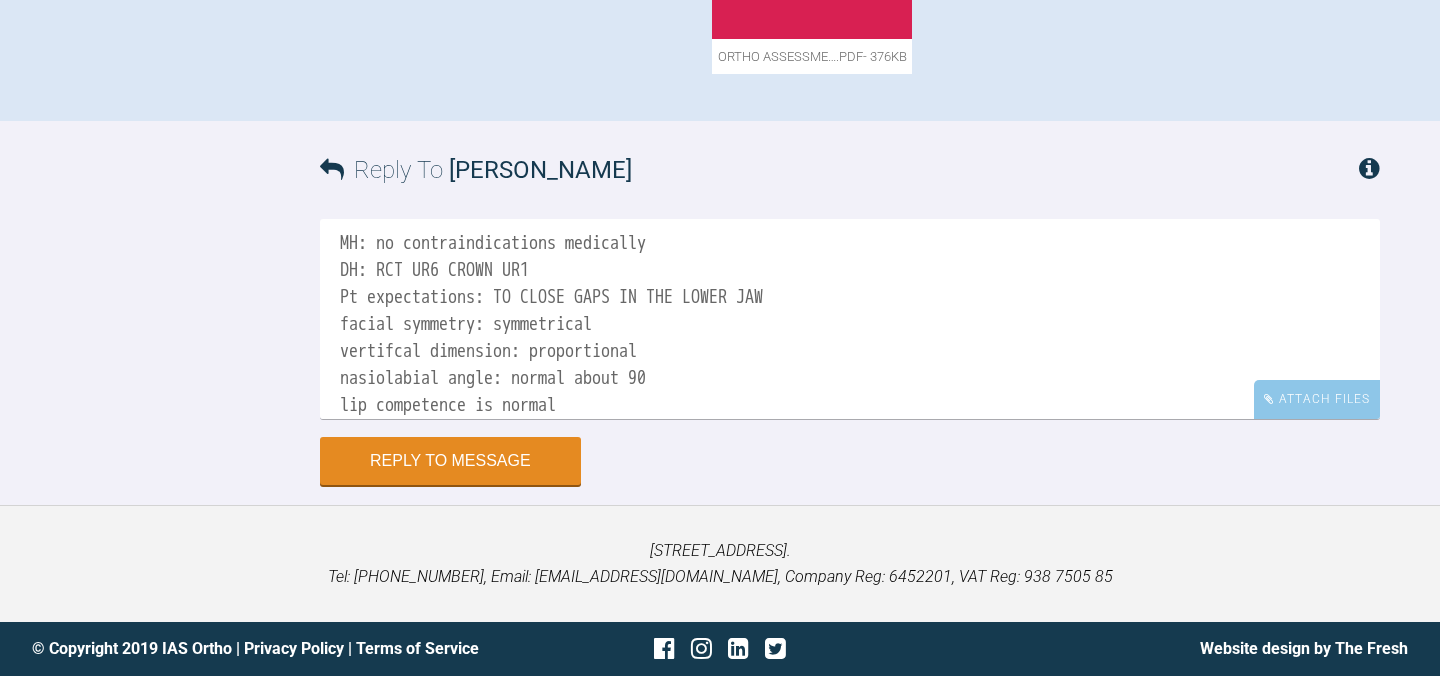 scroll, scrollTop: 0, scrollLeft: 0, axis: both 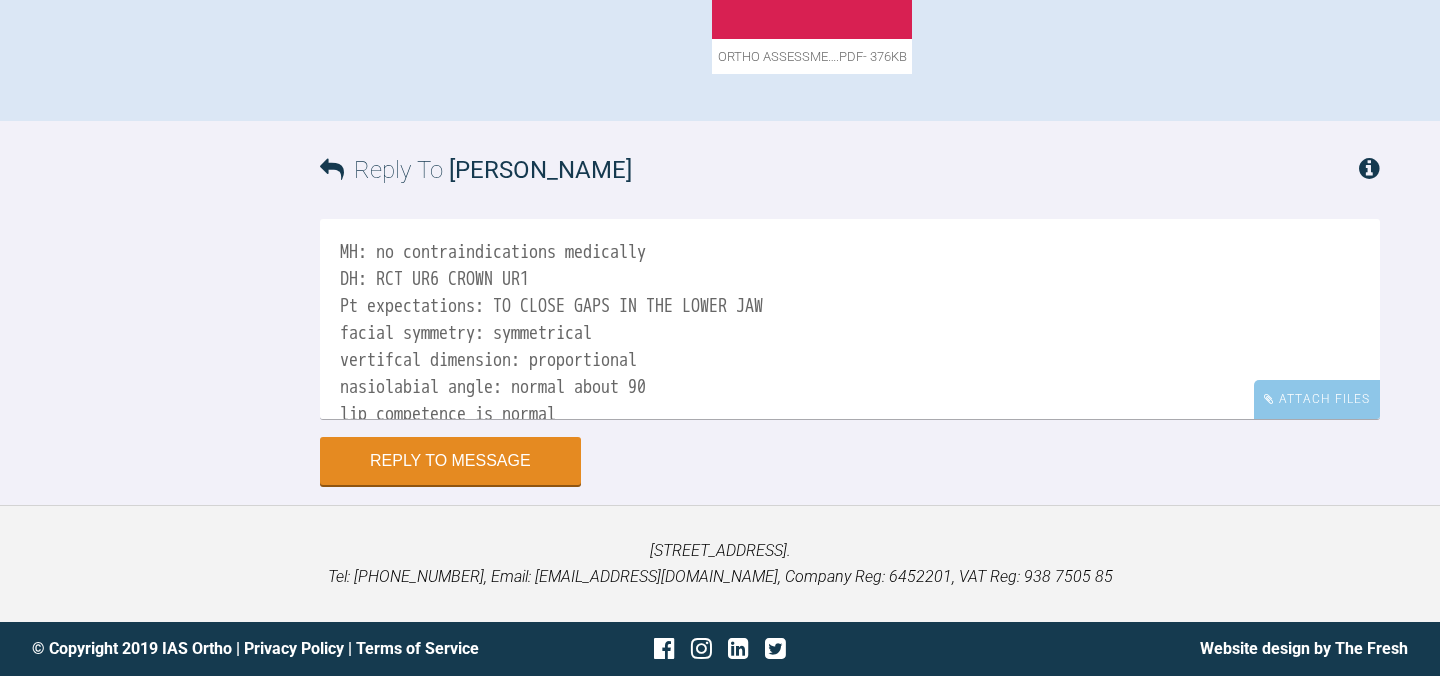 drag, startPoint x: 557, startPoint y: 459, endPoint x: 331, endPoint y: 213, distance: 334.0539 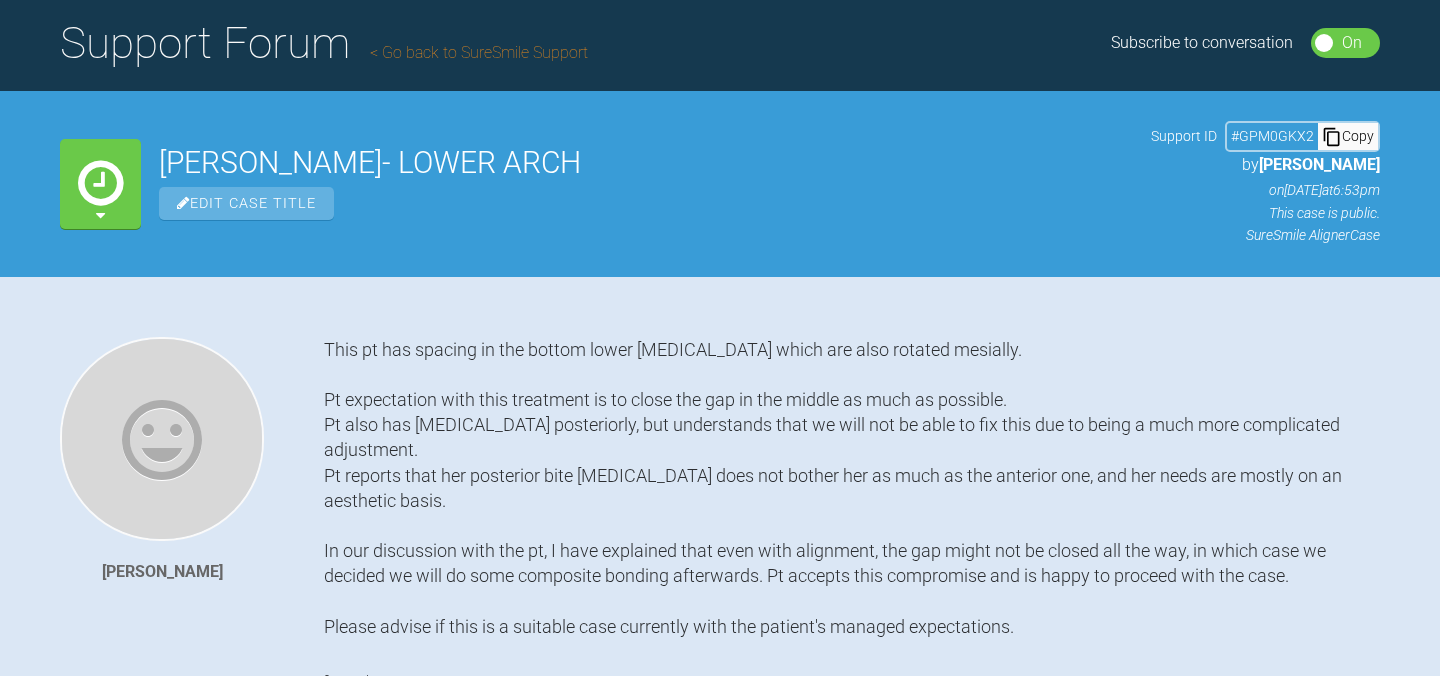 scroll, scrollTop: 136, scrollLeft: 0, axis: vertical 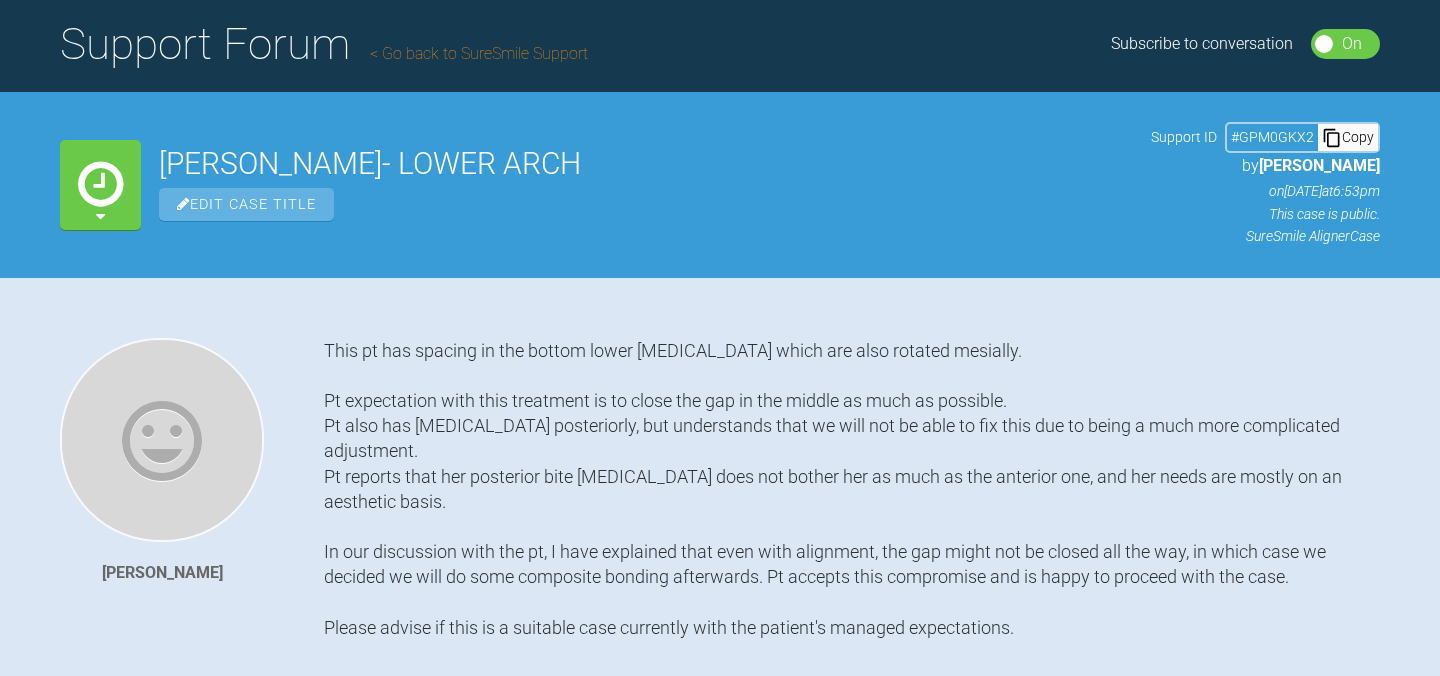 type 